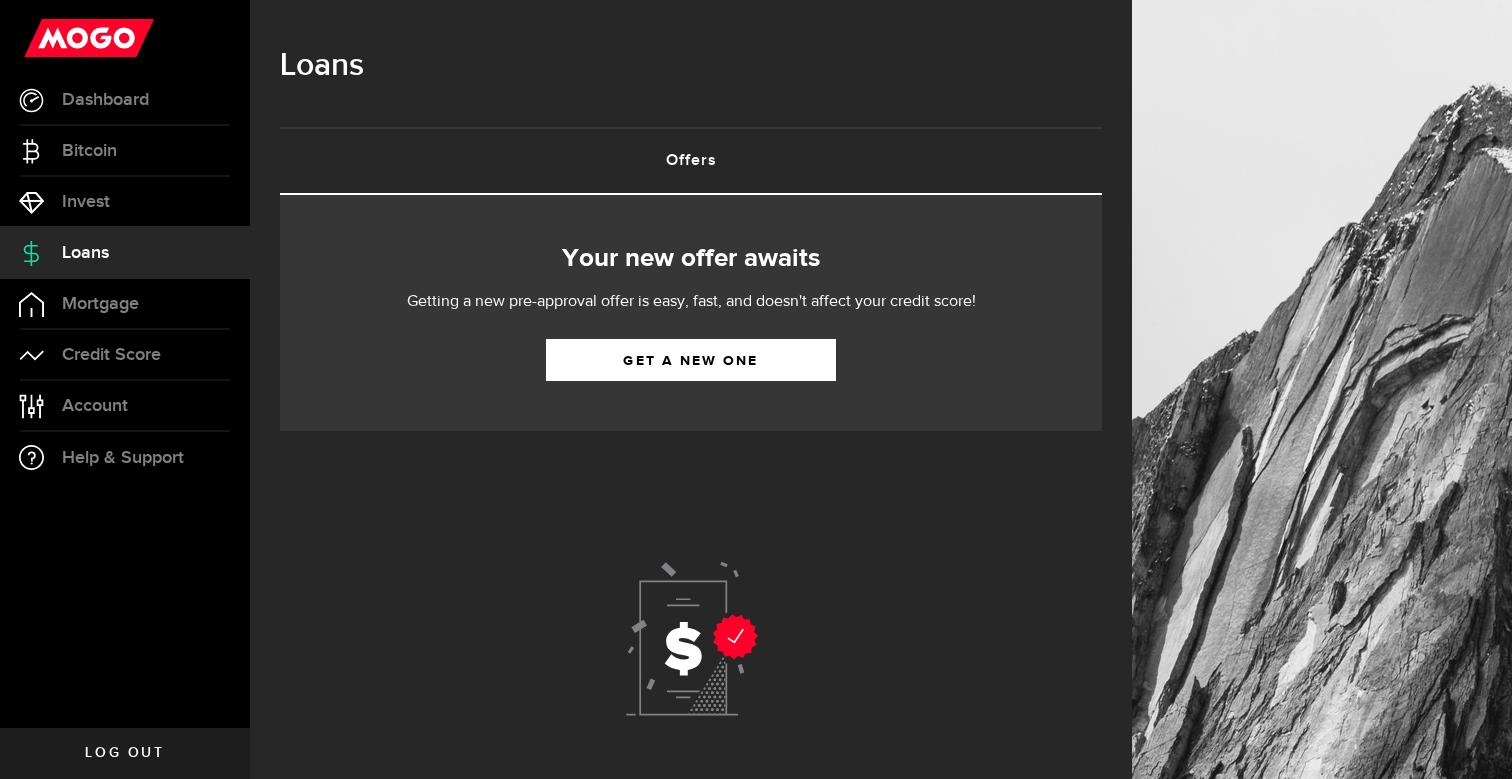 scroll, scrollTop: 0, scrollLeft: 0, axis: both 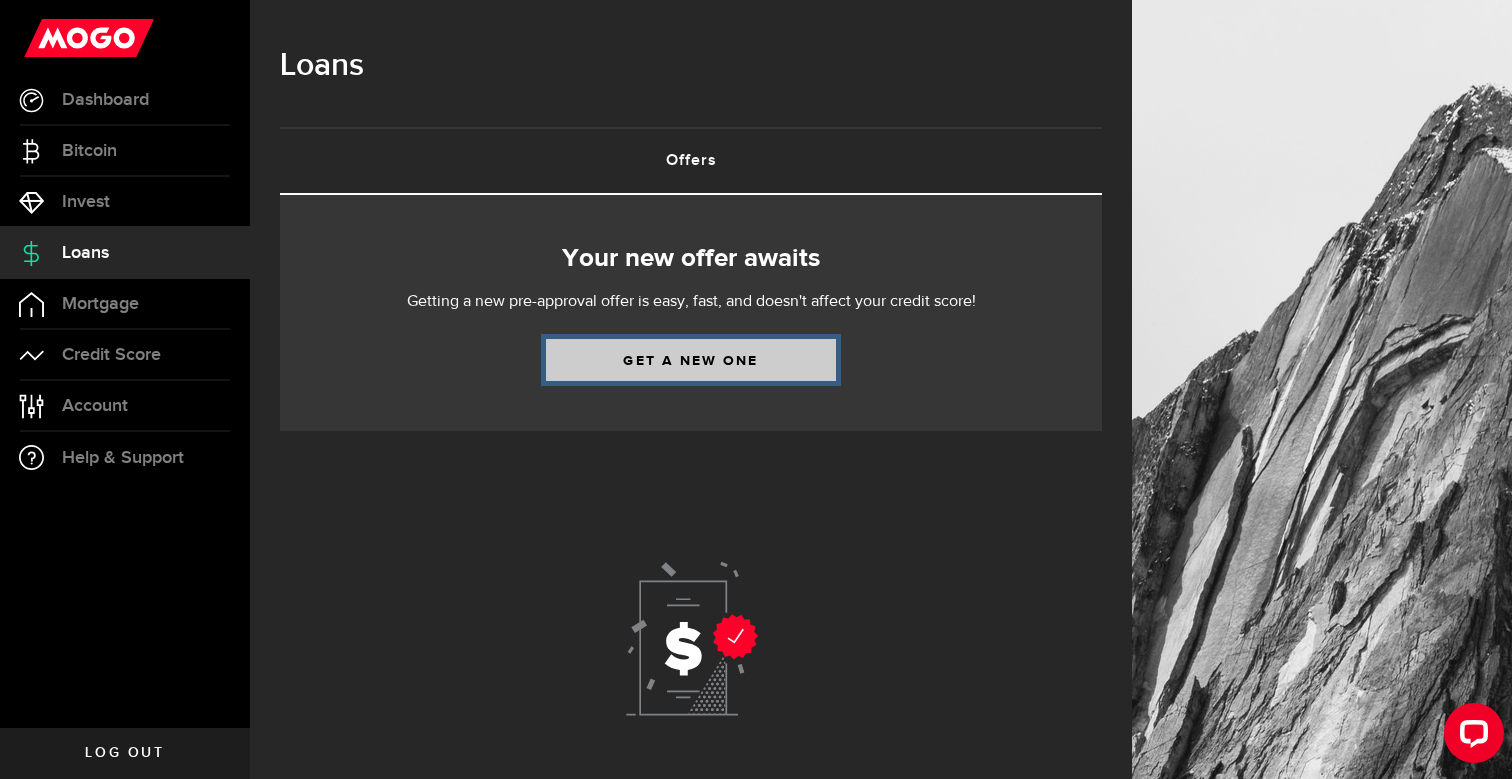 click on "Get a new one" at bounding box center [691, 360] 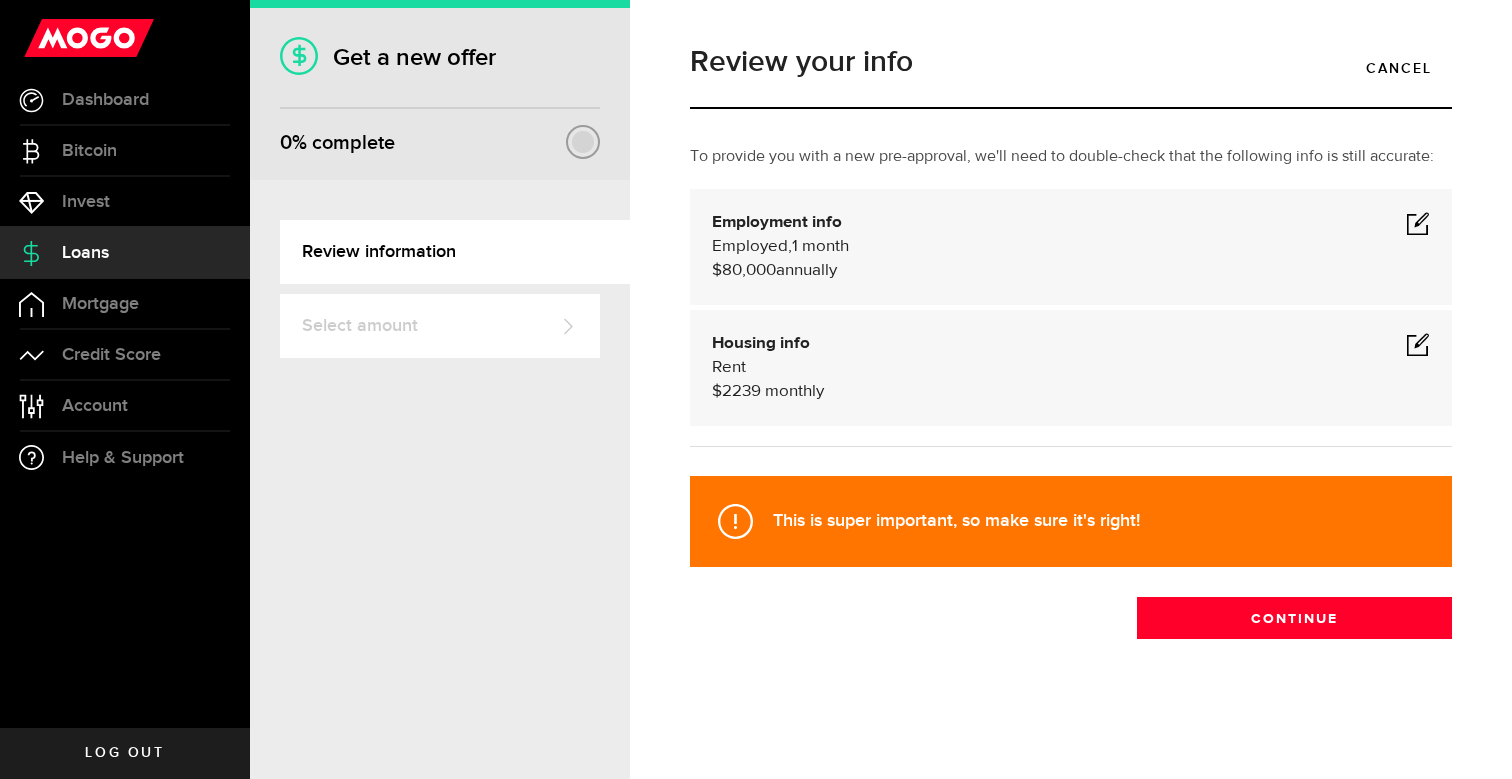 click at bounding box center [1418, 223] 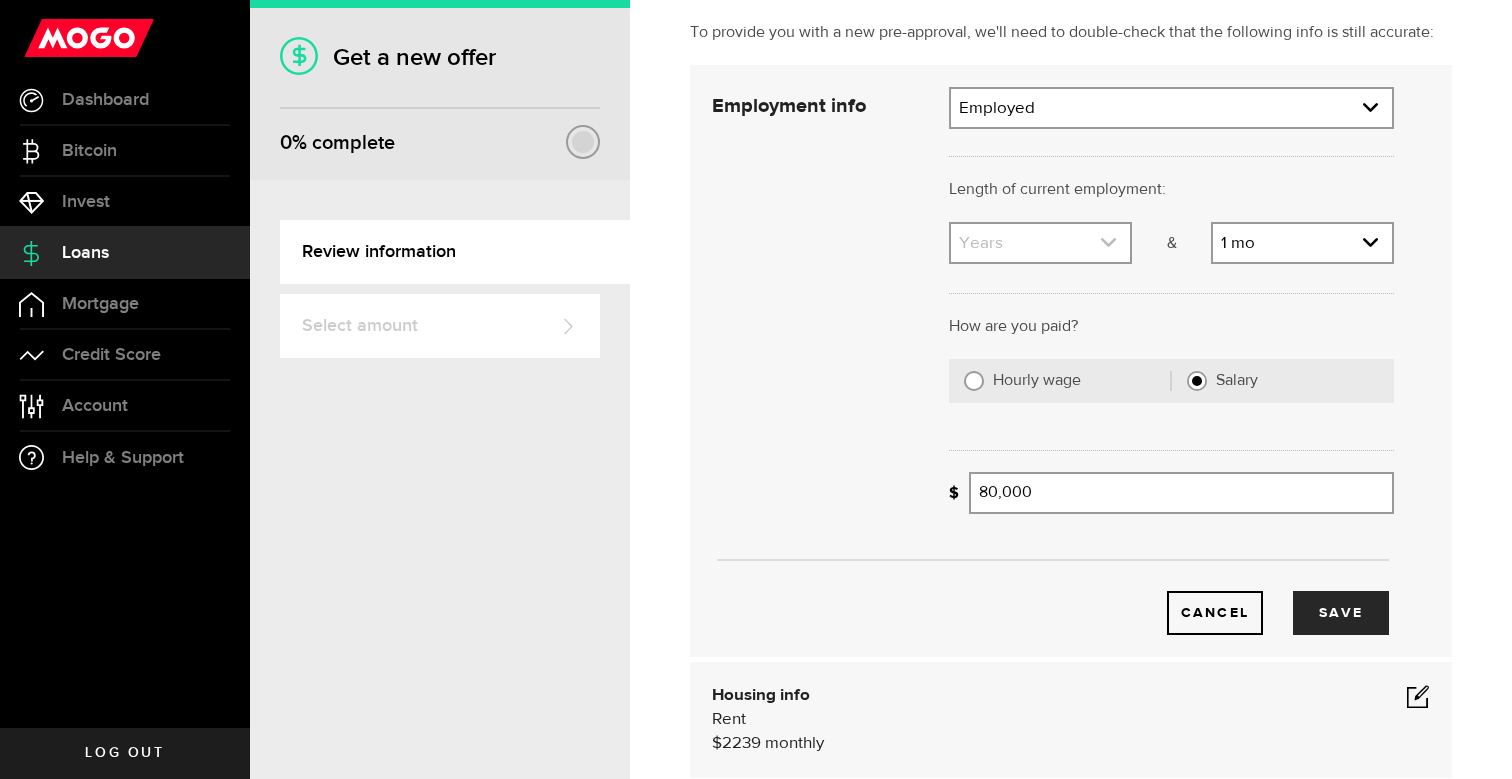 scroll, scrollTop: 122, scrollLeft: 0, axis: vertical 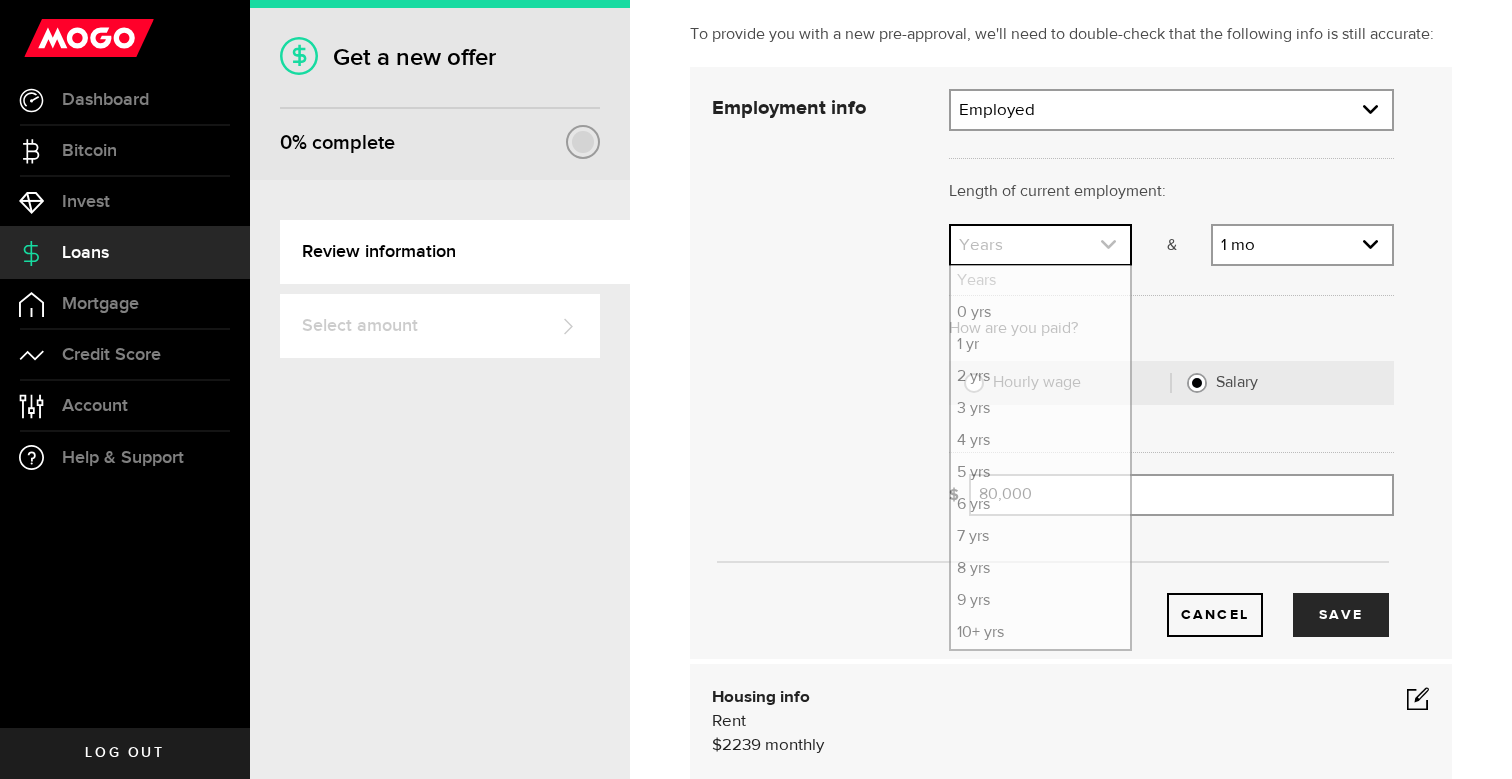 click at bounding box center (1040, 245) 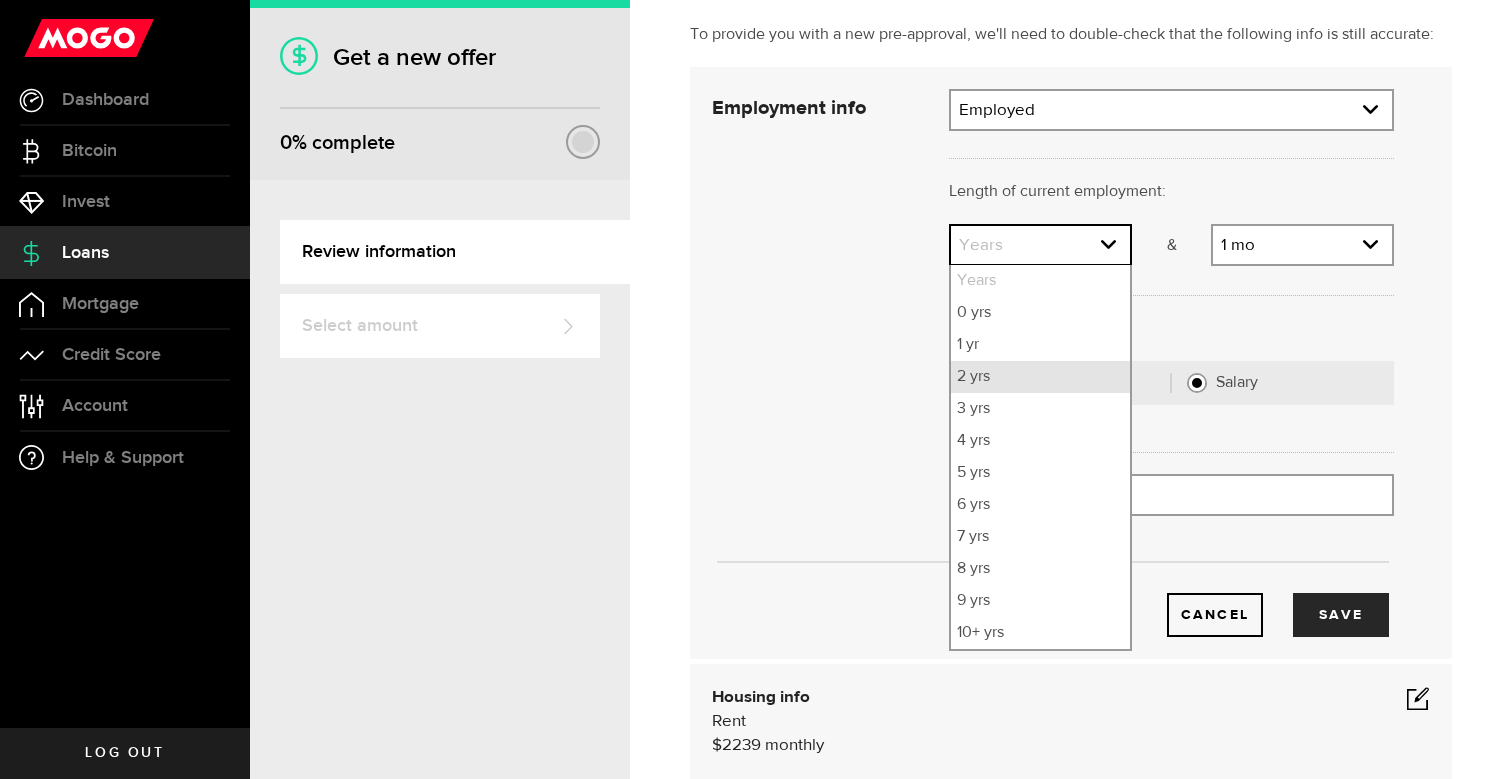 click on "2 yrs" at bounding box center (1040, 377) 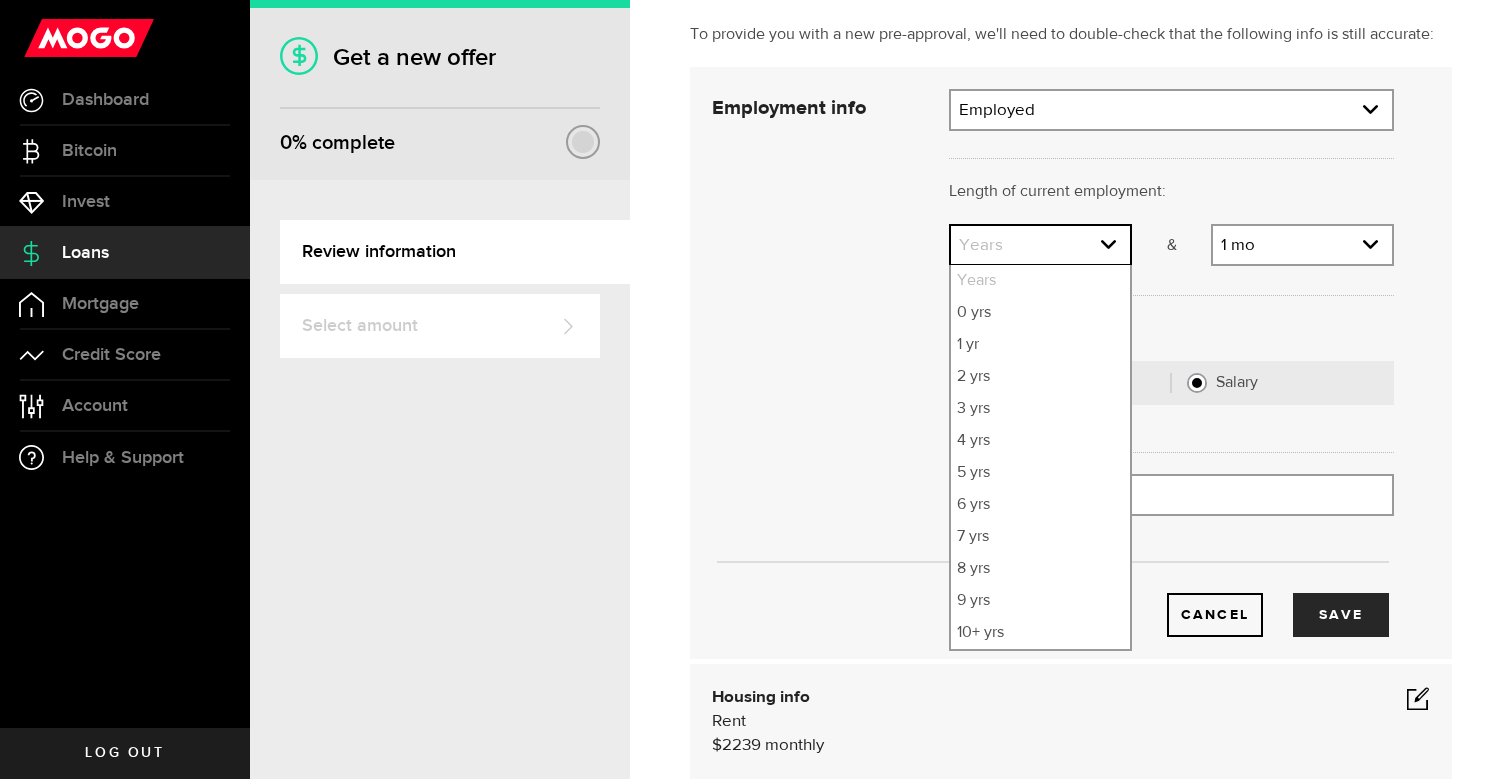 select on "2" 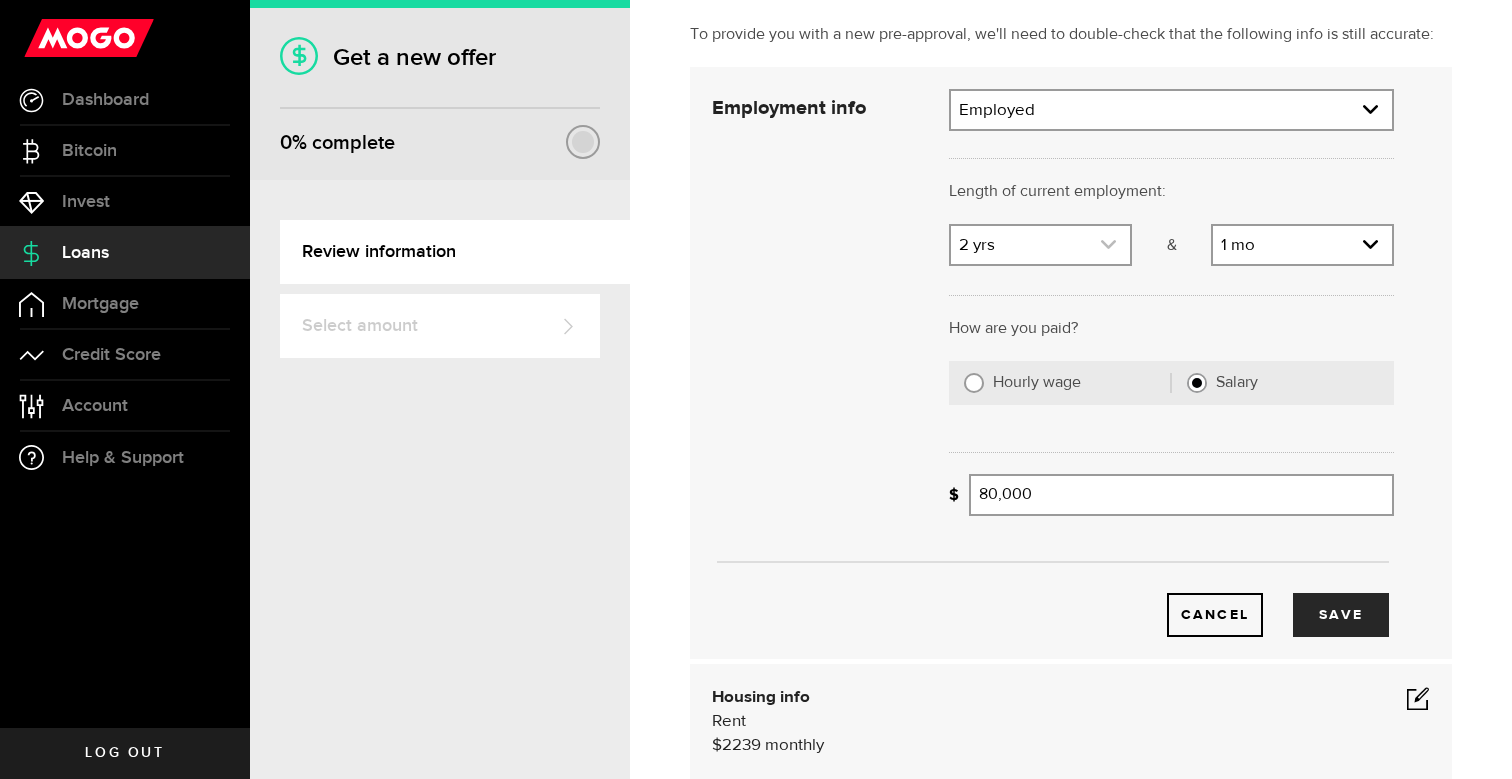 click at bounding box center (1040, 245) 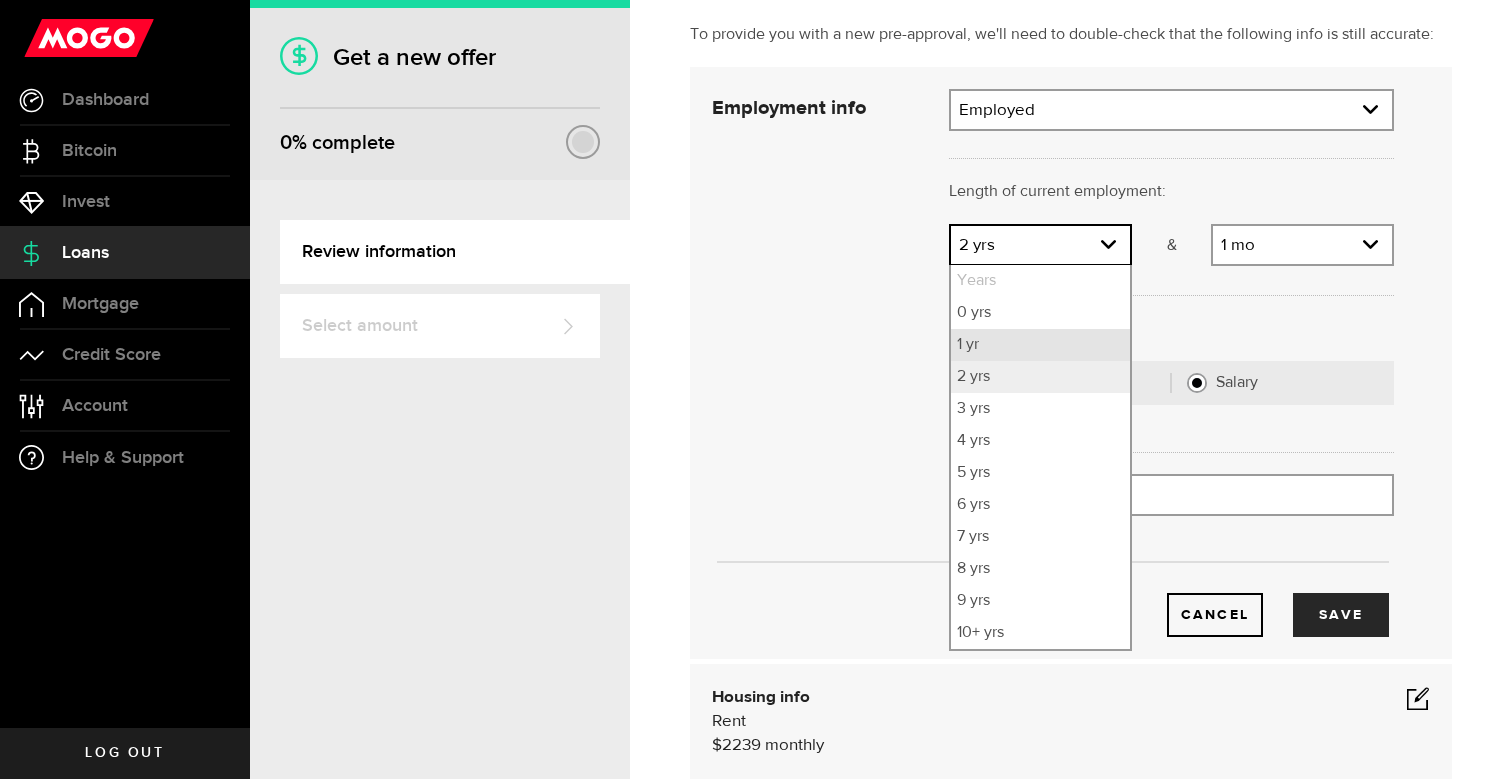 click on "1 yr" at bounding box center [1040, 345] 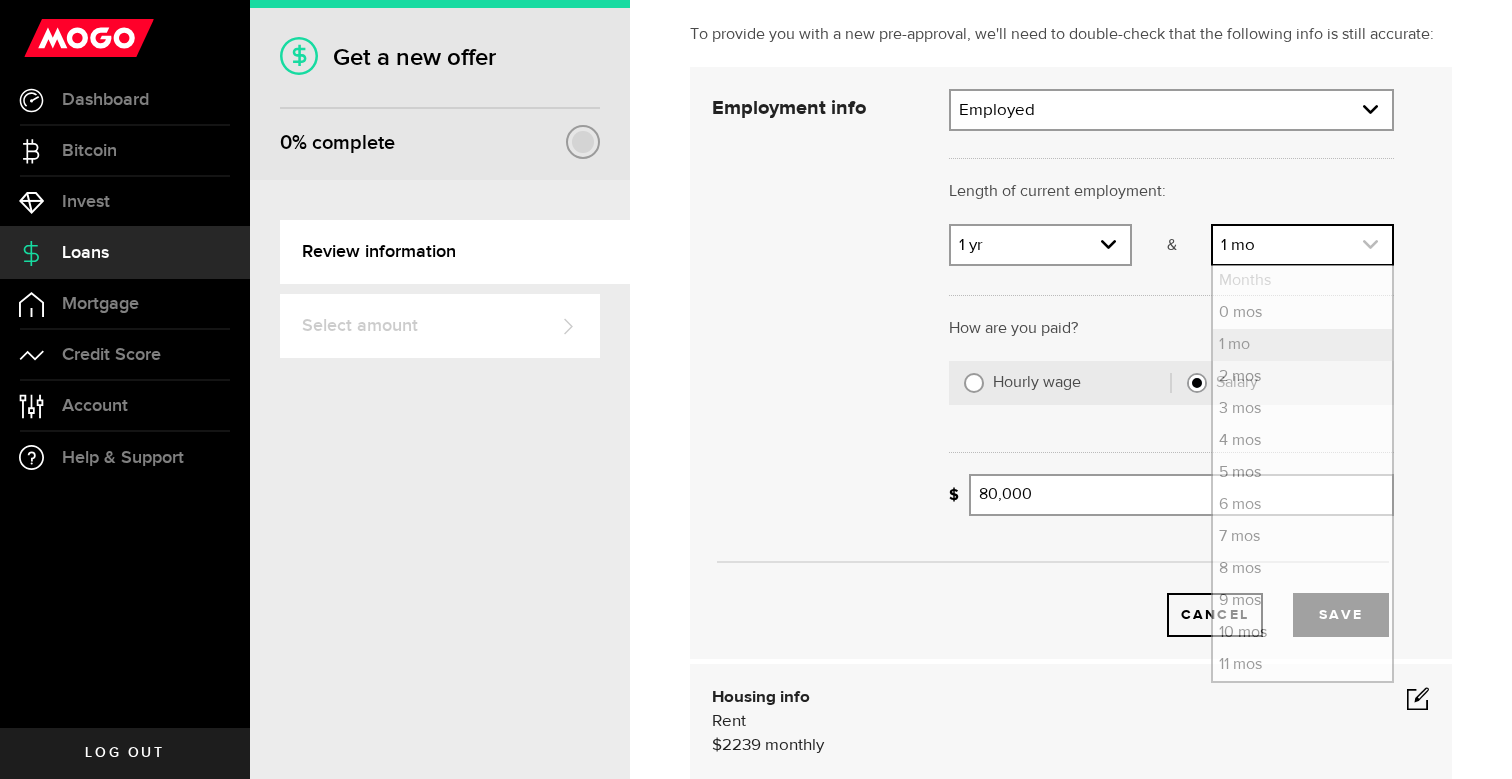 click at bounding box center [1302, 245] 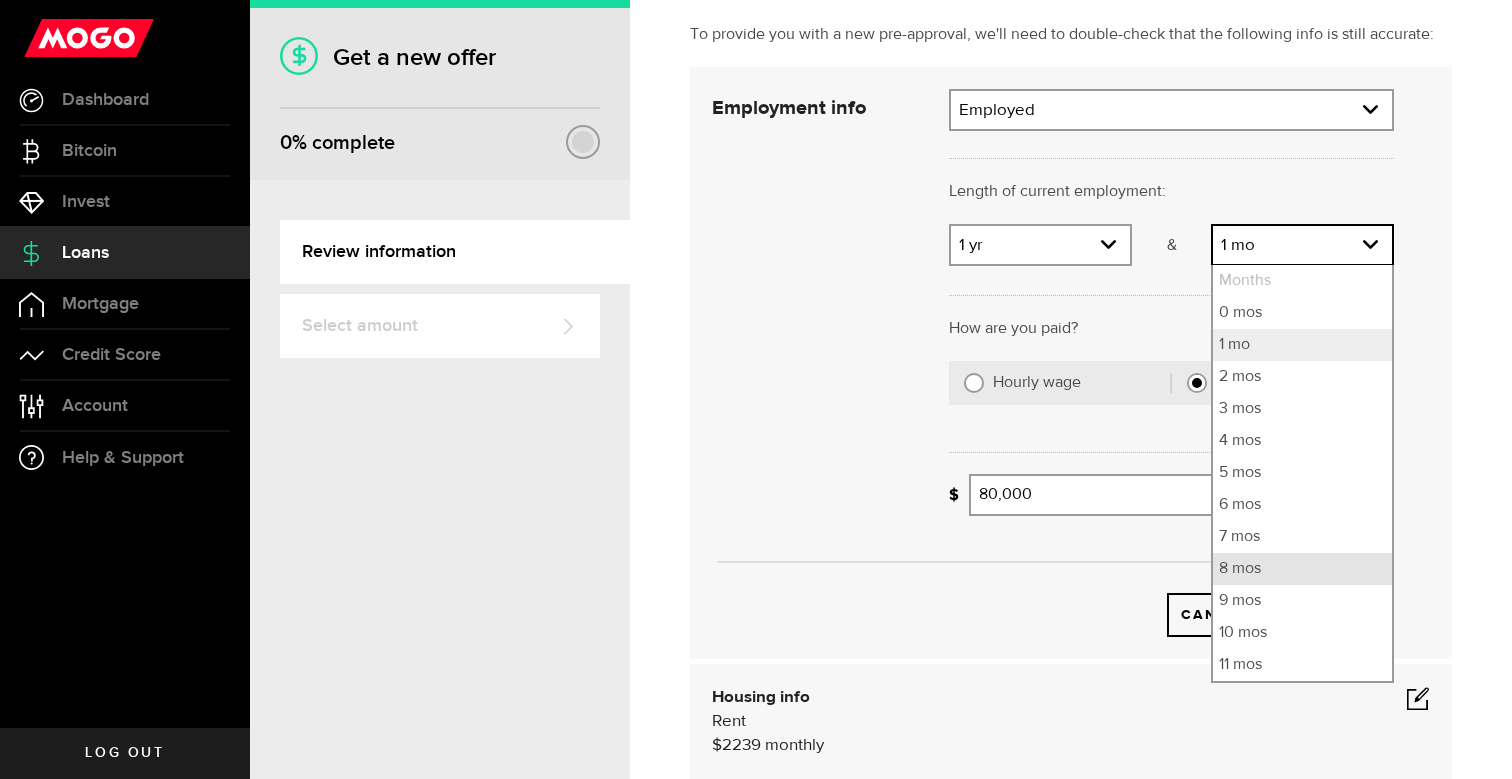click on "8 mos" at bounding box center [1302, 569] 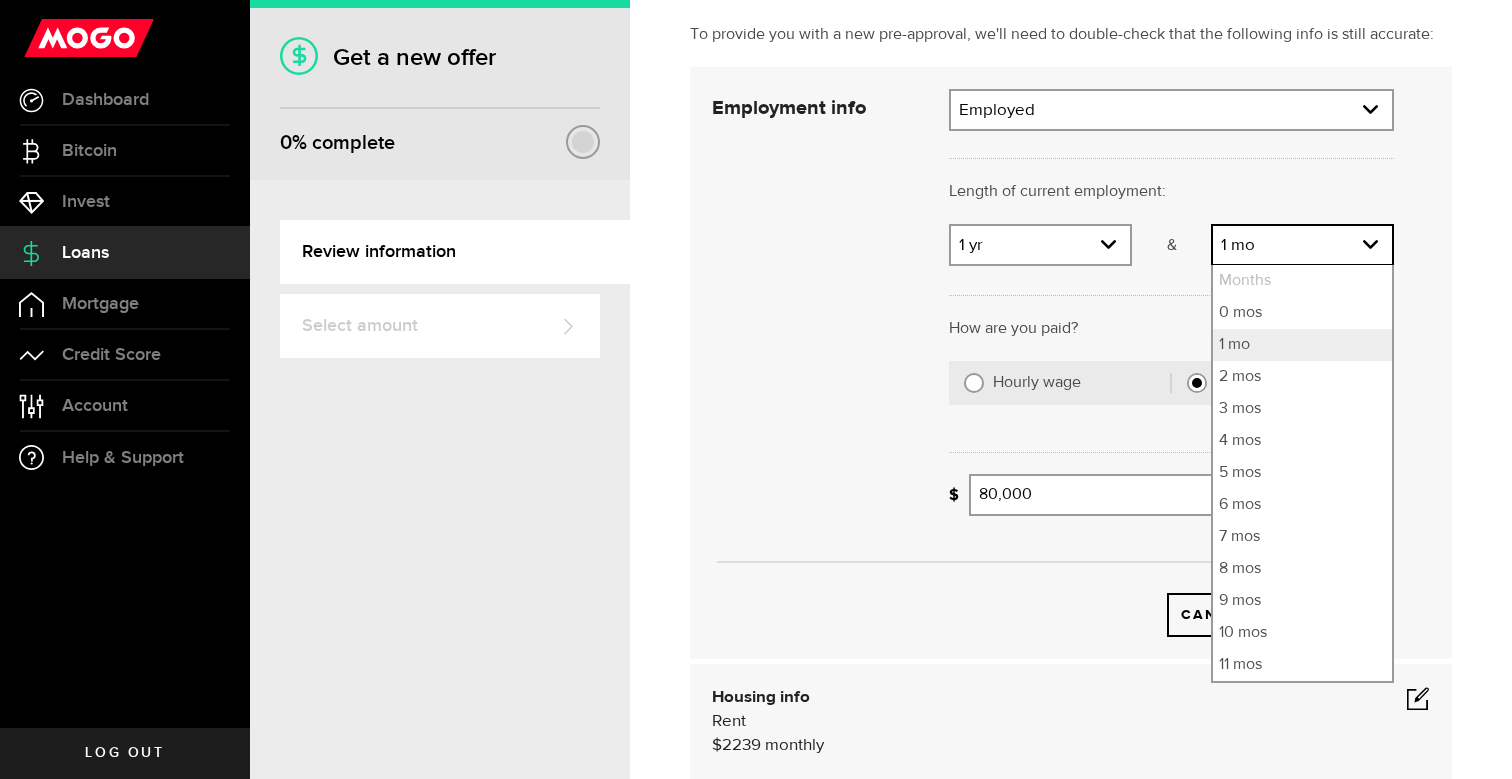 select on "8" 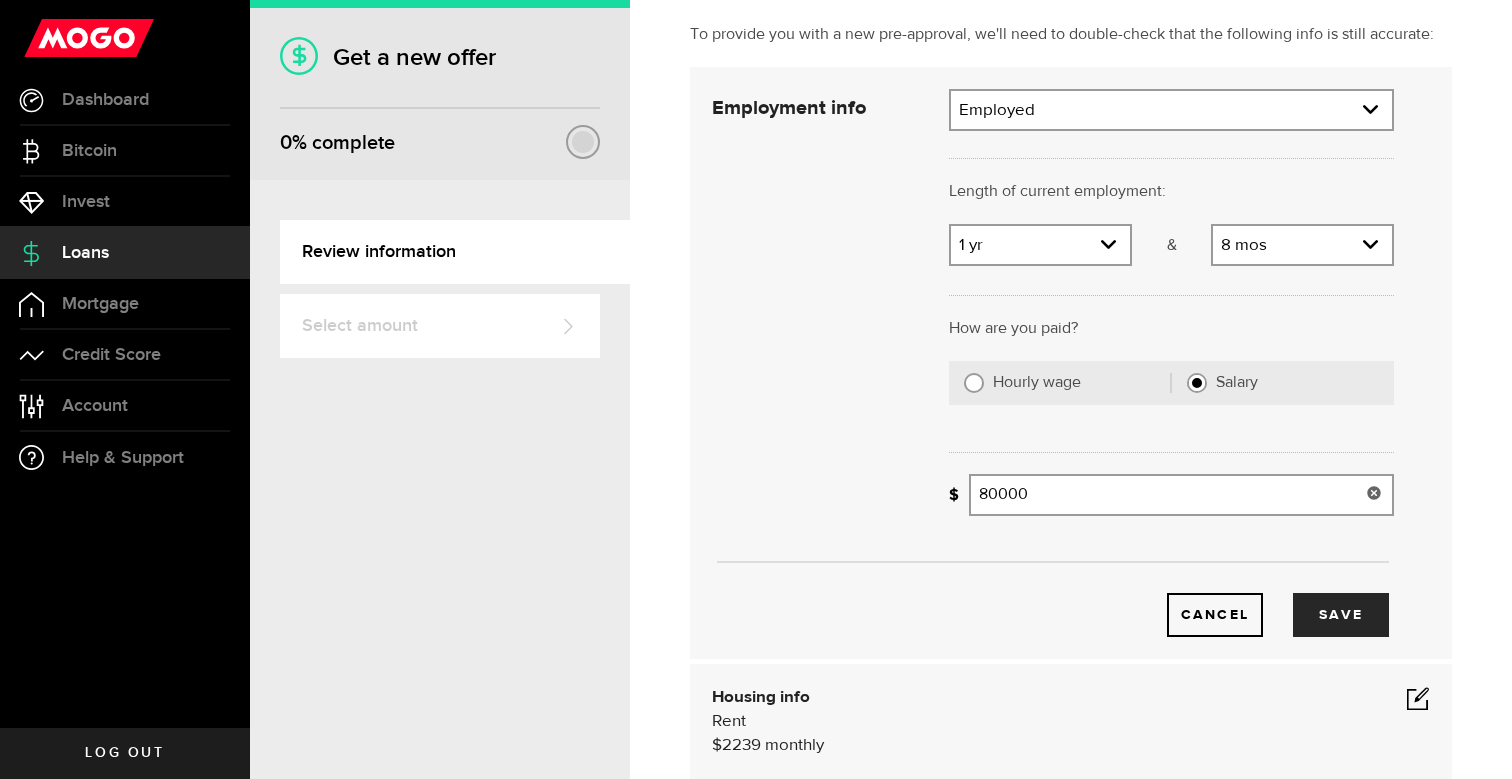 click on "80000" at bounding box center [1181, 495] 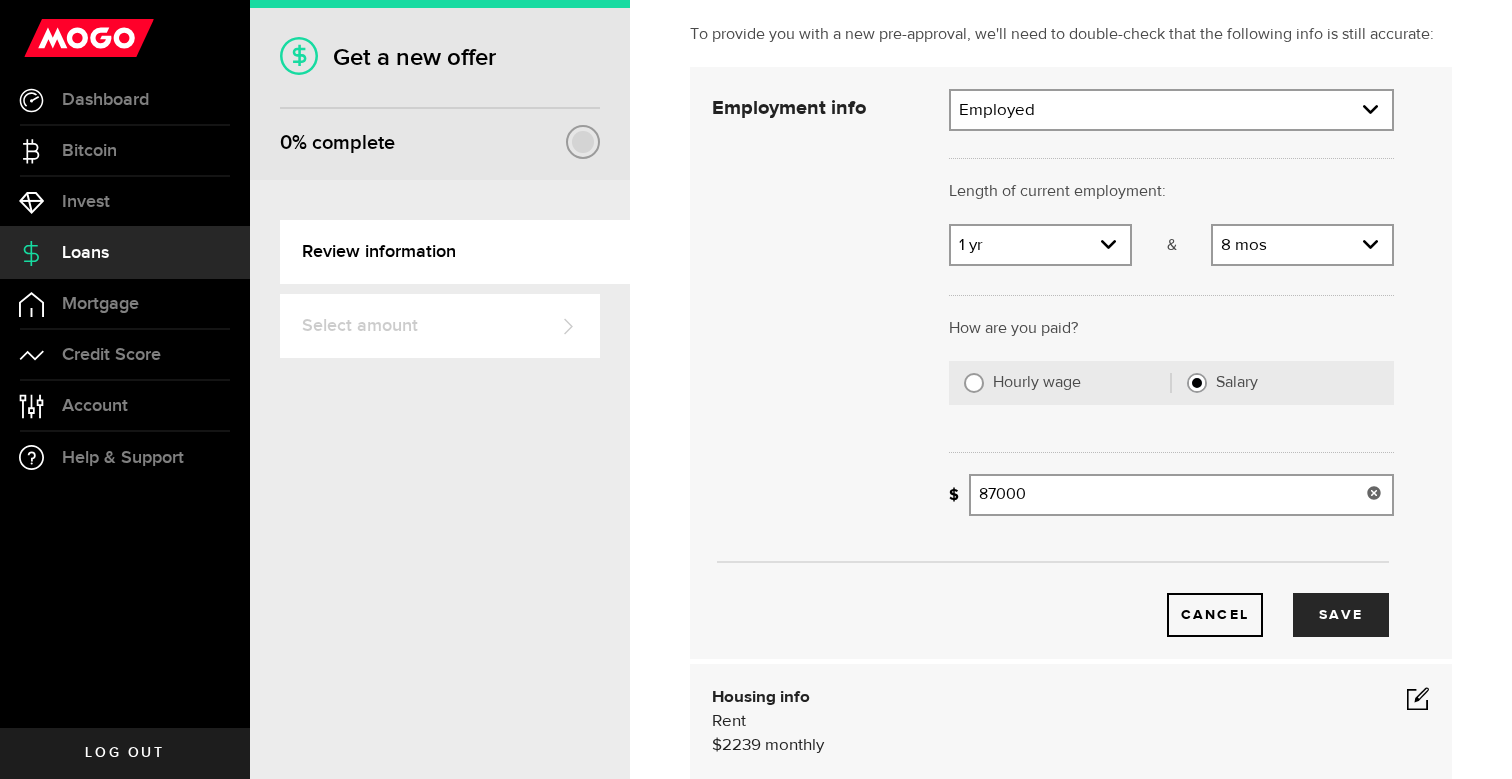 click on "87000" at bounding box center (1181, 495) 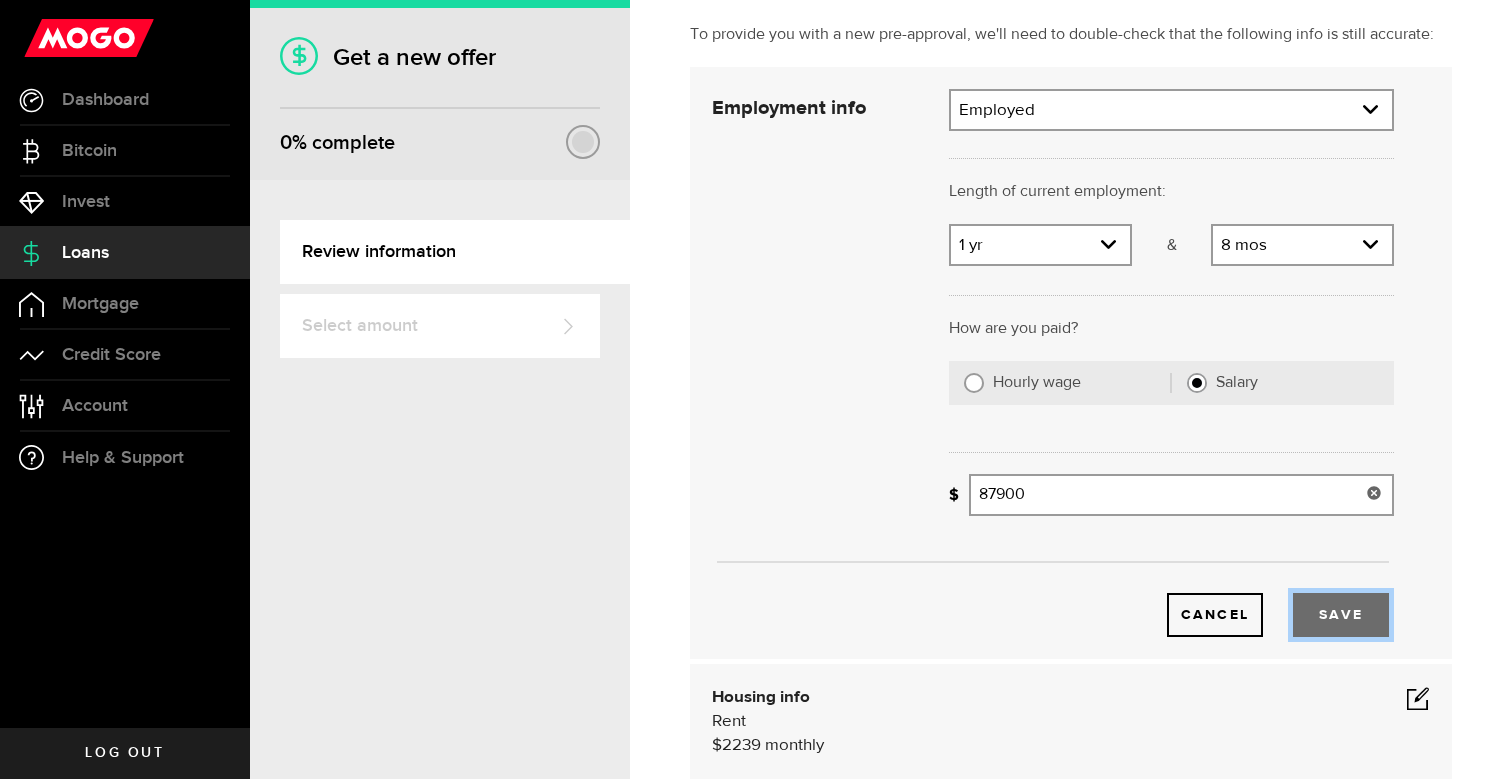 type on "87,900" 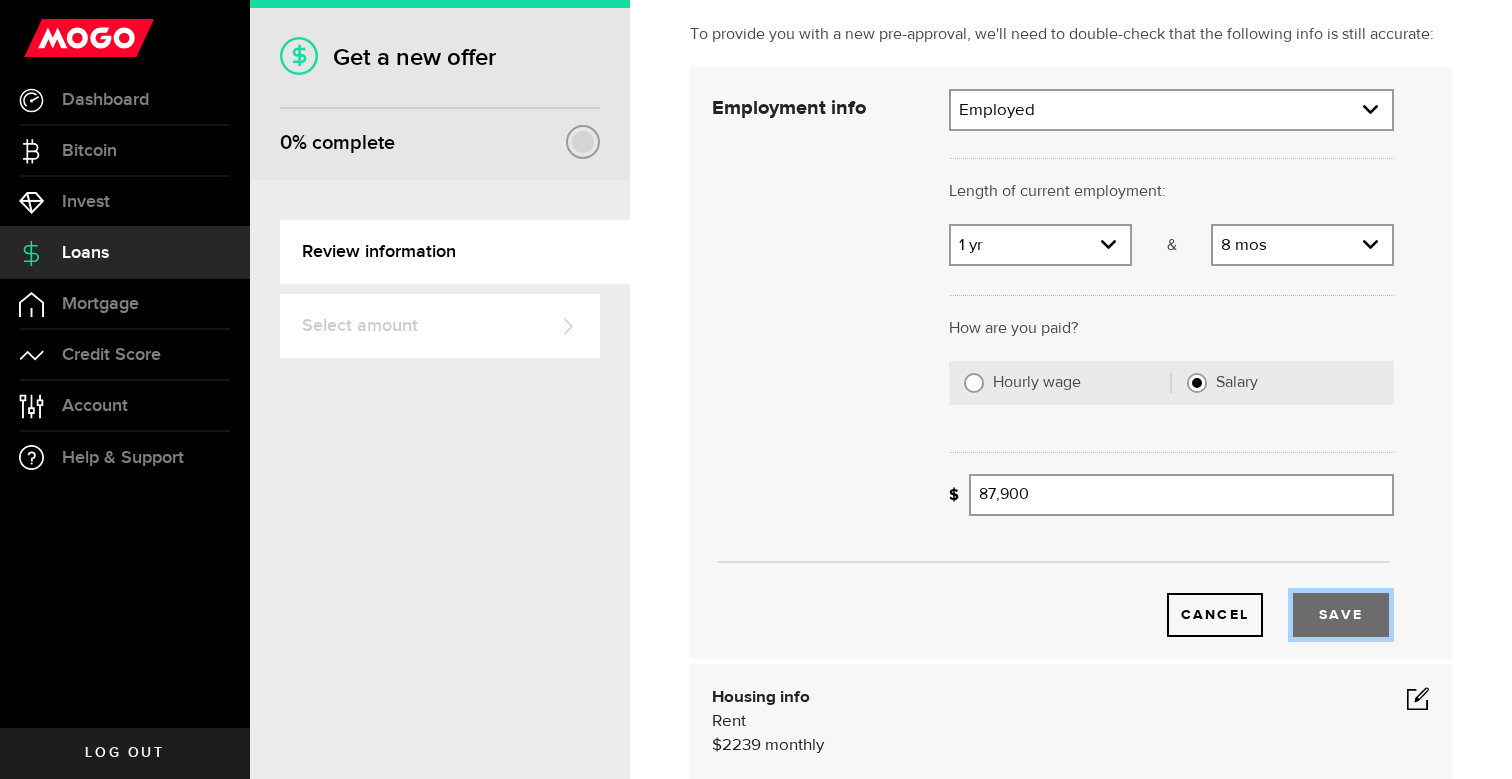 click on "Save" at bounding box center (1341, 615) 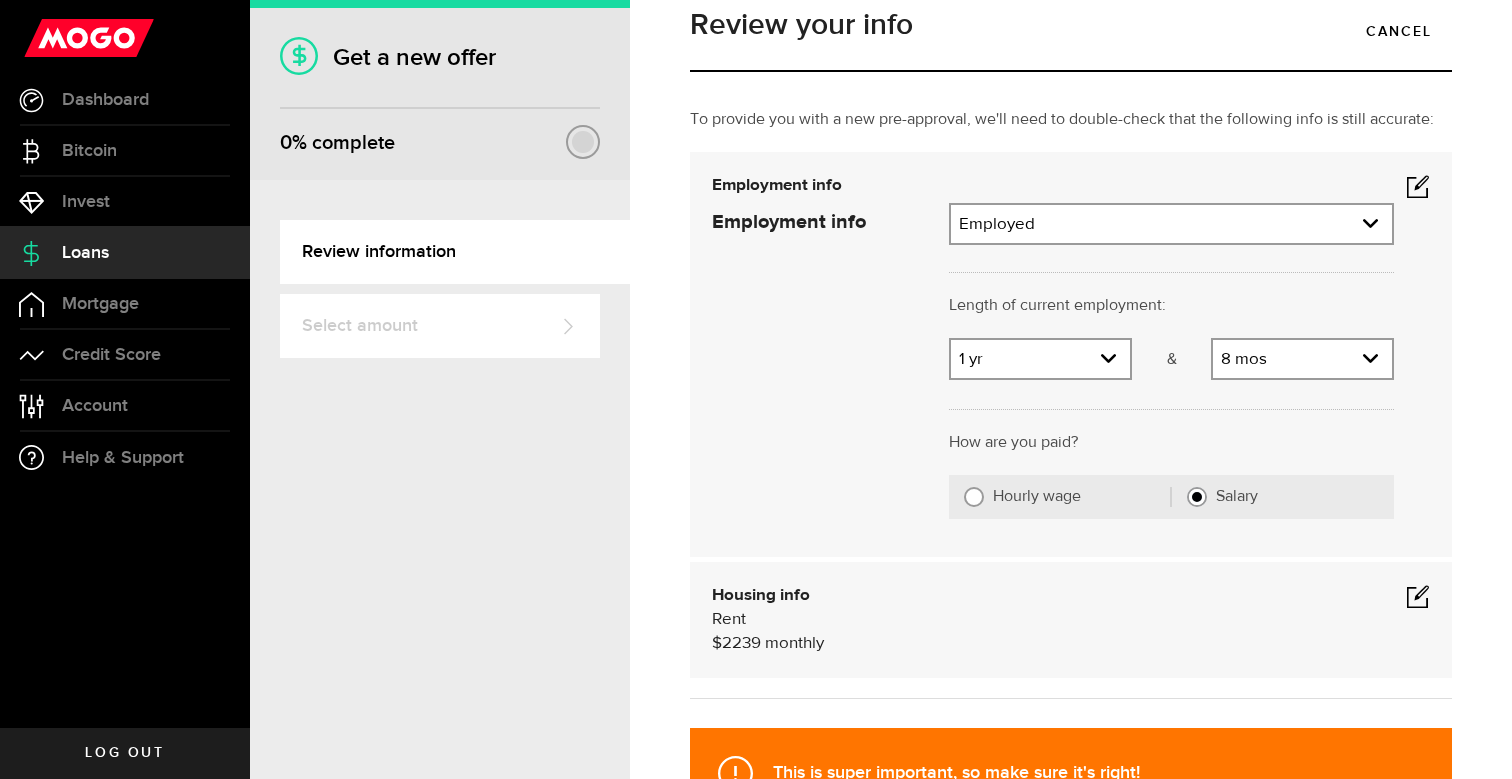 scroll, scrollTop: 0, scrollLeft: 0, axis: both 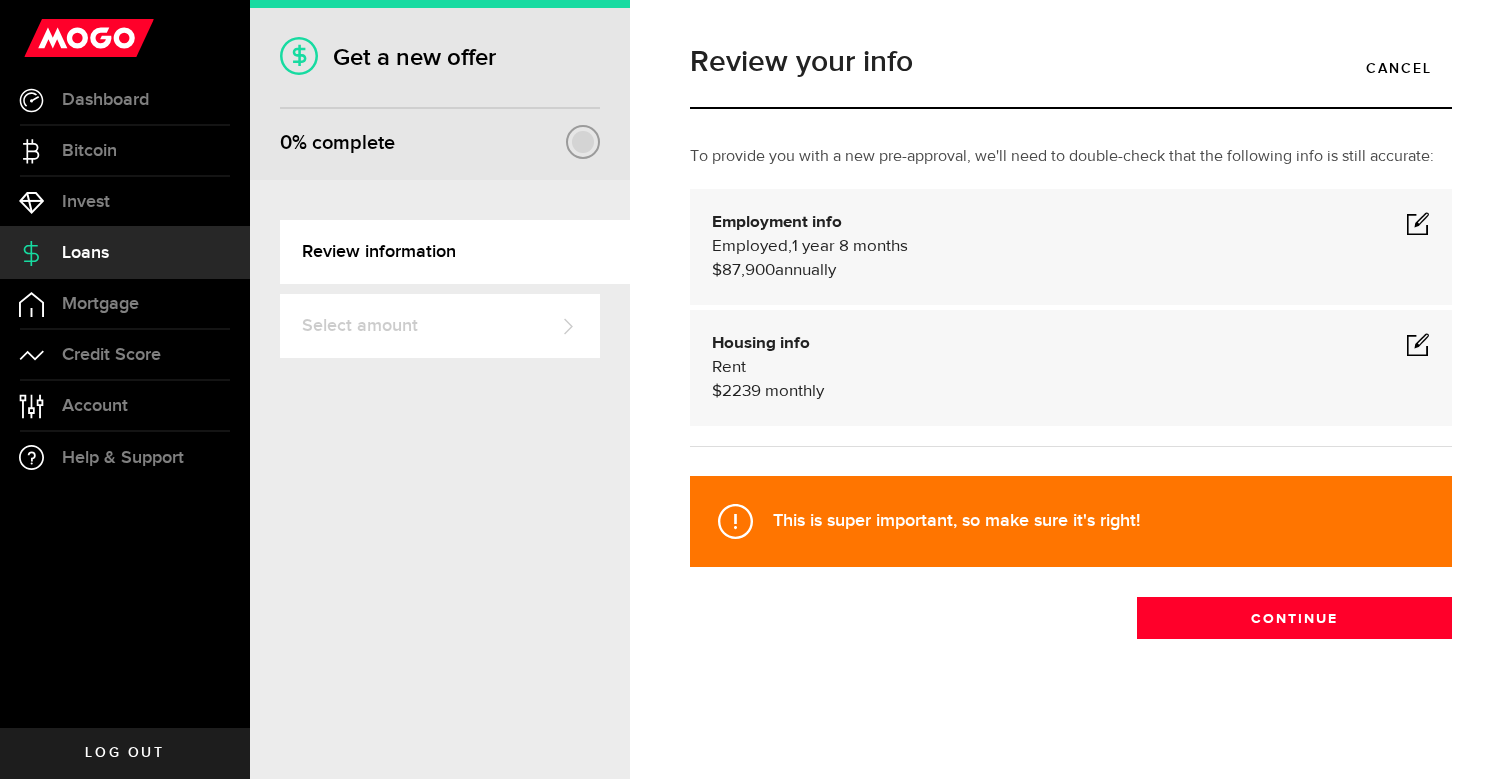 click at bounding box center (1418, 344) 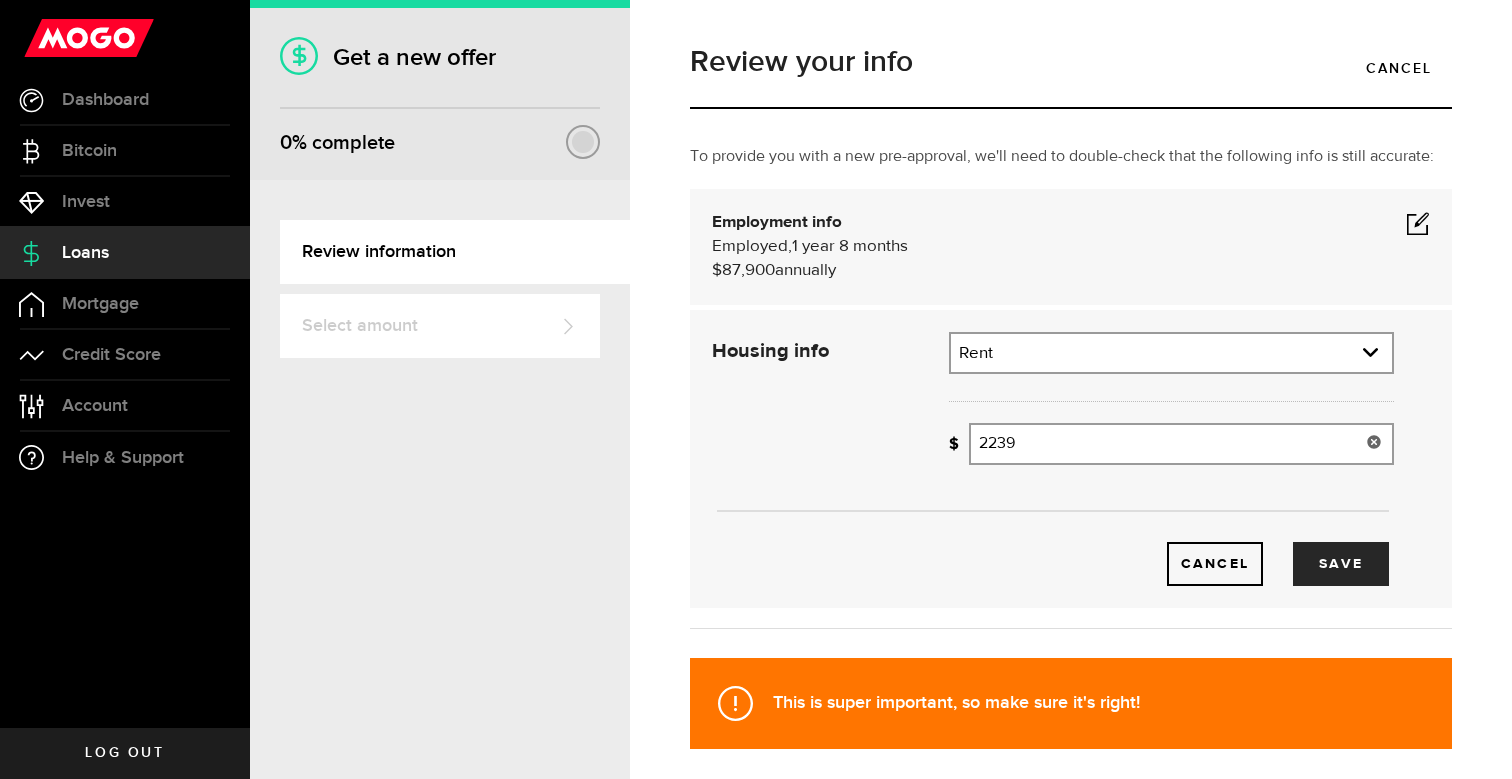 click on "2239" at bounding box center [1181, 444] 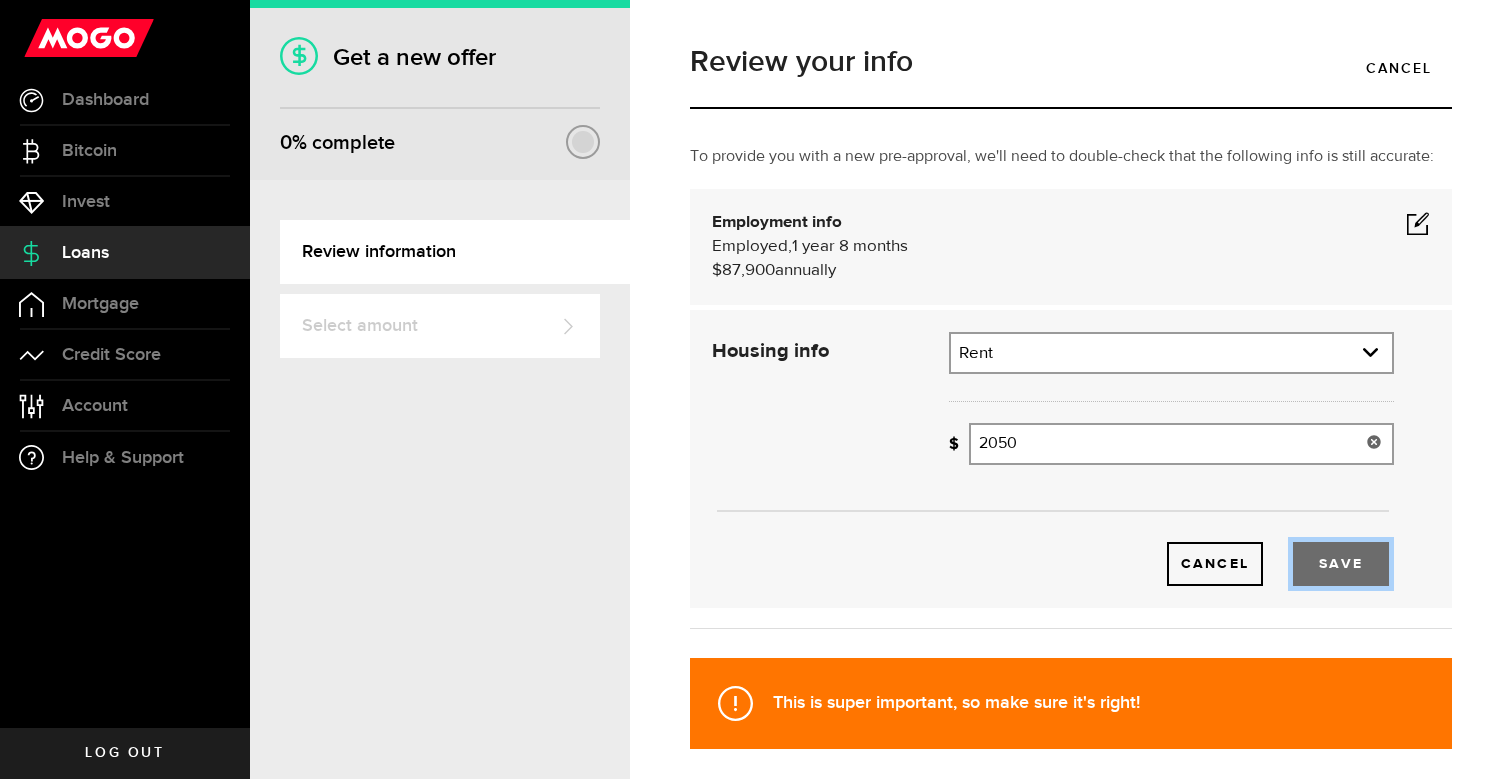 type on "2,050" 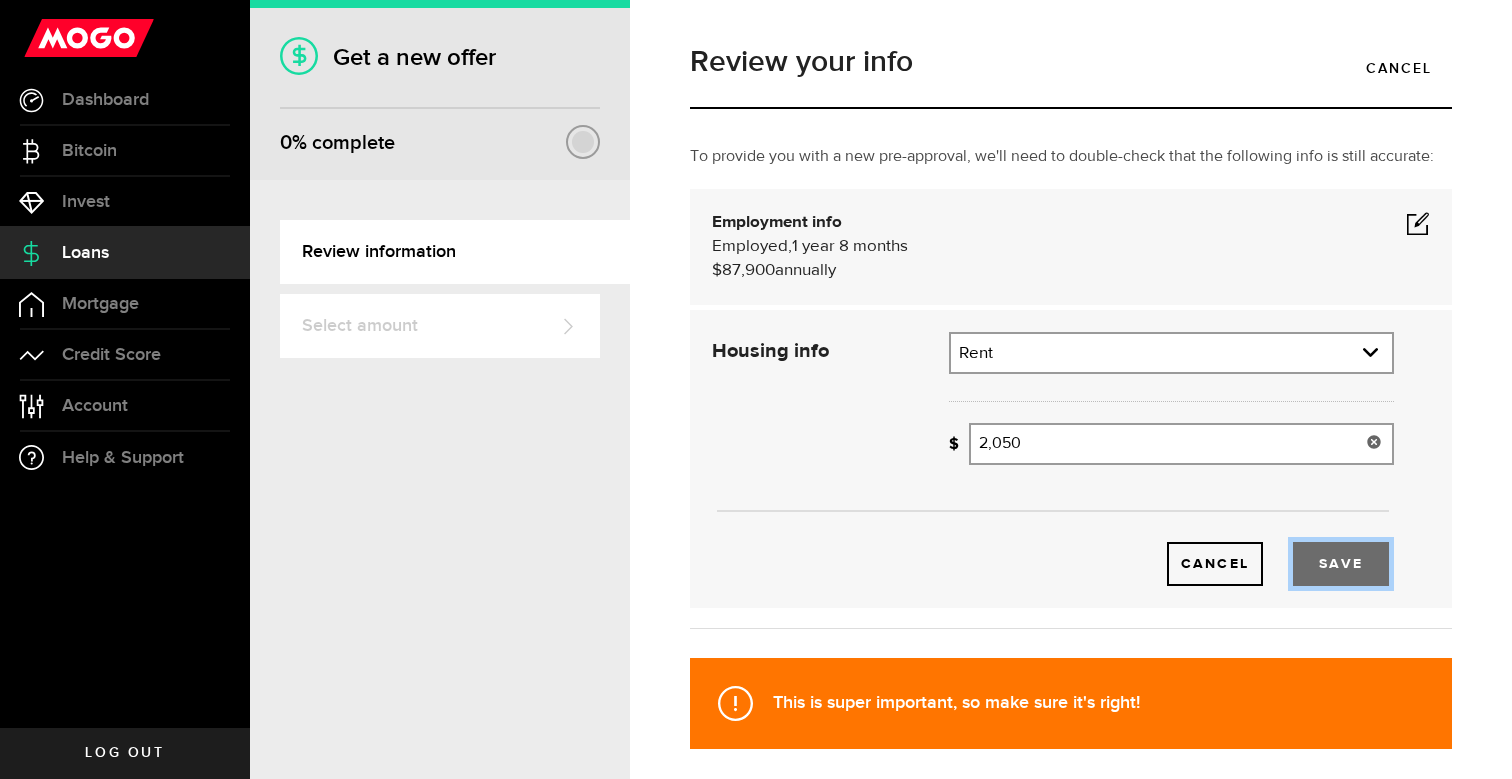 click on "Save" at bounding box center (1341, 564) 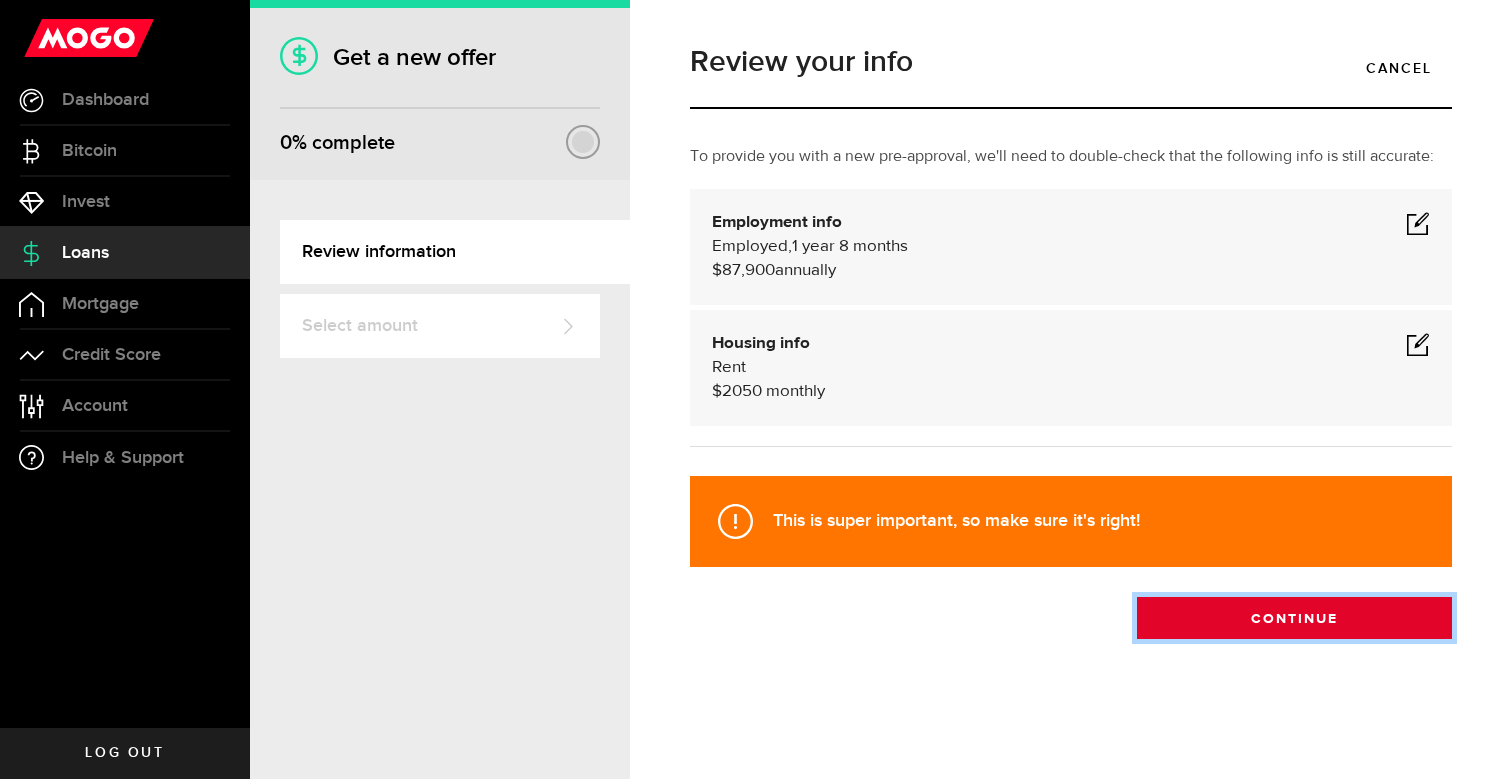 click on "Continue" at bounding box center (1294, 618) 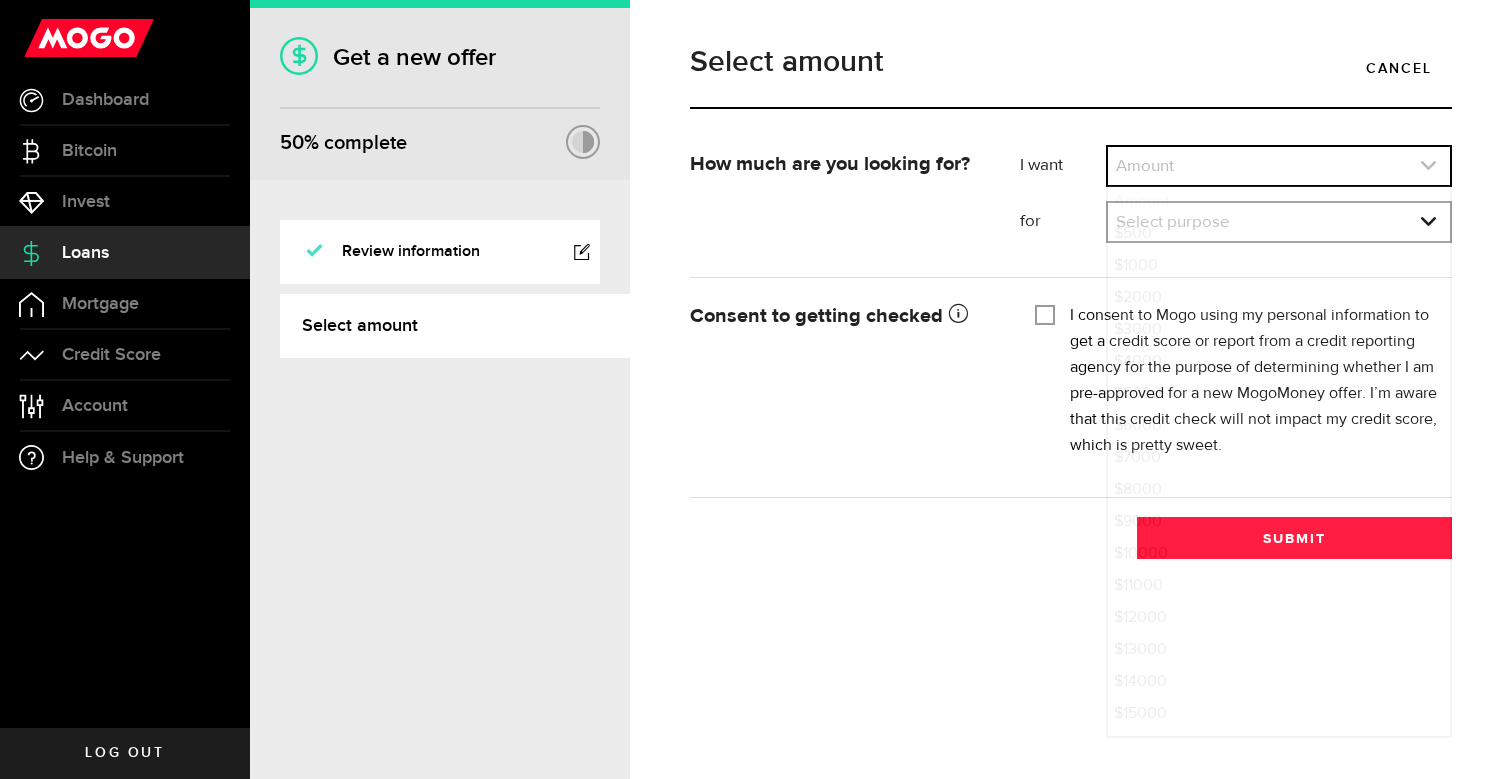 click at bounding box center (1279, 166) 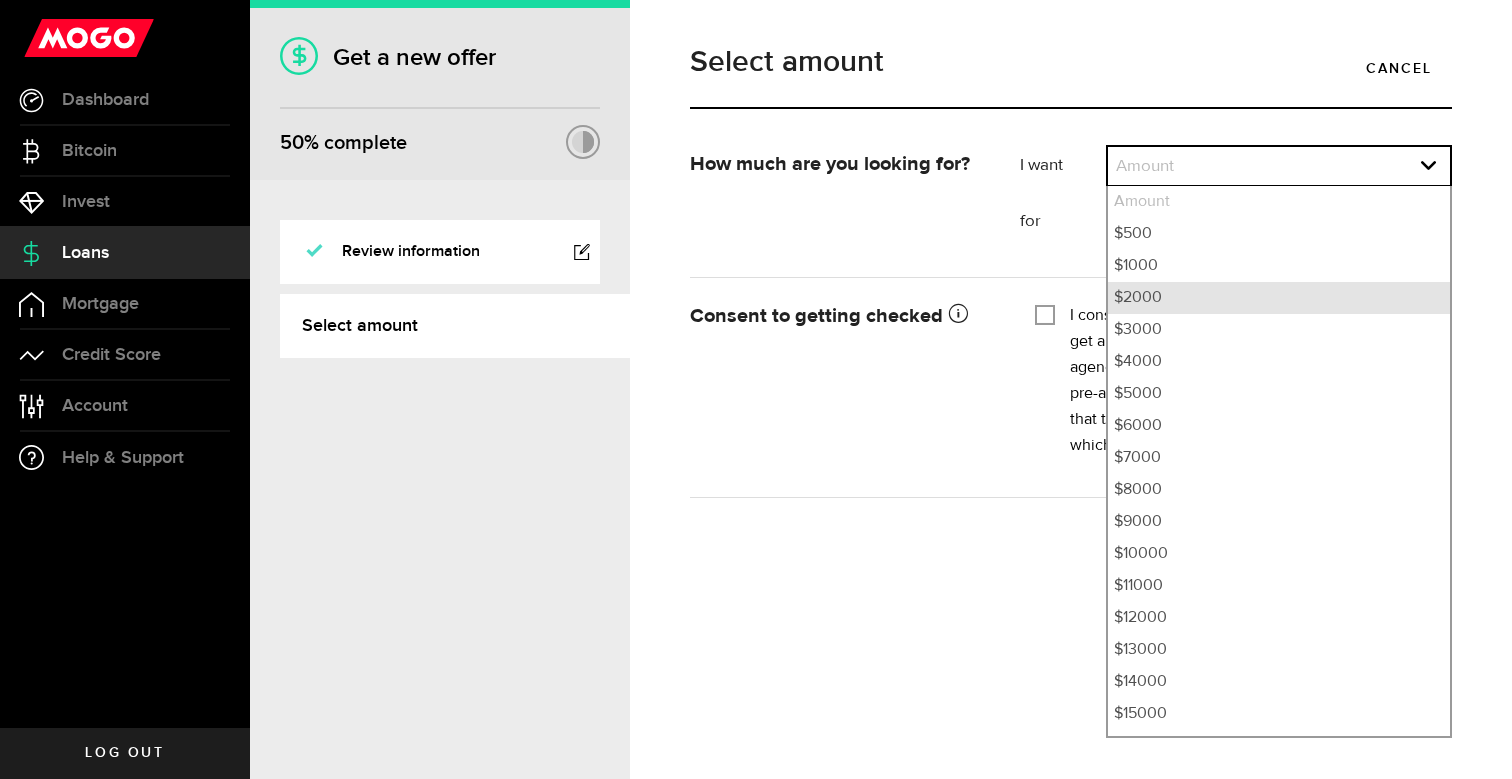 click on "$2000" at bounding box center (1279, 298) 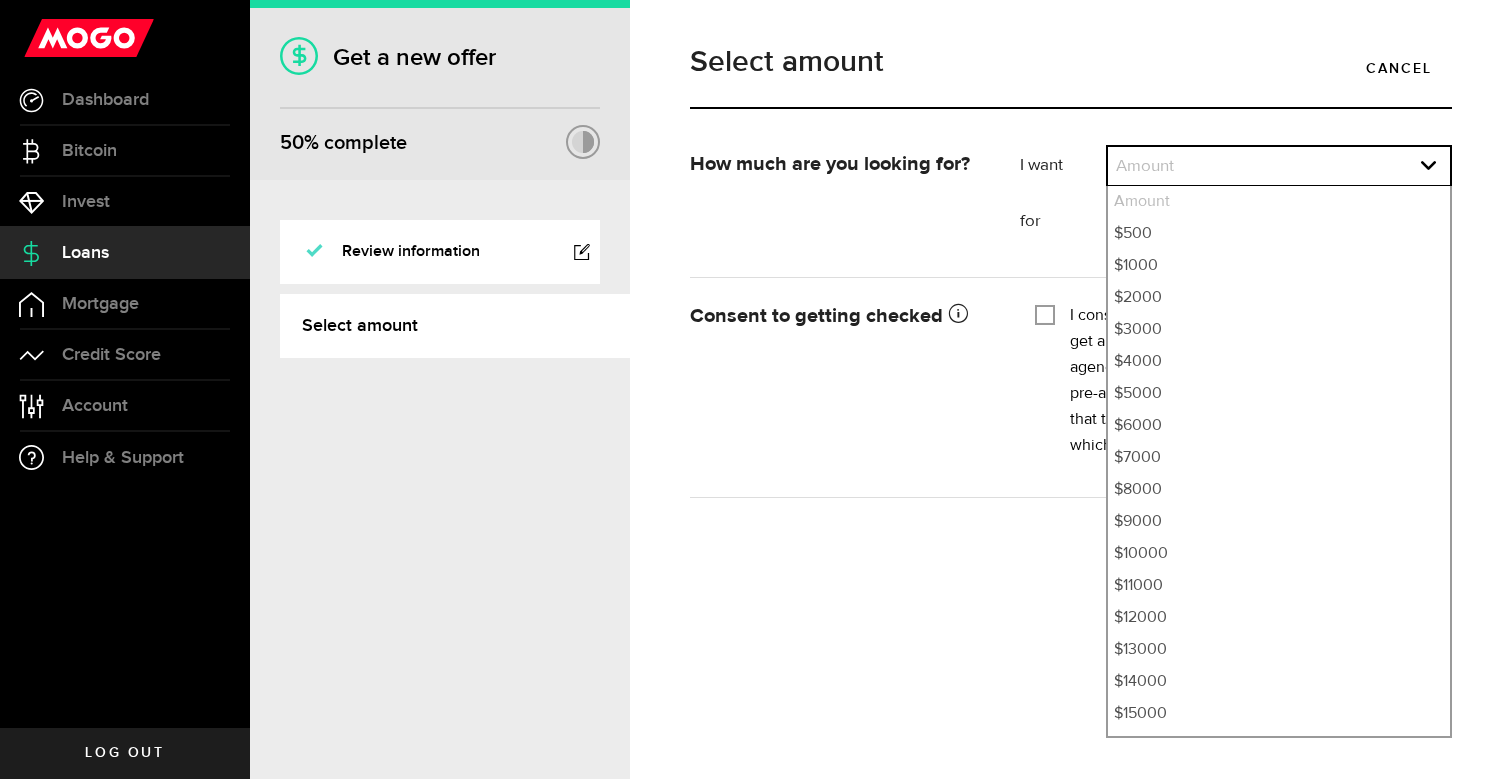 select on "2000" 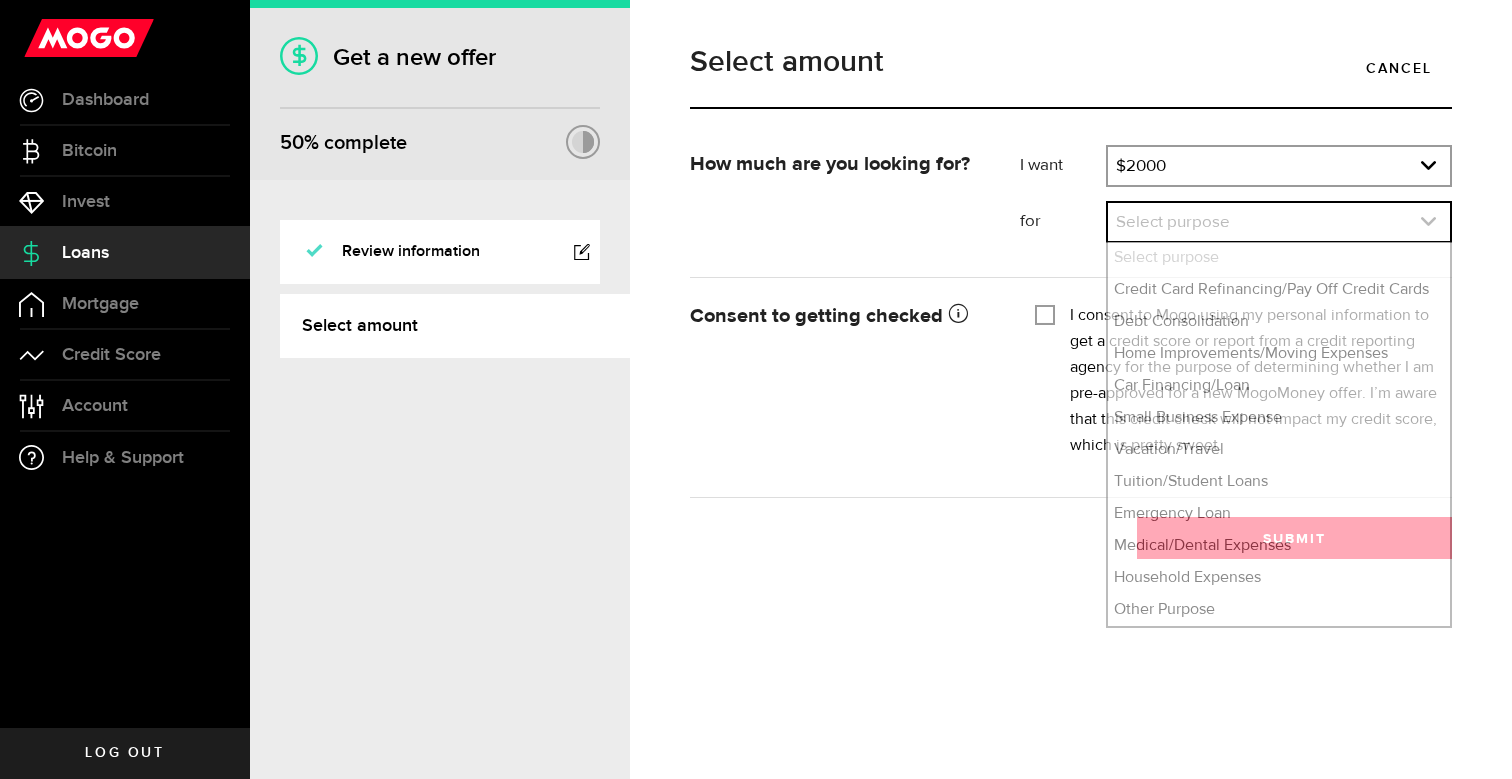click at bounding box center (1279, 222) 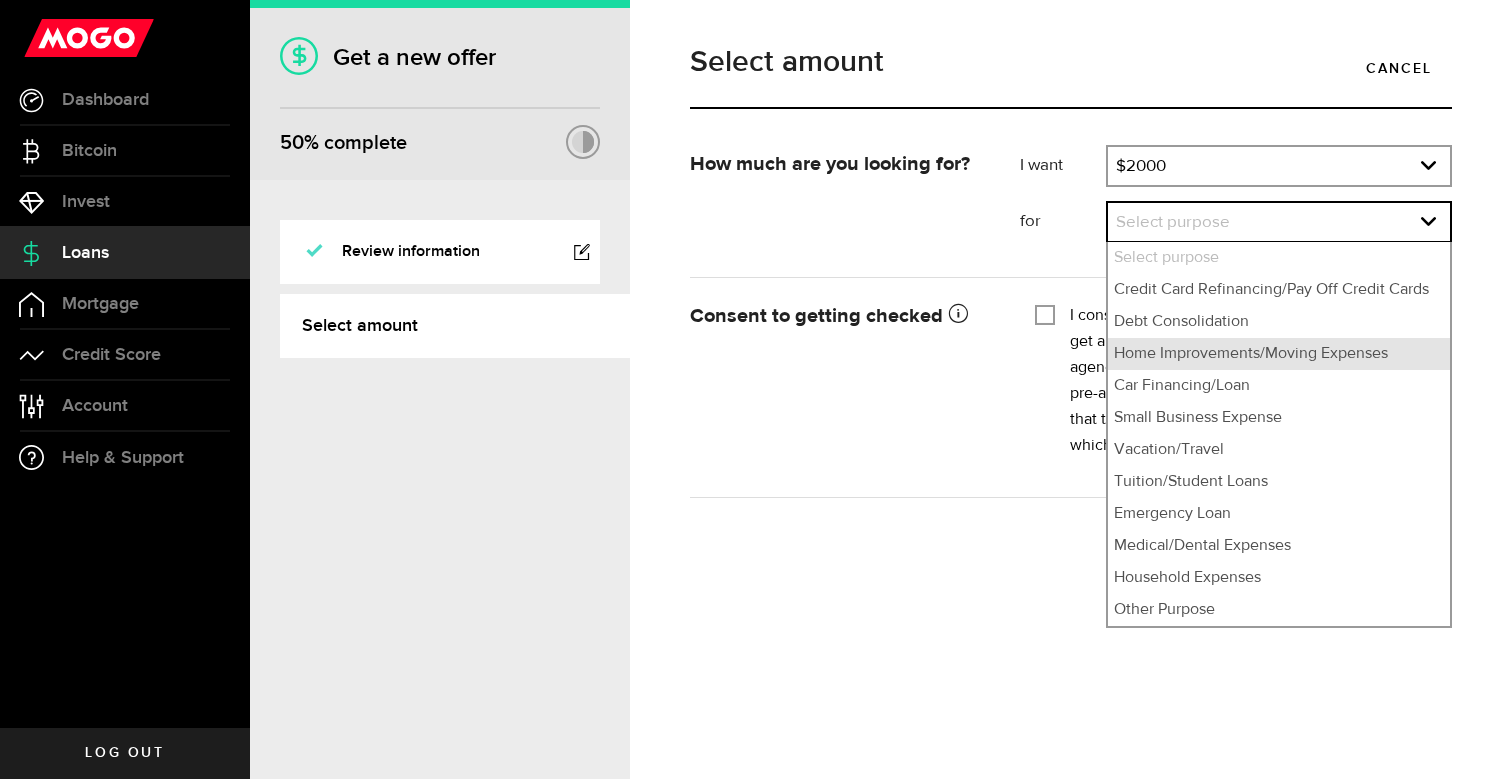 click on "Home Improvements/Moving Expenses" at bounding box center (1279, 354) 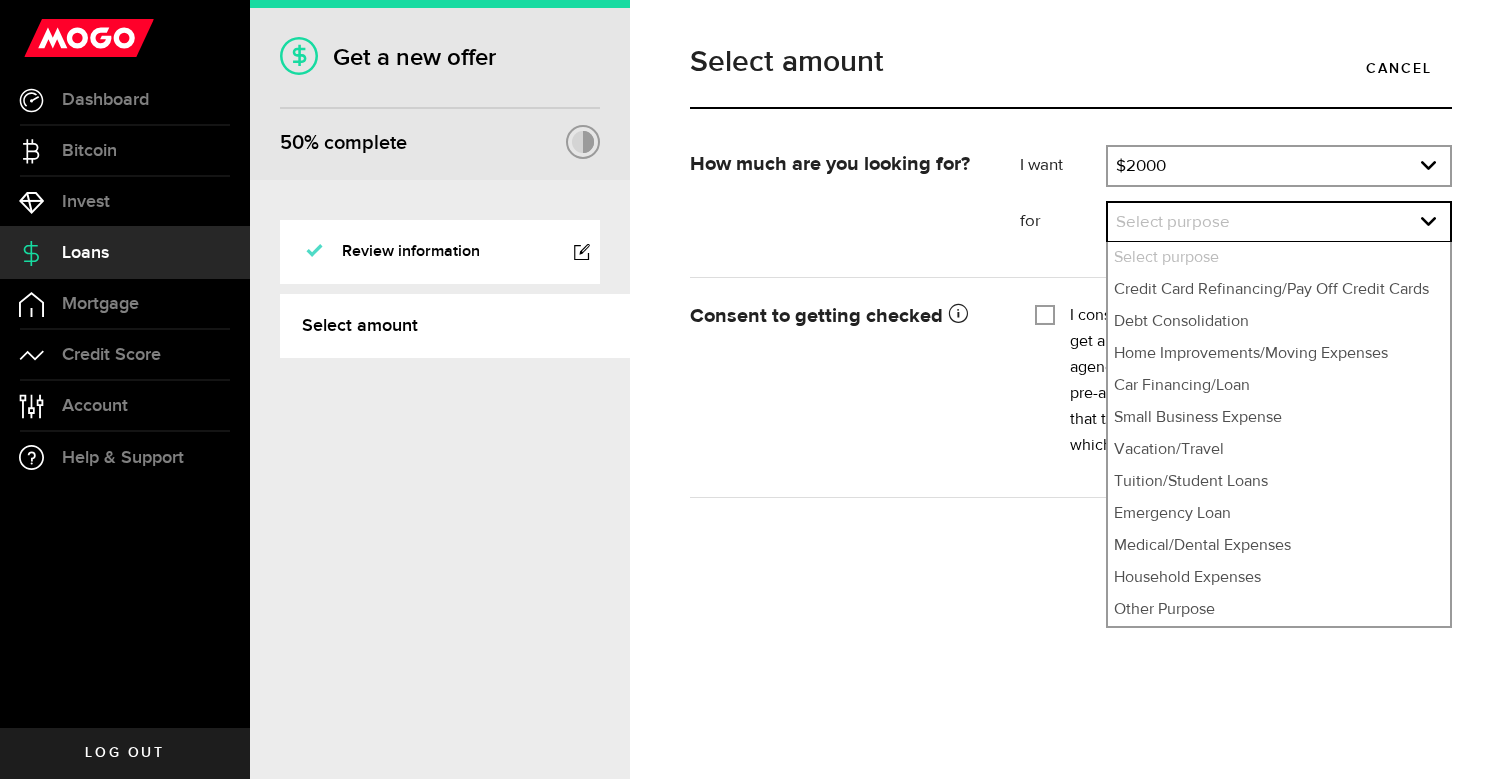 select on "Home Improvements/Moving Expenses" 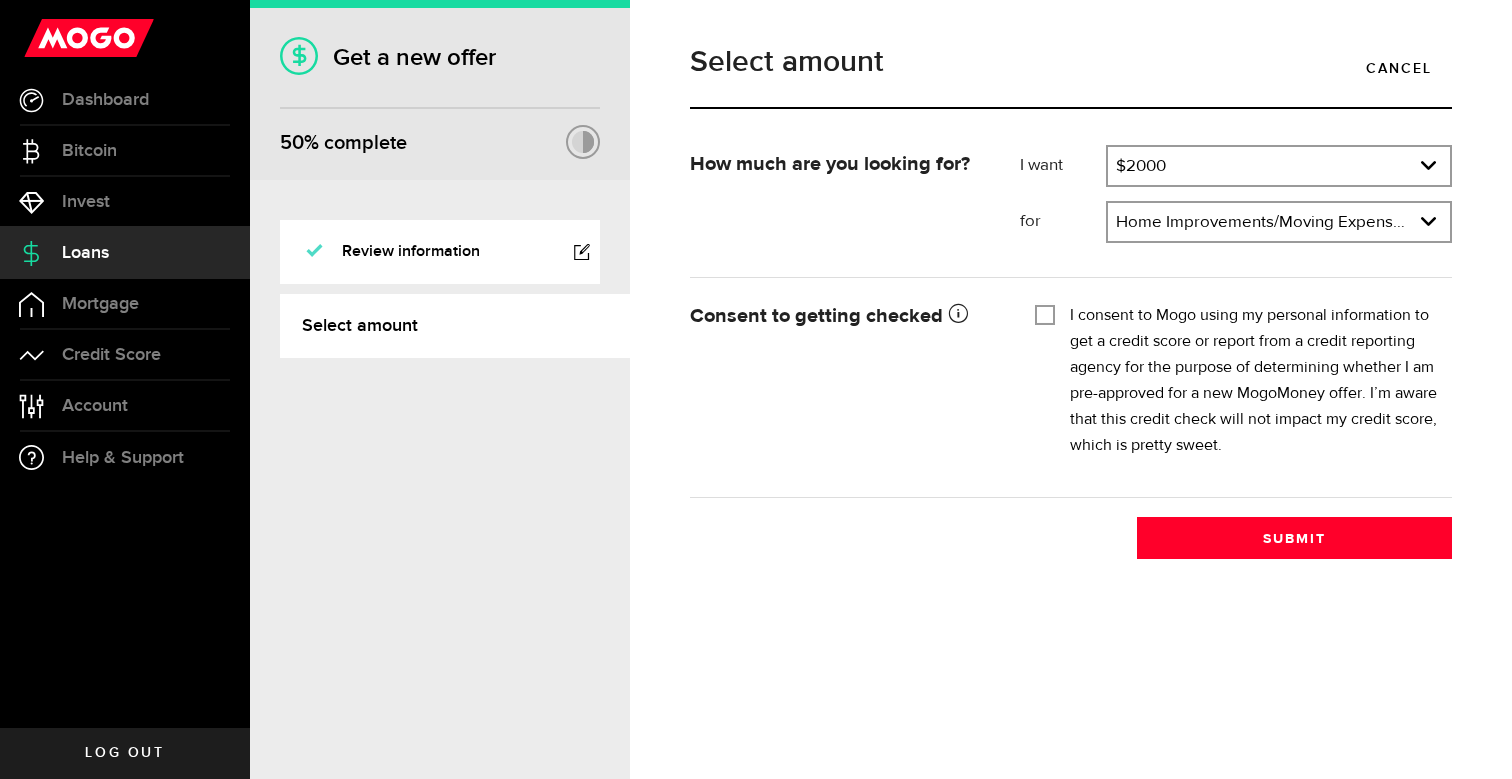 click on "I consent to Mogo using my personal information to get a credit score or report from a credit reporting agency for the purpose of determining whether I am pre-approved for a new MogoMoney offer. I’m aware that this credit check will not impact my credit score, which is pretty sweet." at bounding box center [1236, 381] 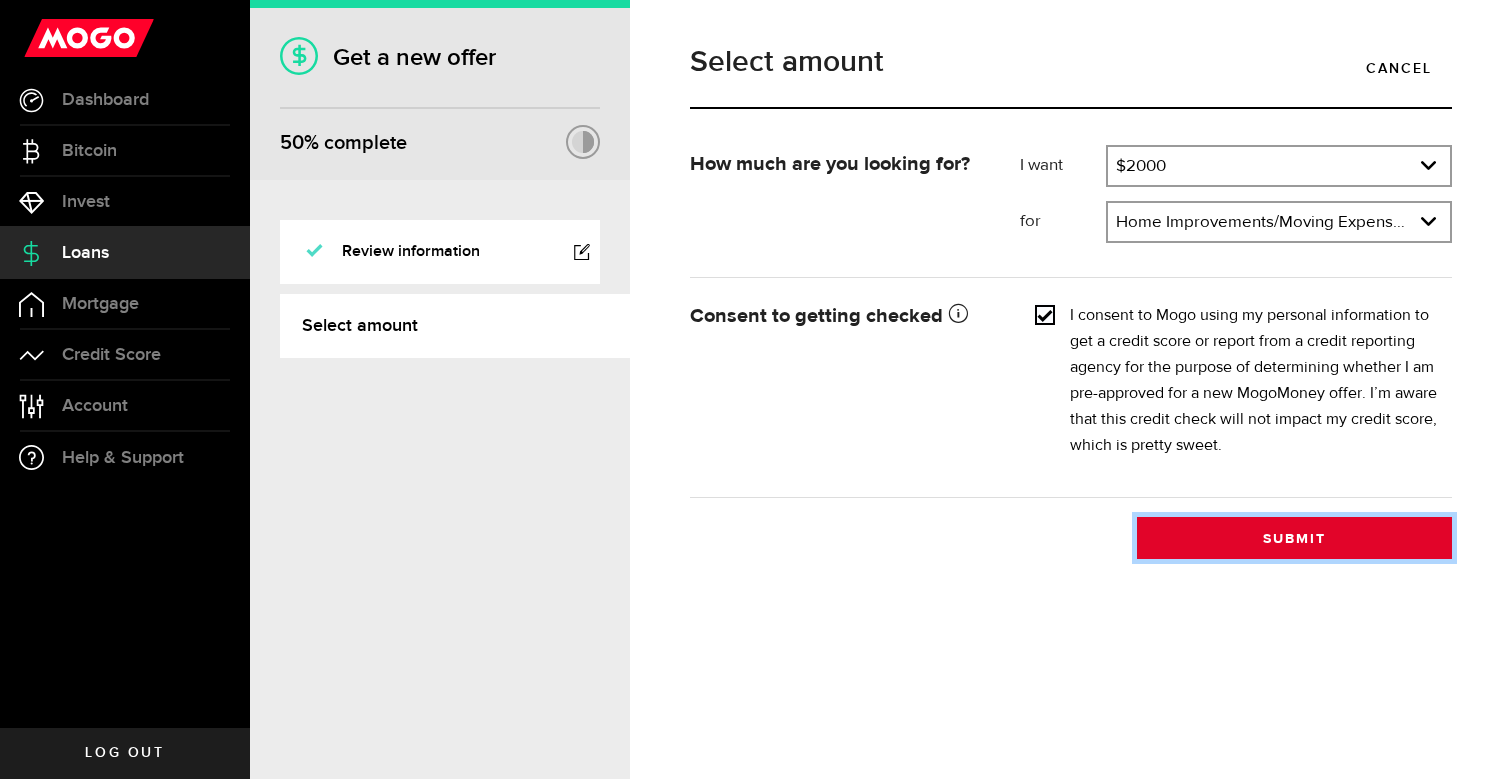 click on "Submit" at bounding box center [1294, 538] 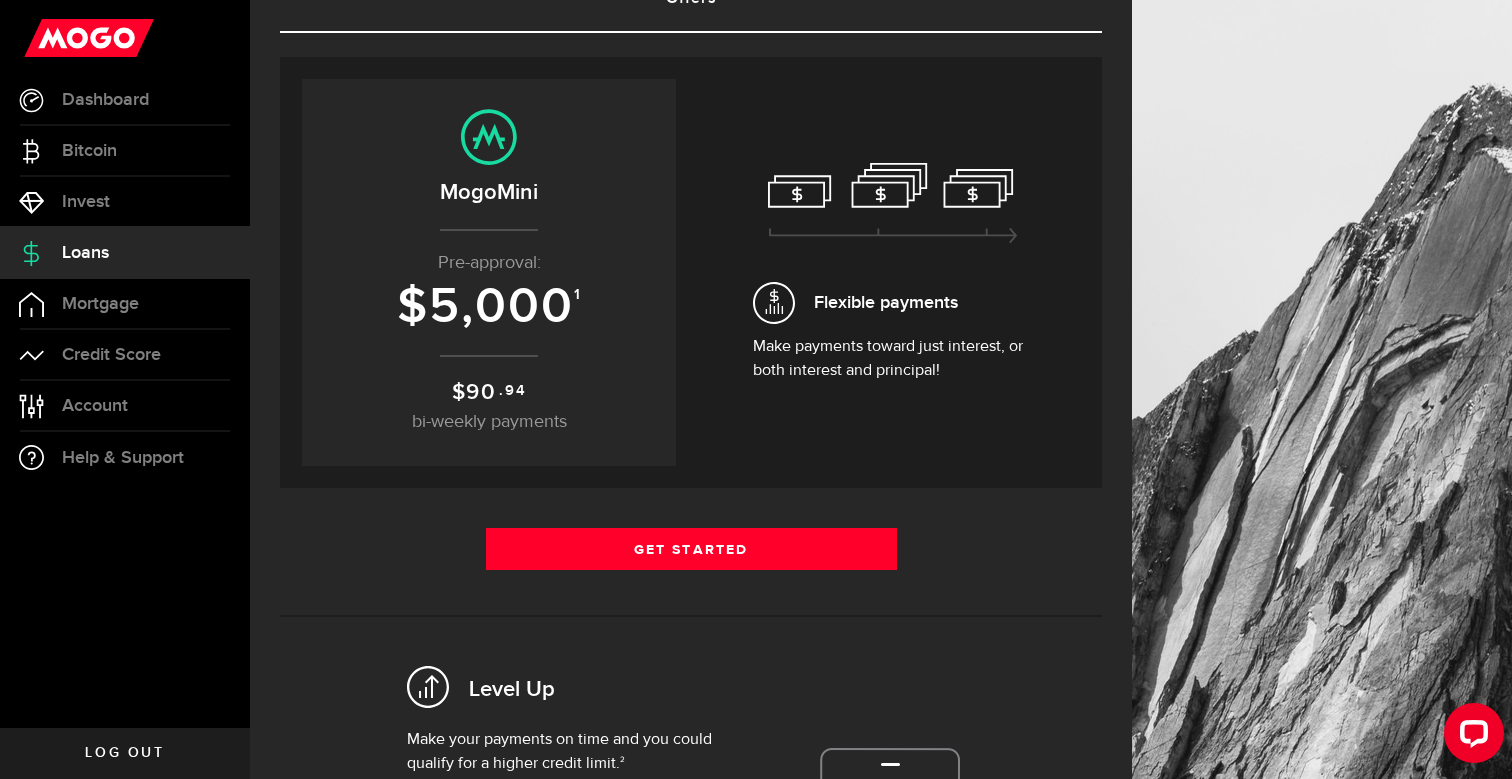 scroll, scrollTop: 150, scrollLeft: 0, axis: vertical 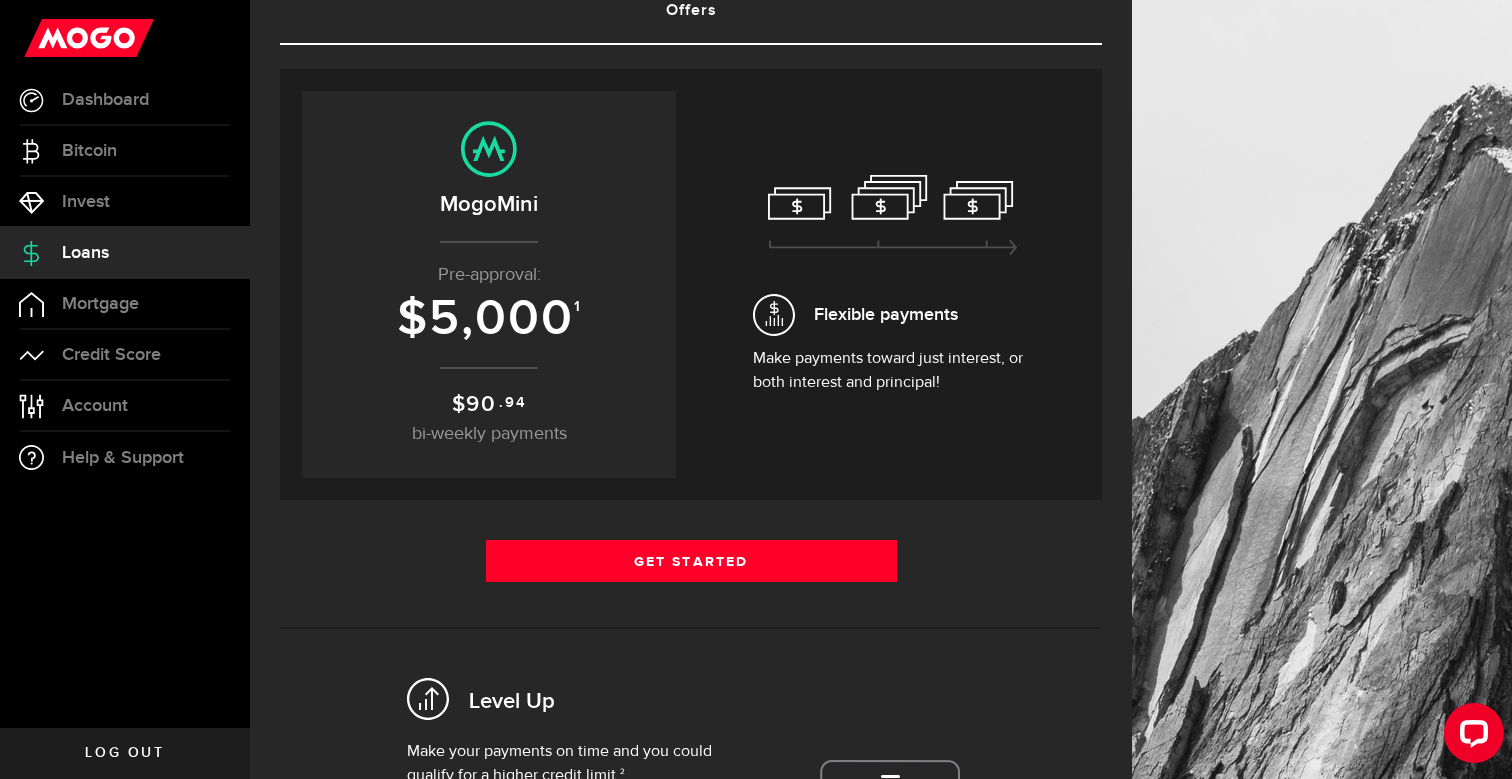 click on "$ 5,000 1" at bounding box center [489, 319] 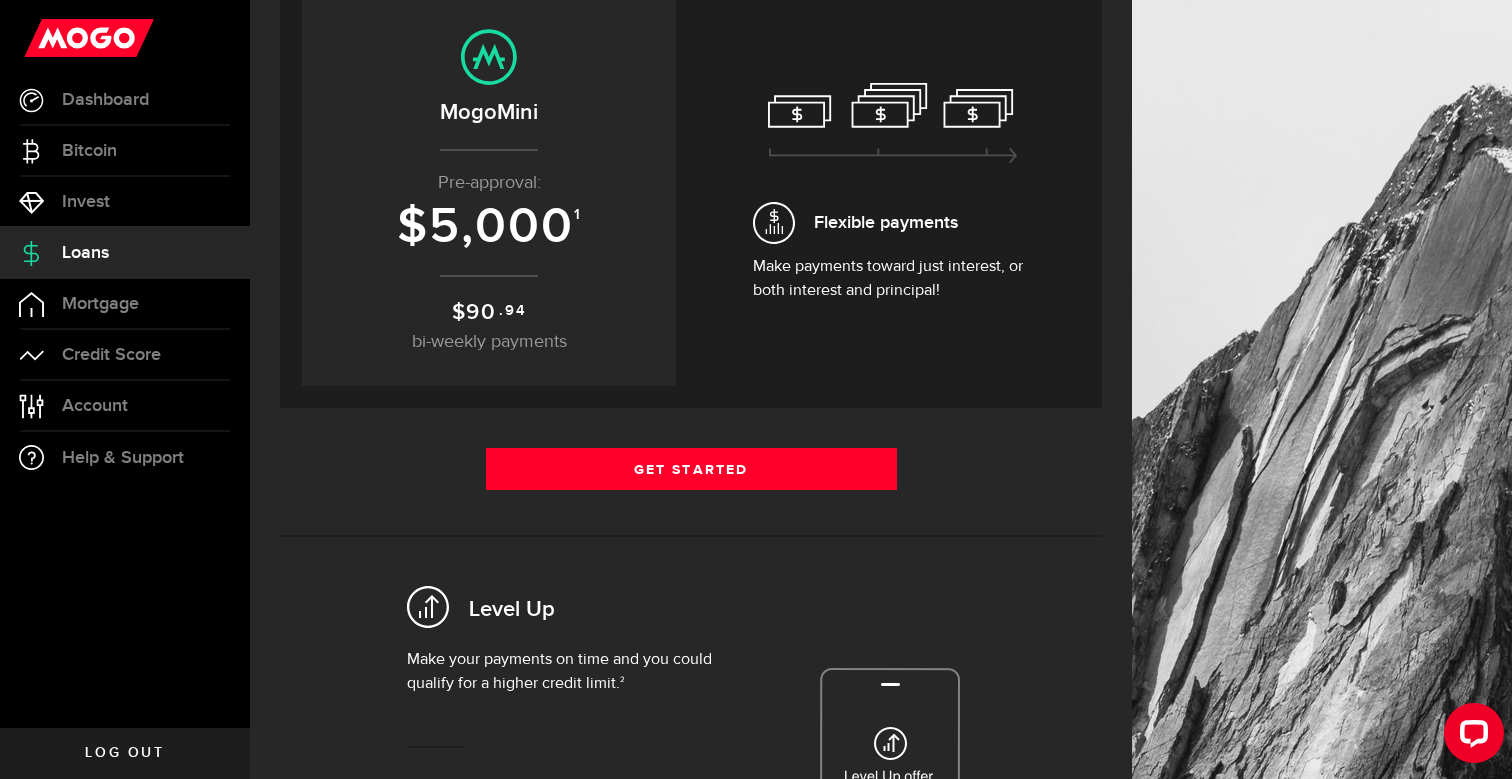 scroll, scrollTop: 234, scrollLeft: 0, axis: vertical 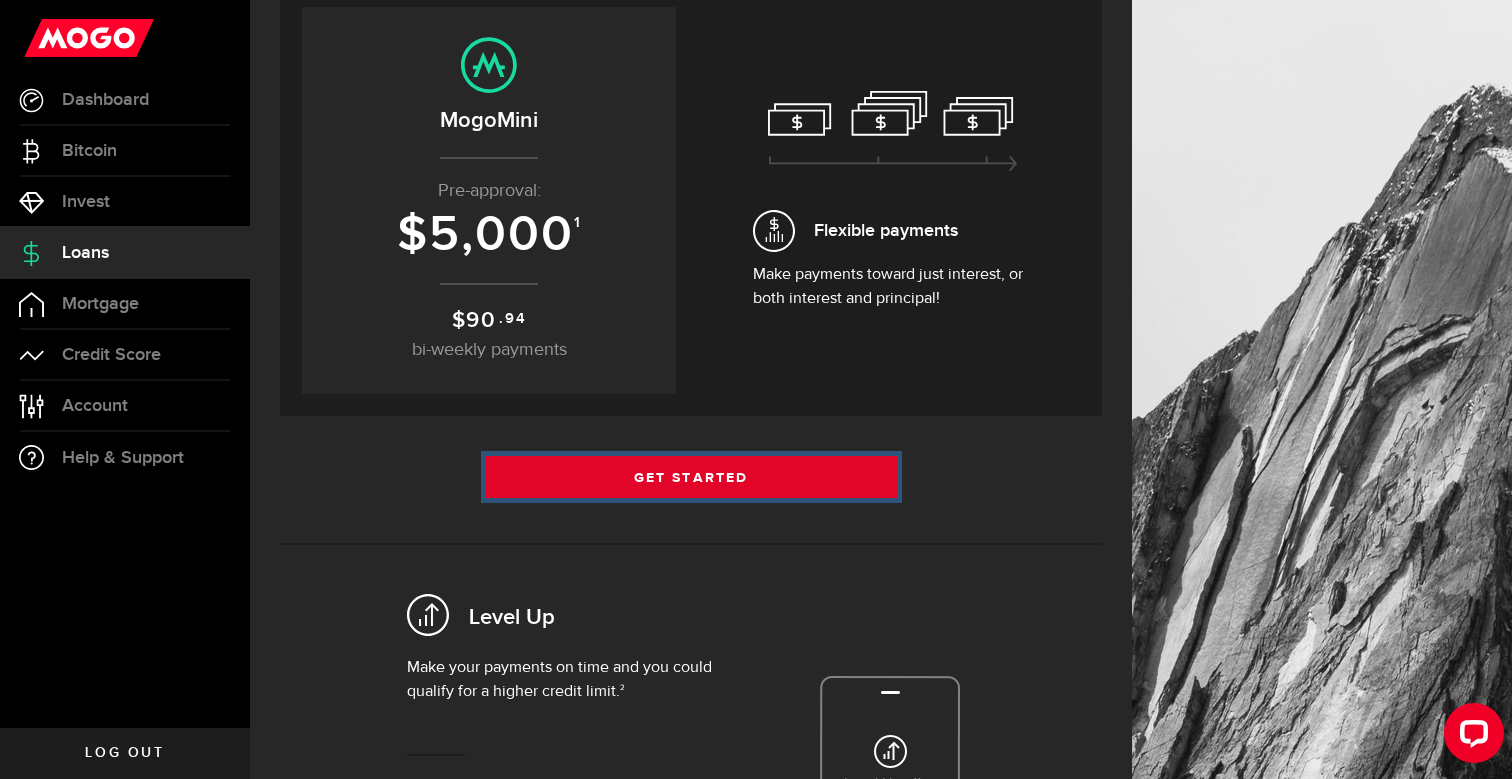 click on "Get Started" at bounding box center (691, 477) 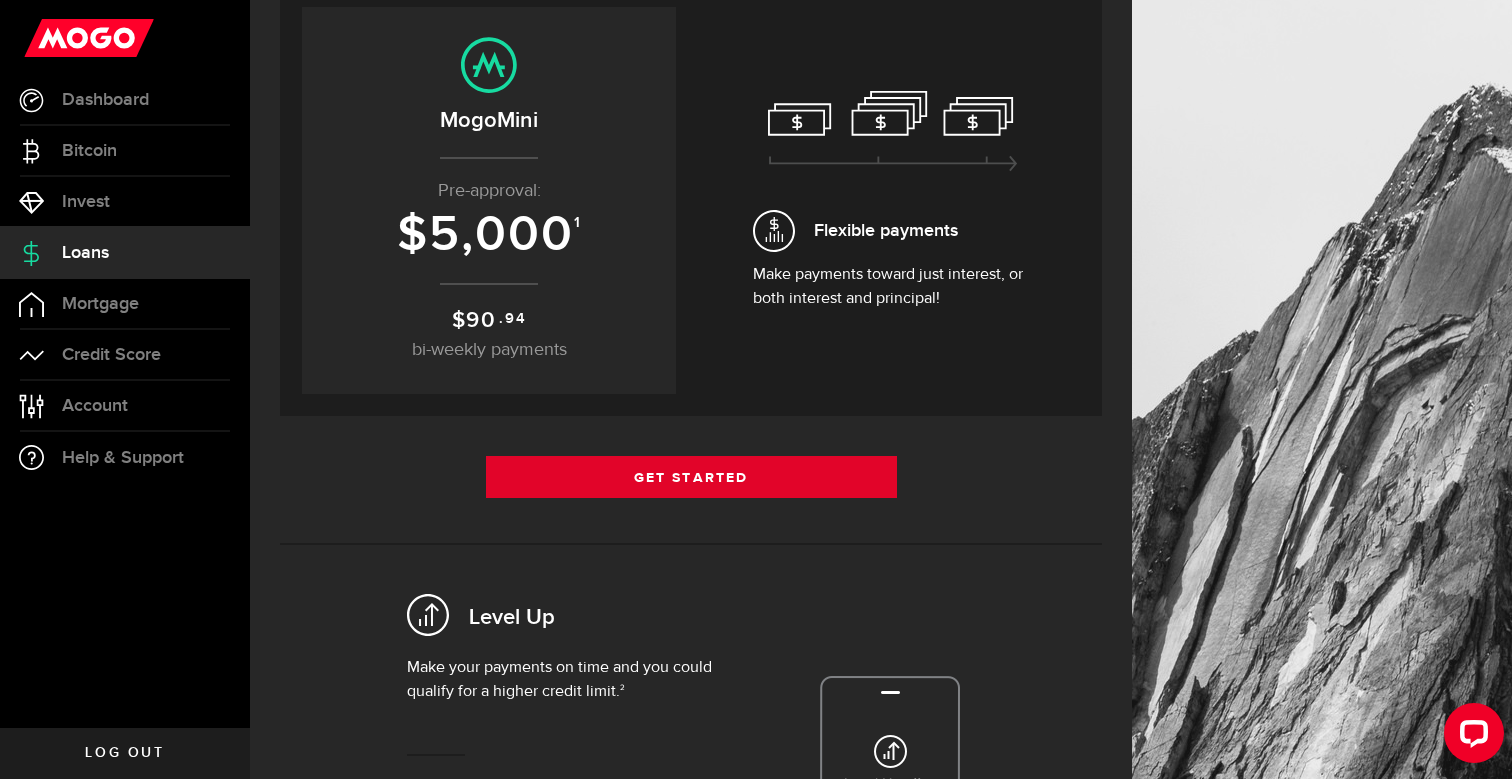 scroll, scrollTop: 0, scrollLeft: 0, axis: both 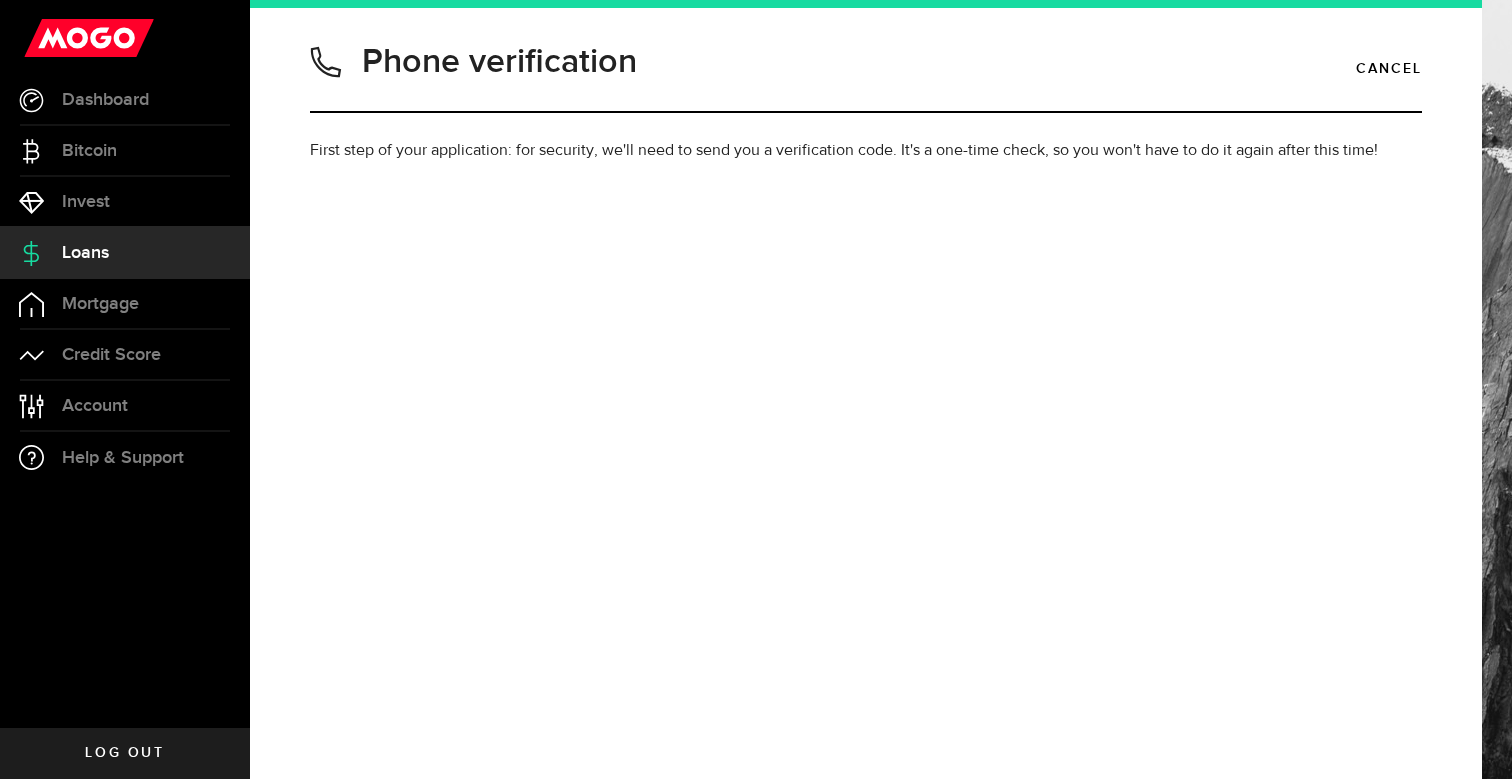 type on "4169928623" 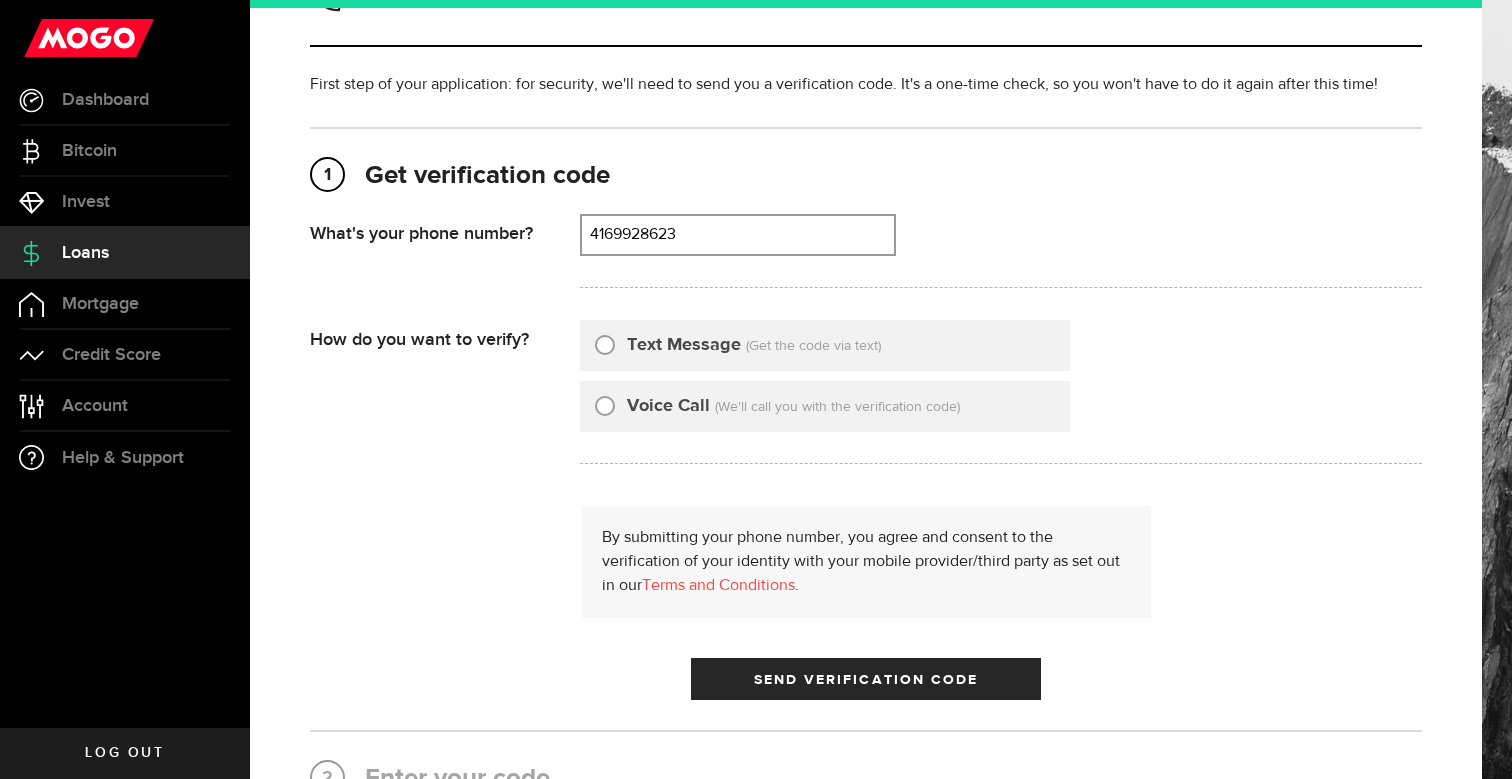 scroll, scrollTop: 67, scrollLeft: 0, axis: vertical 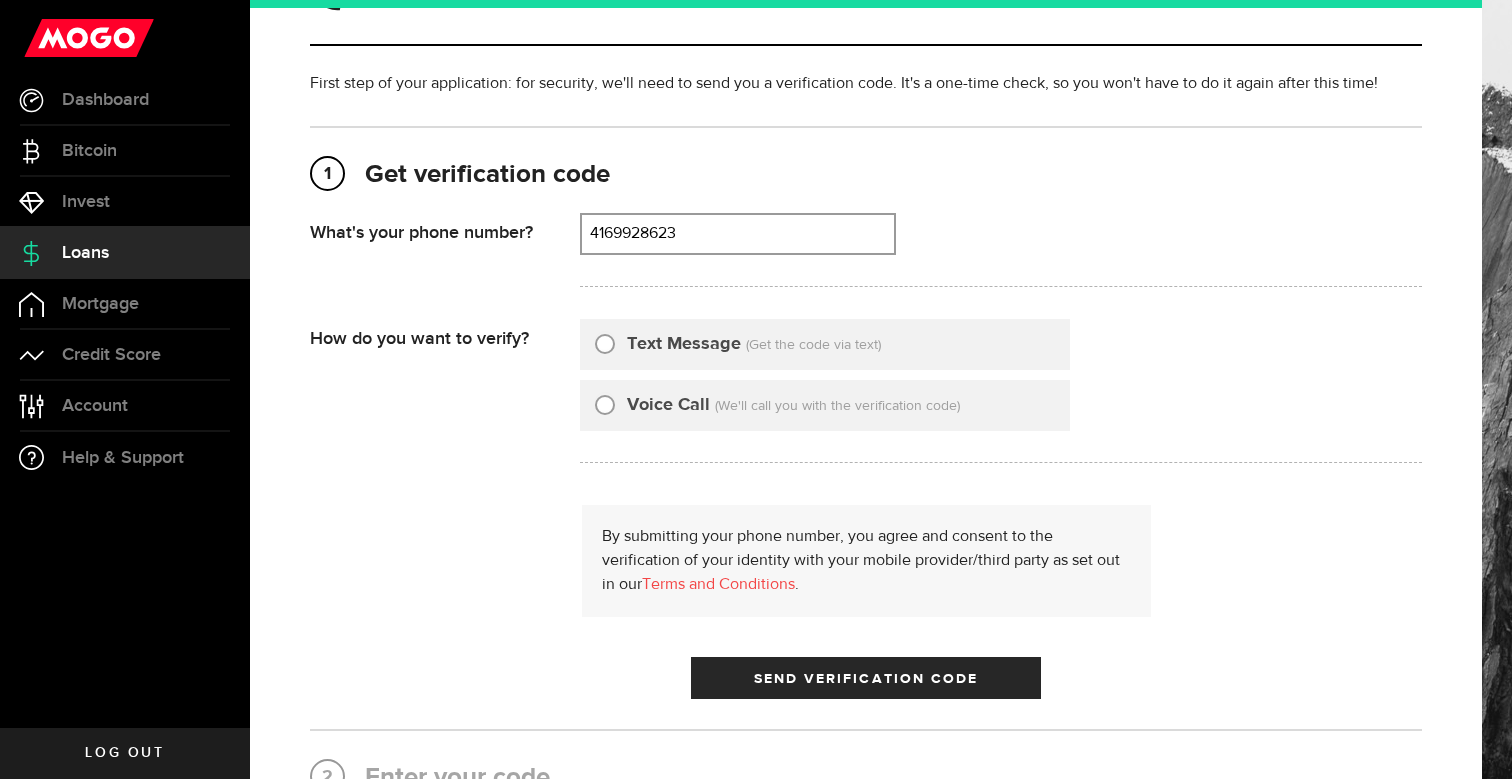 click on "Text Message" at bounding box center (668, 344) 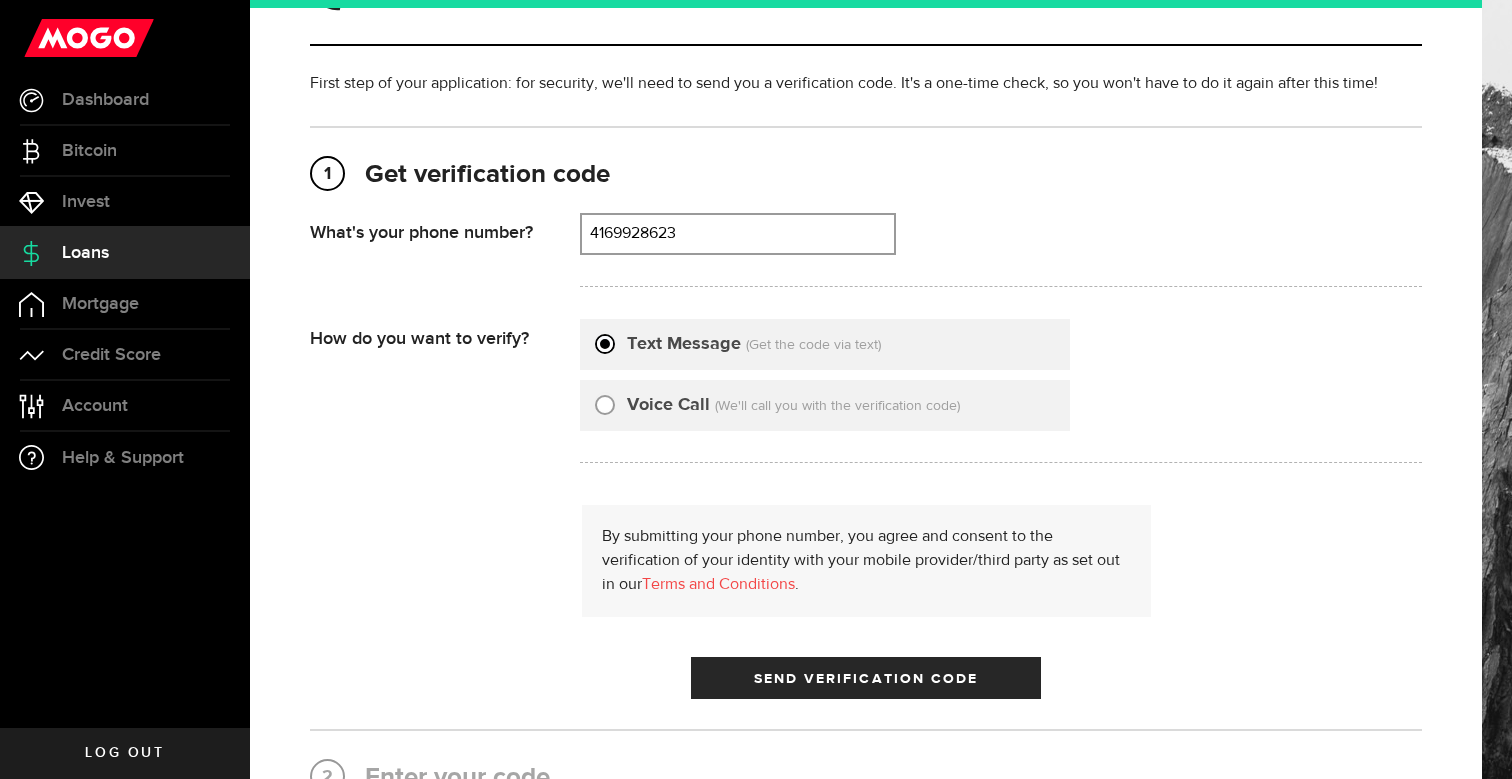 scroll, scrollTop: 158, scrollLeft: 0, axis: vertical 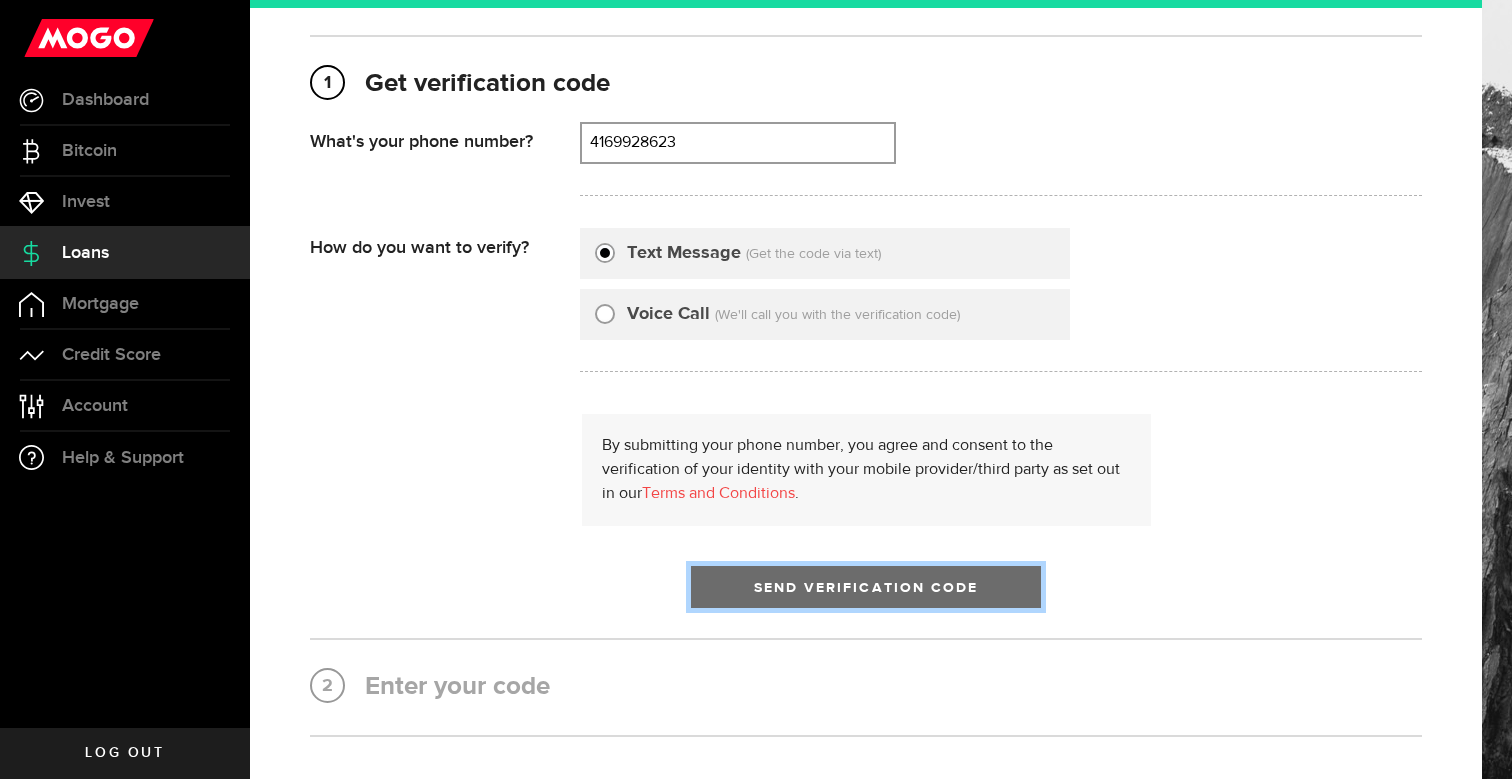 click on "Send Verification Code" at bounding box center (866, 587) 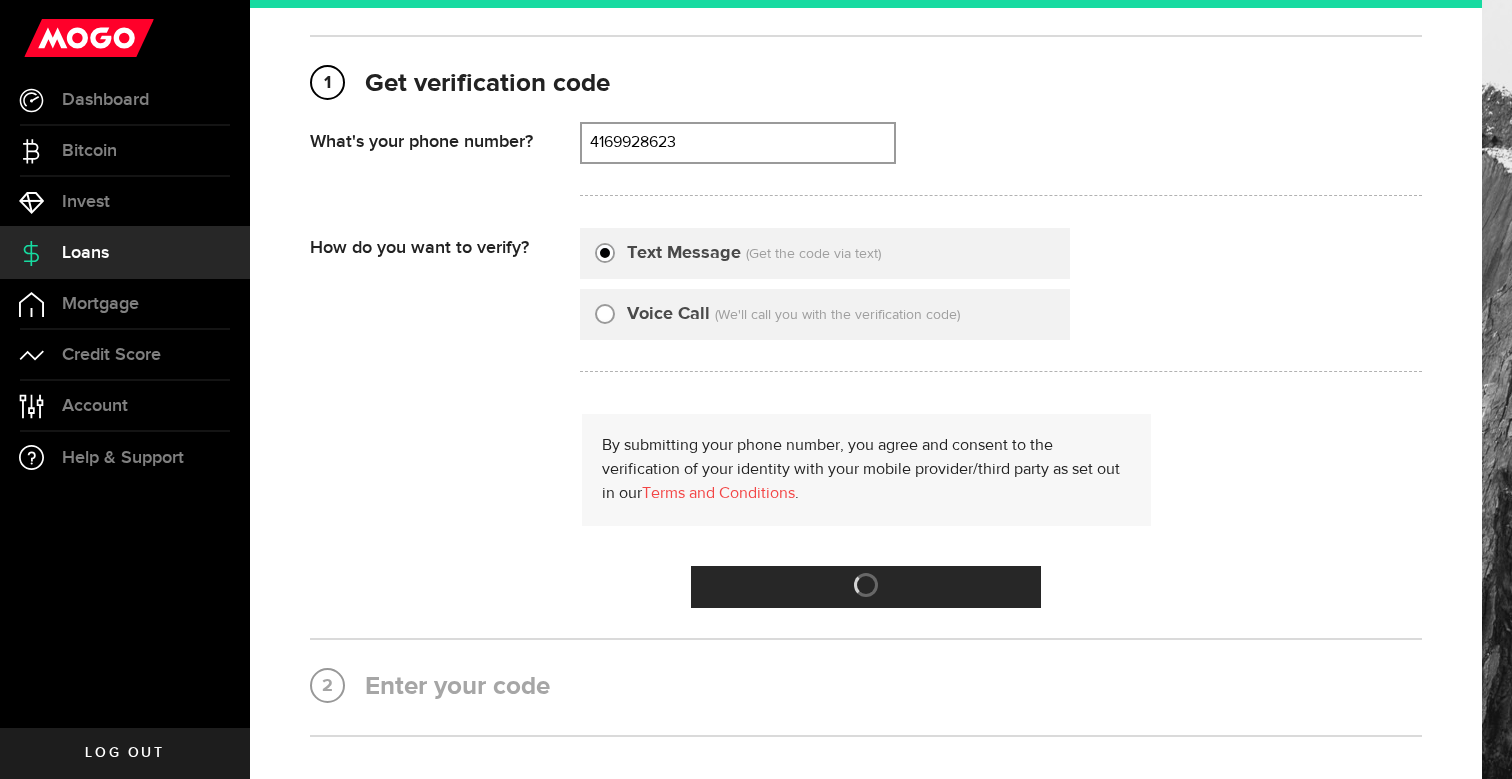 scroll, scrollTop: 0, scrollLeft: 0, axis: both 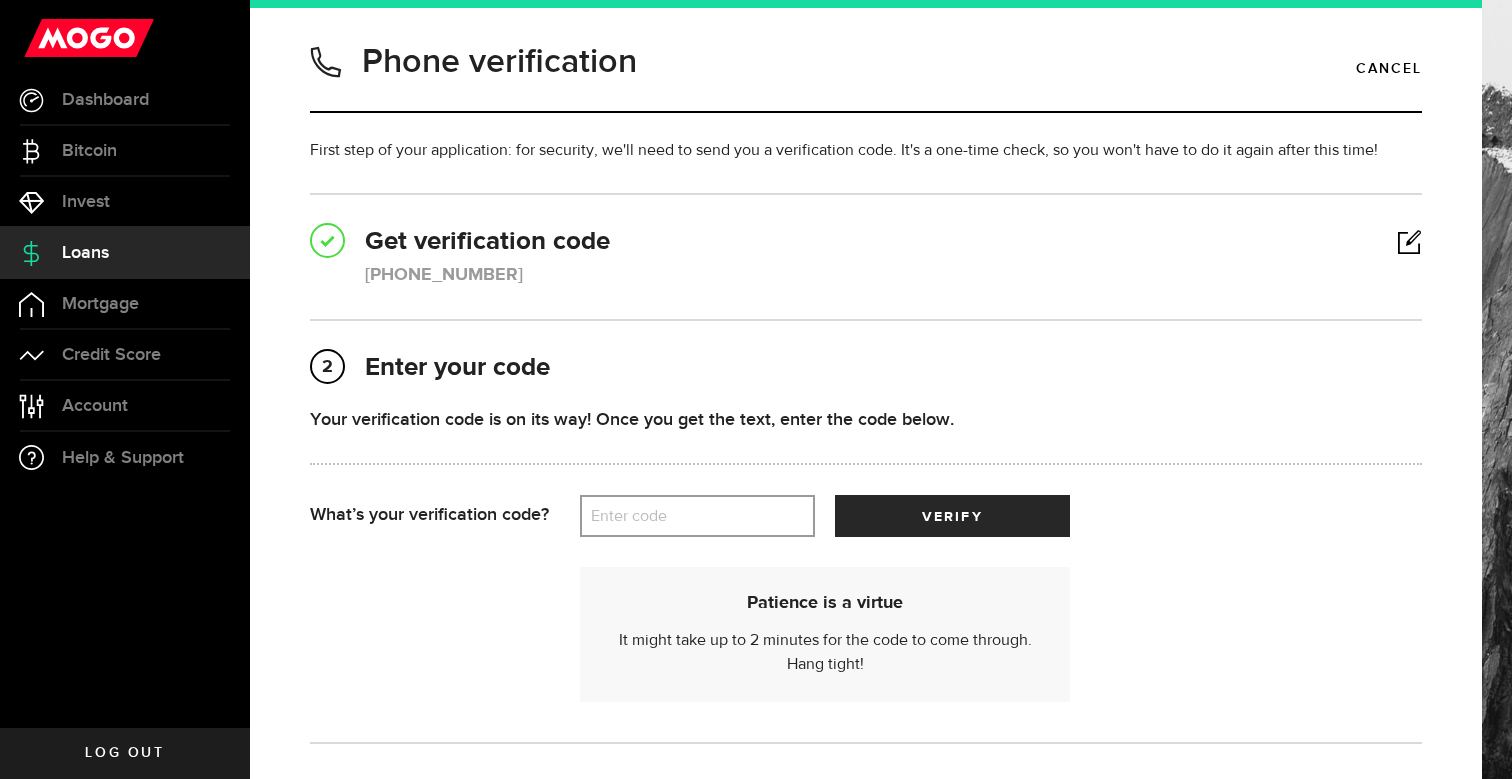 click on "Enter code" at bounding box center (697, 516) 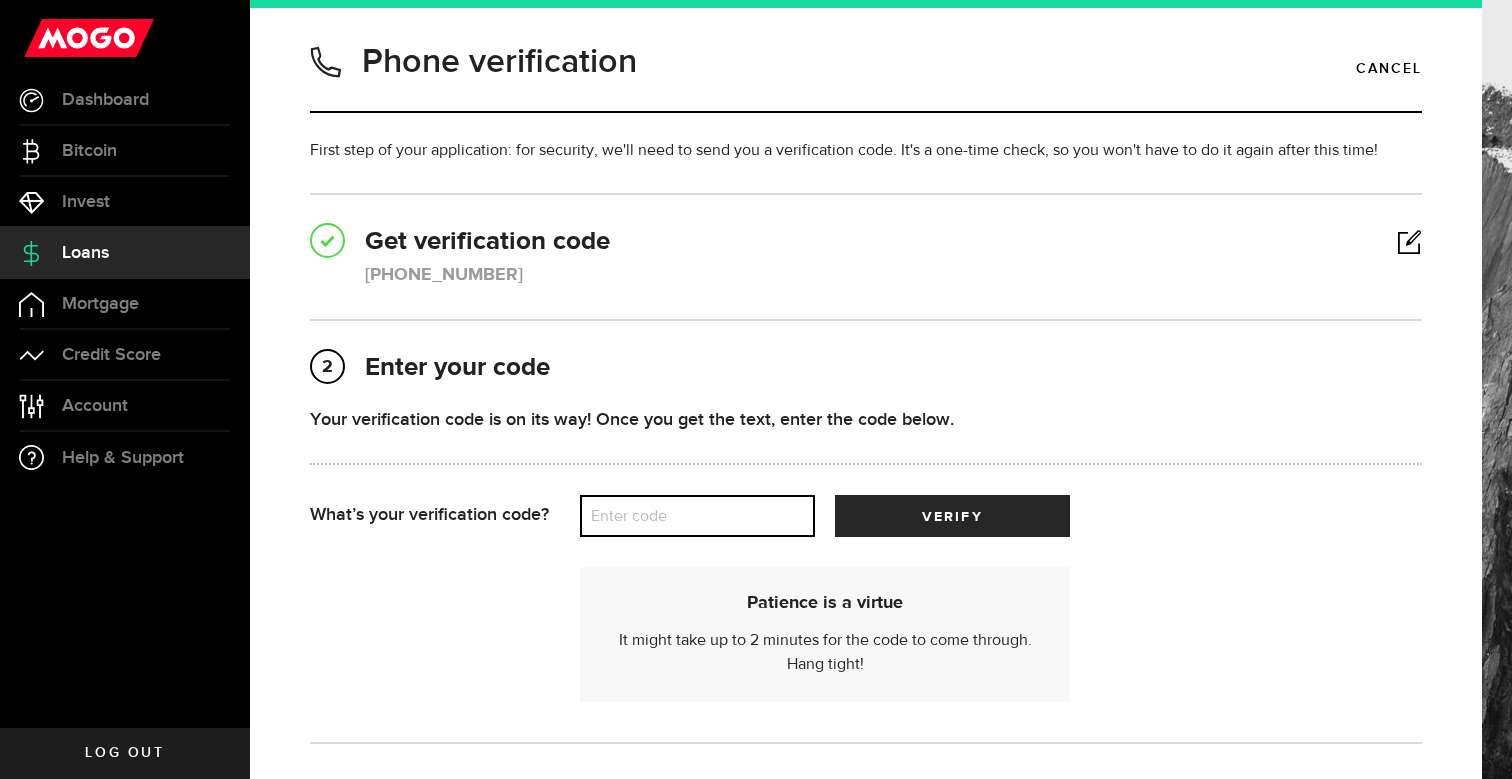click on "Enter code" at bounding box center [697, 516] 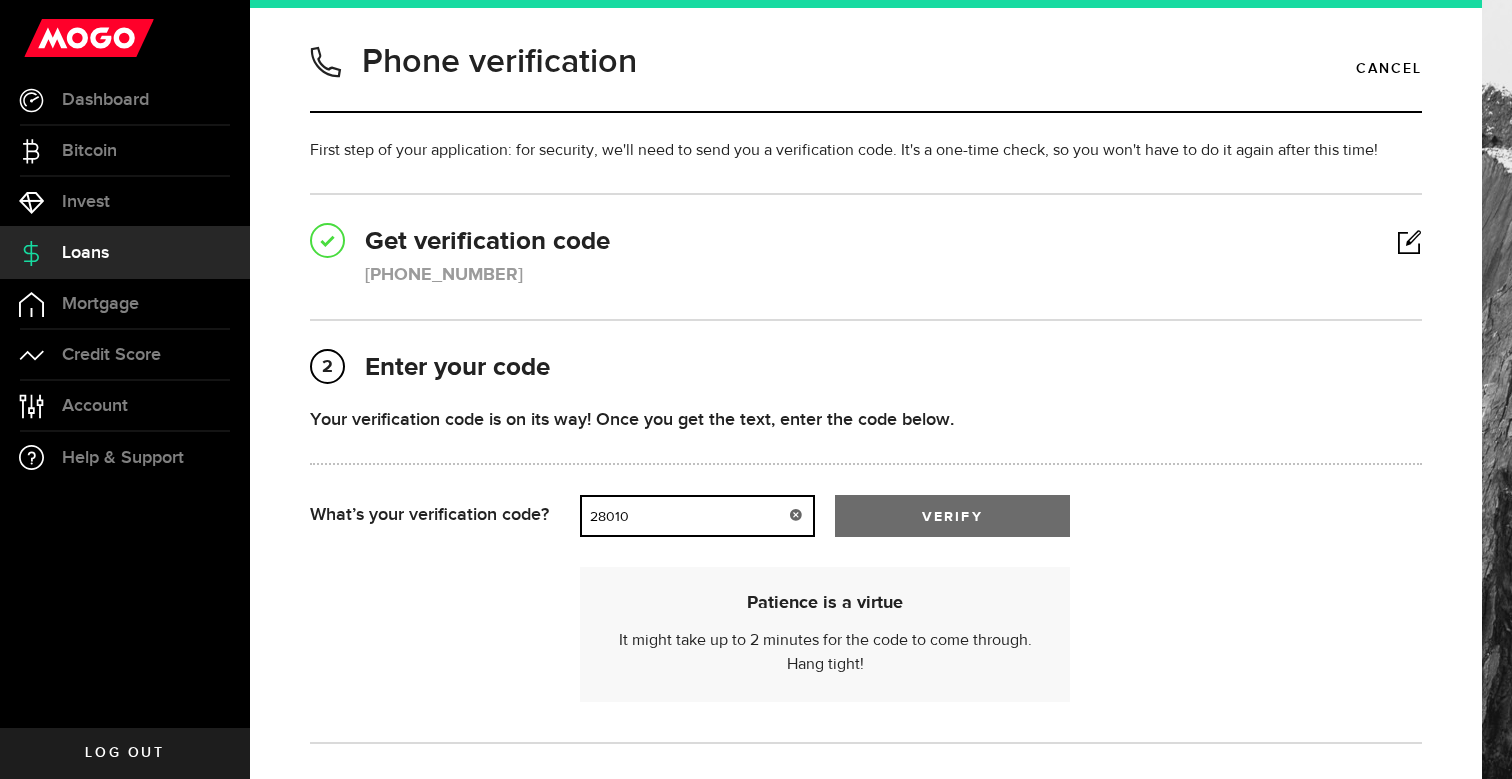 type on "28010" 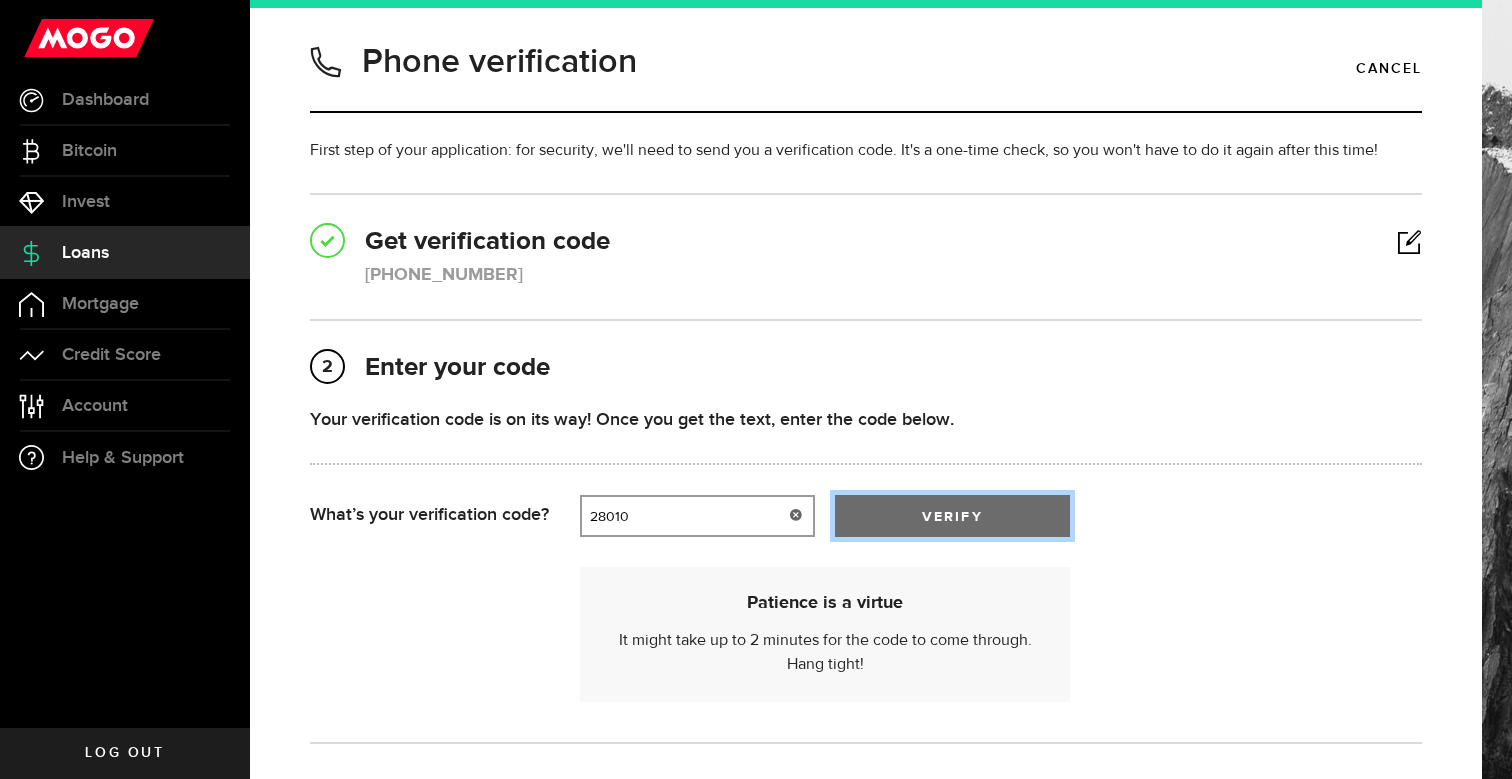 click on "verify" at bounding box center [952, 516] 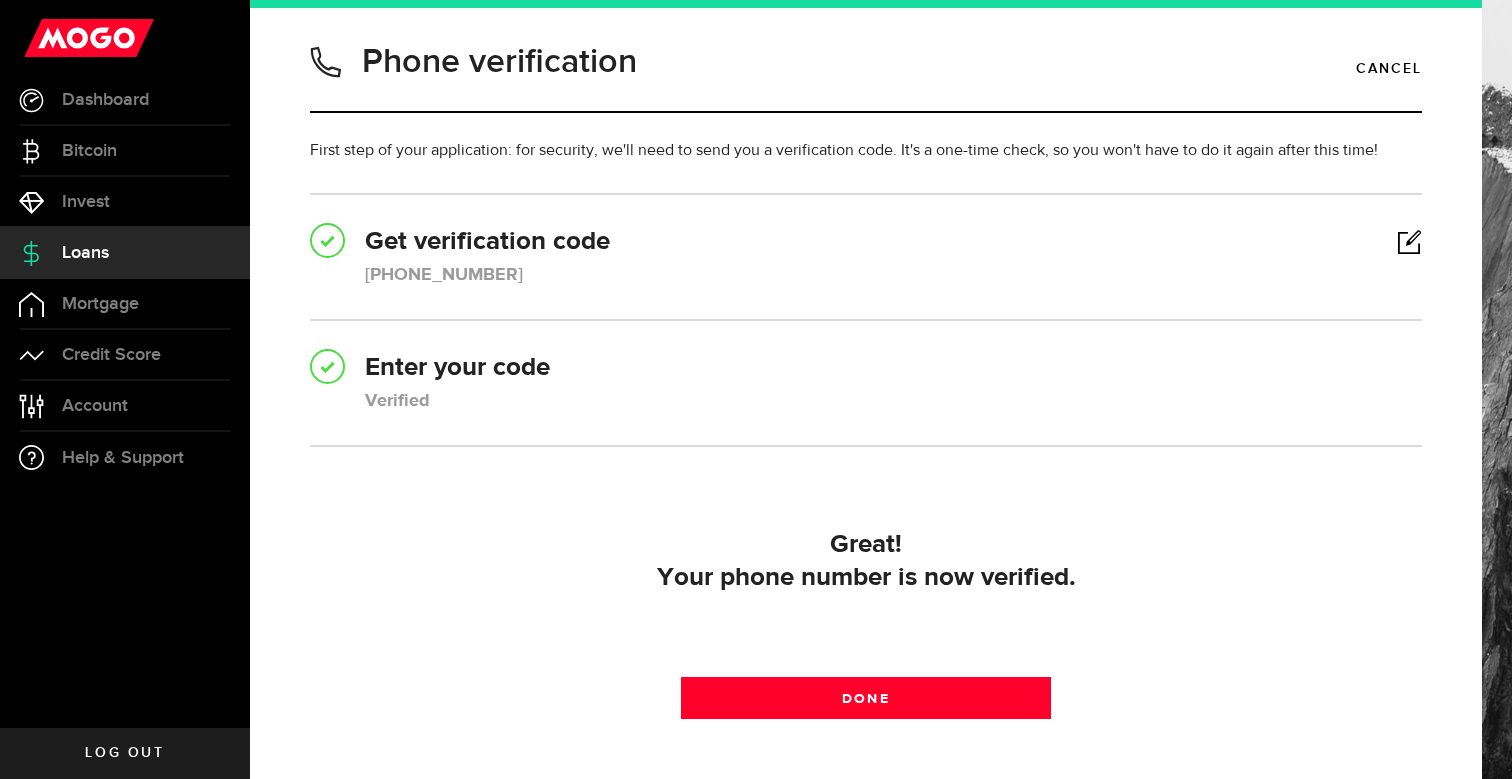 click on "Great! Your phone number is now verified. Done Done" at bounding box center [866, 622] 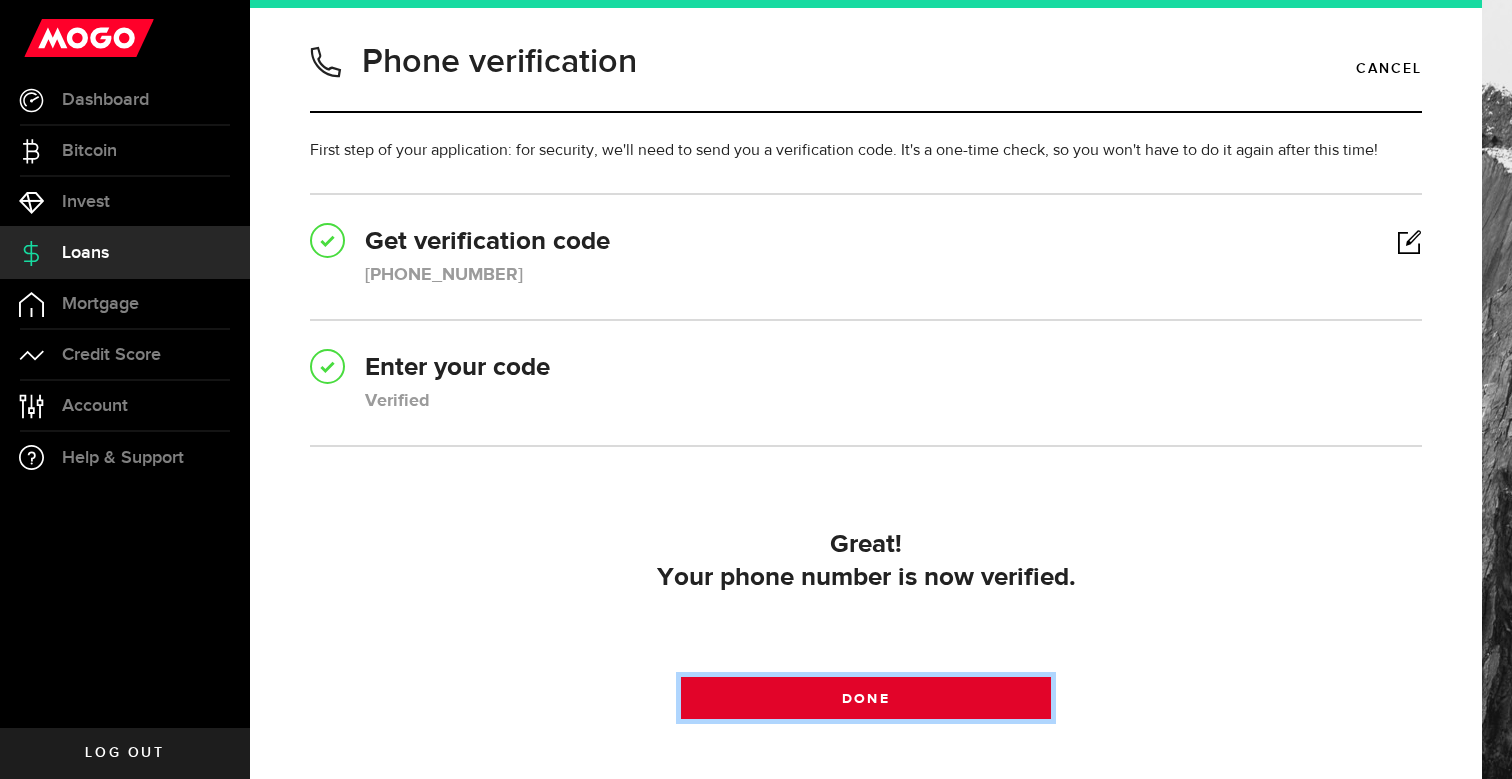 click at bounding box center (866, 703) 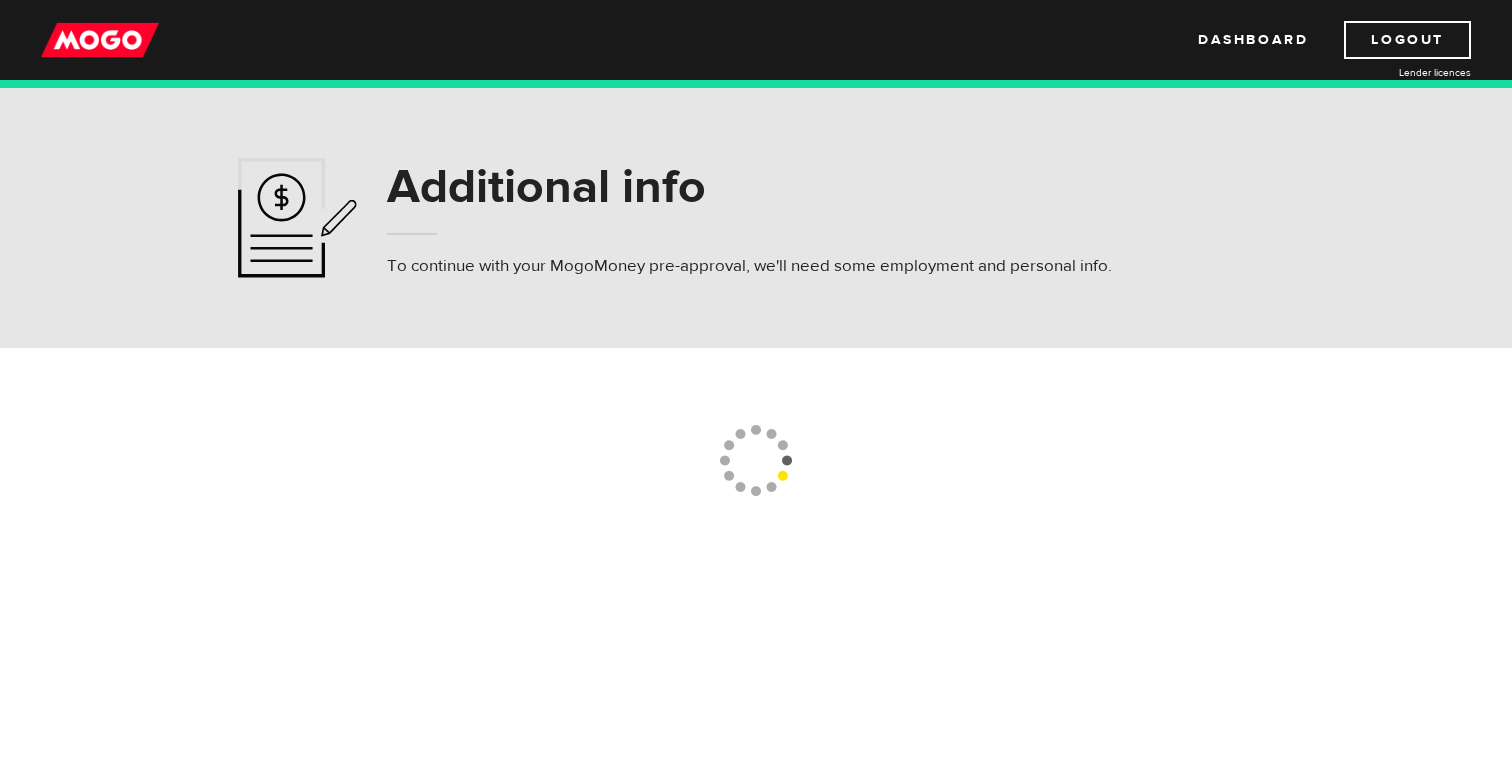scroll, scrollTop: 0, scrollLeft: 0, axis: both 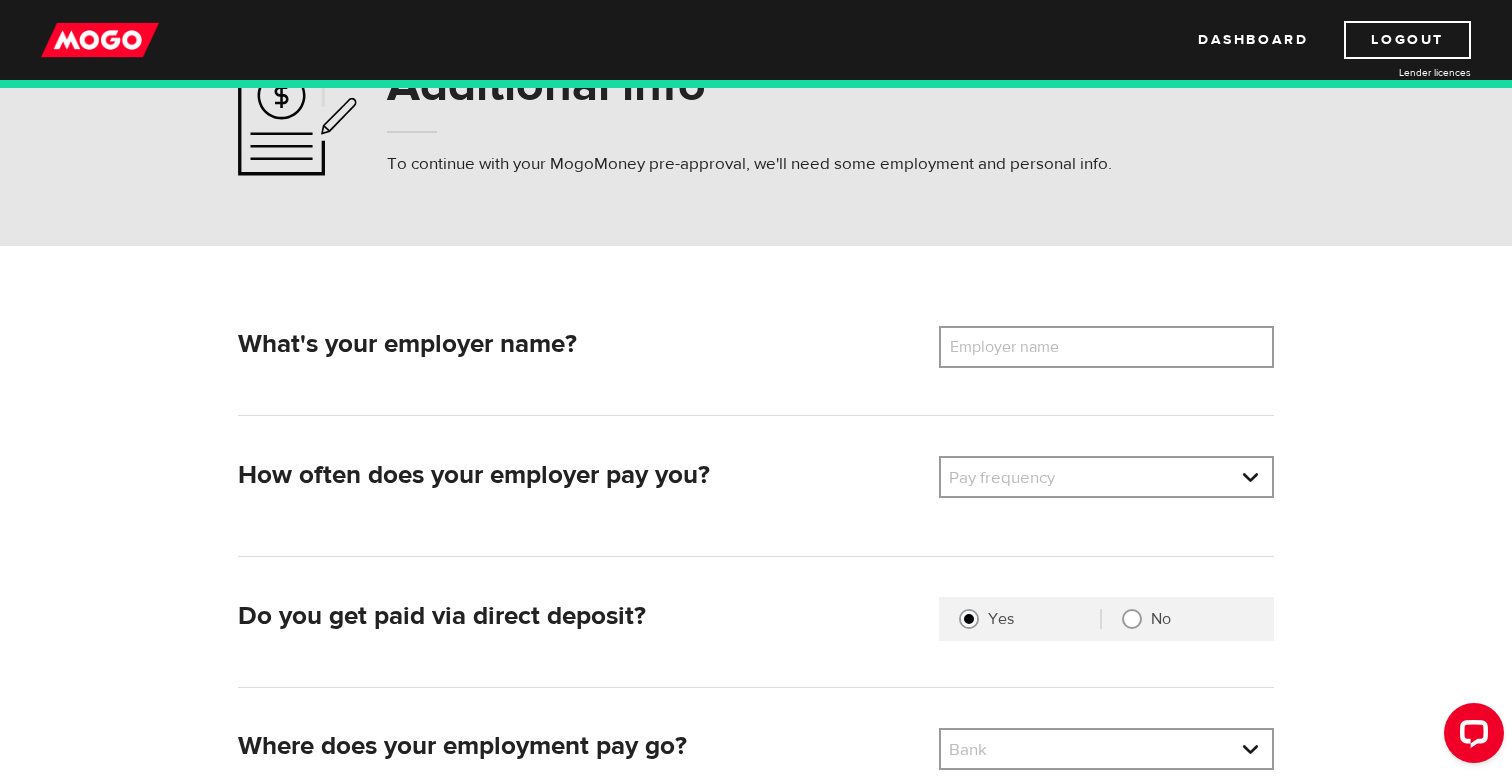 click on "Employer name" at bounding box center [1019, 347] 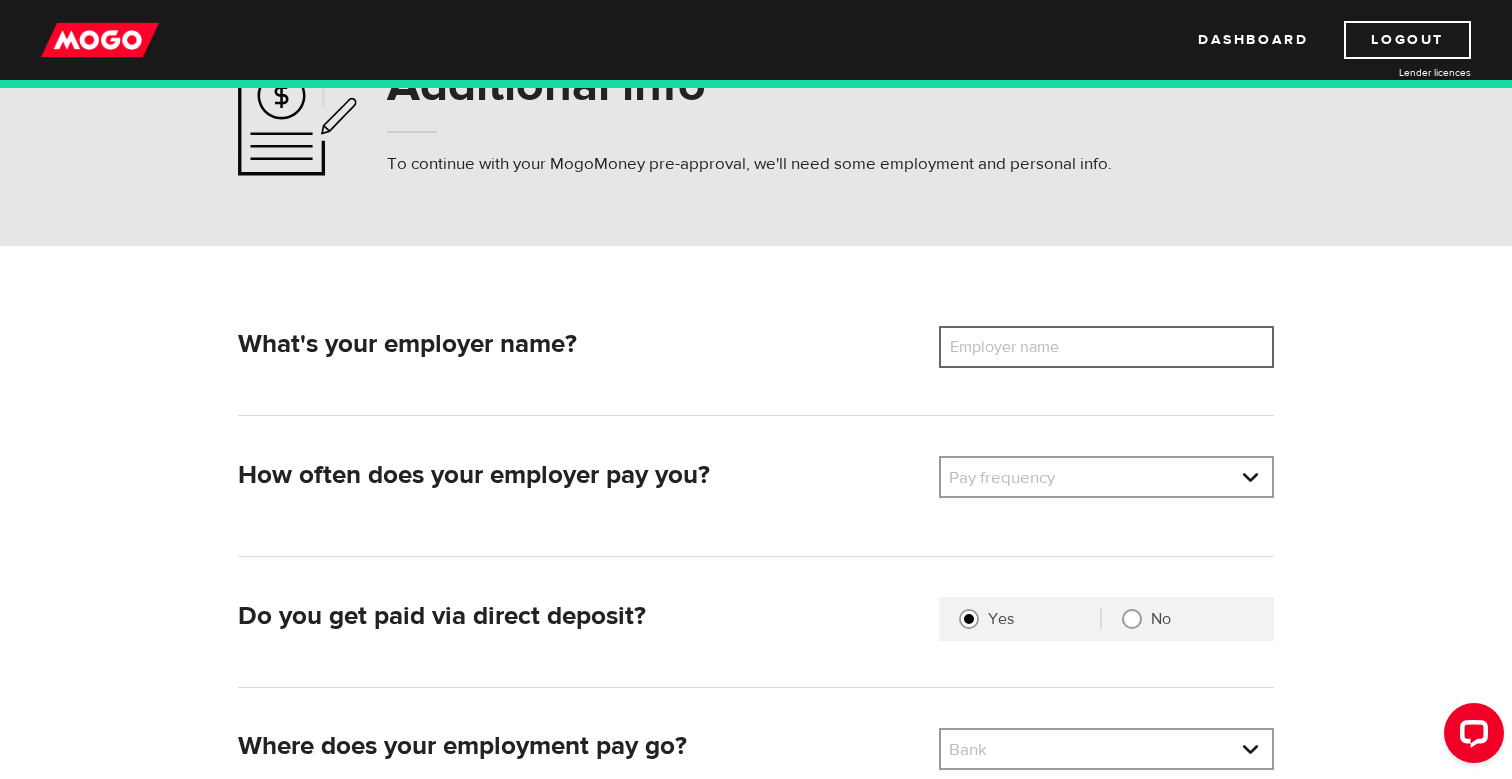 click on "Employer name" at bounding box center [1106, 347] 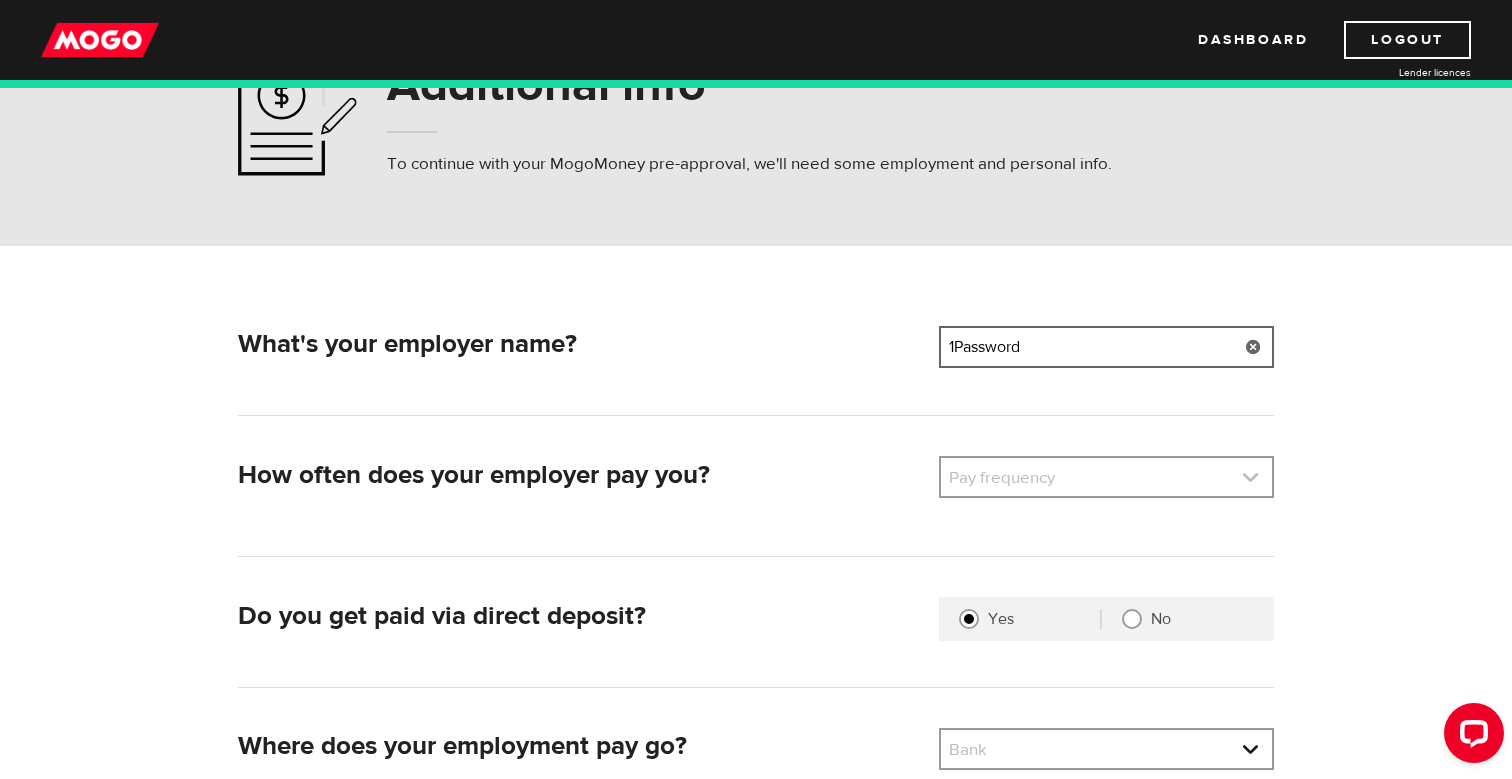 type on "1Password" 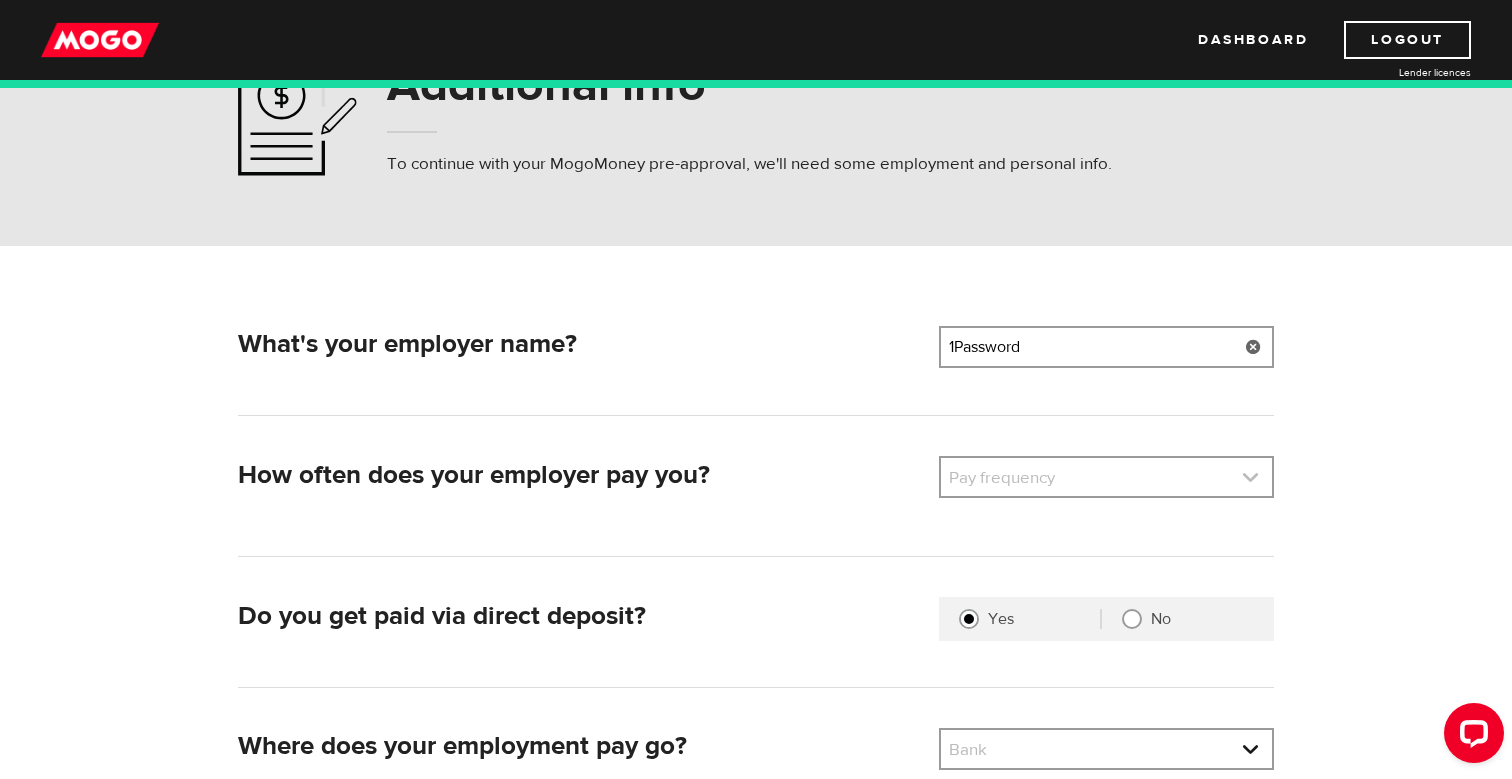 click at bounding box center [1106, 477] 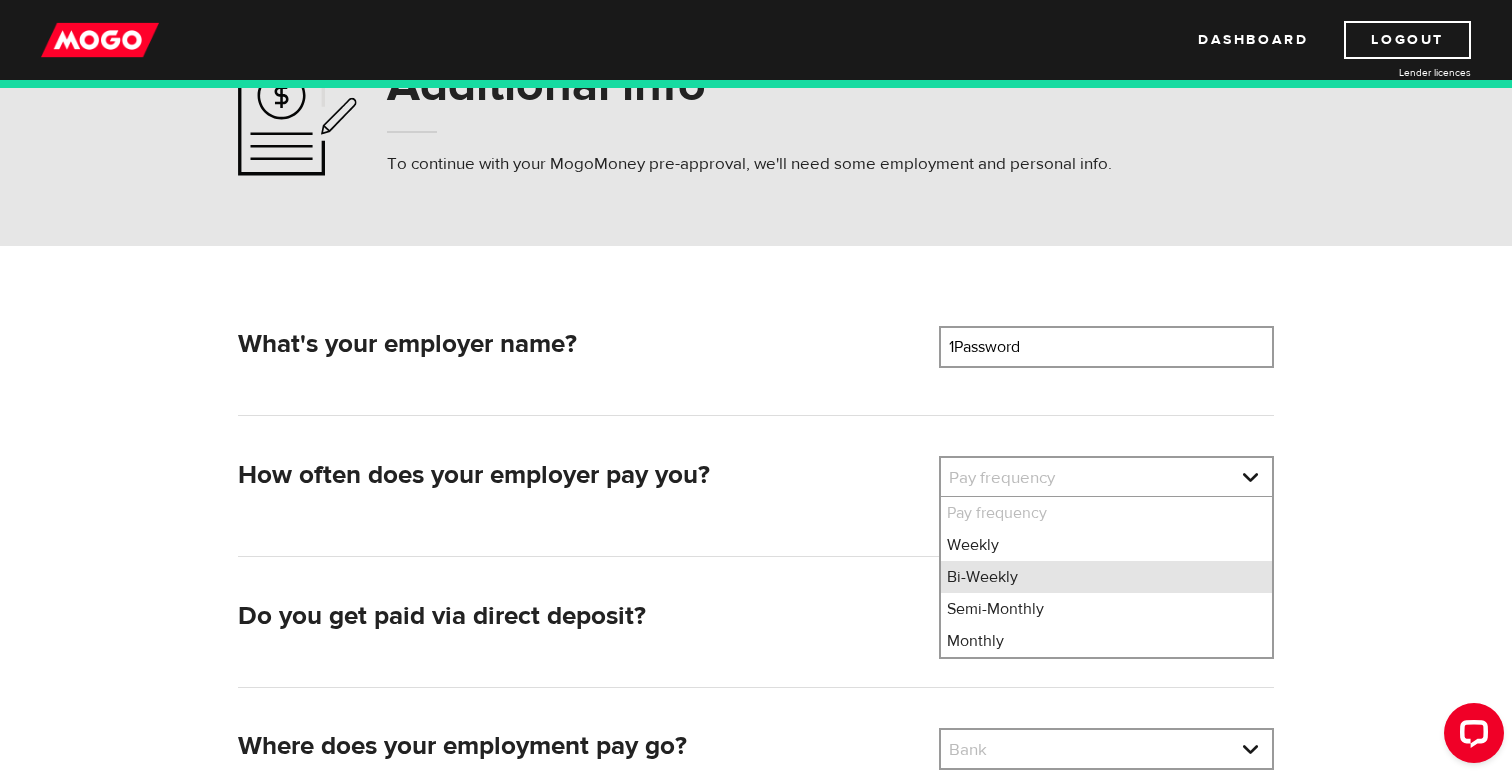 click on "Bi-Weekly" at bounding box center (1106, 577) 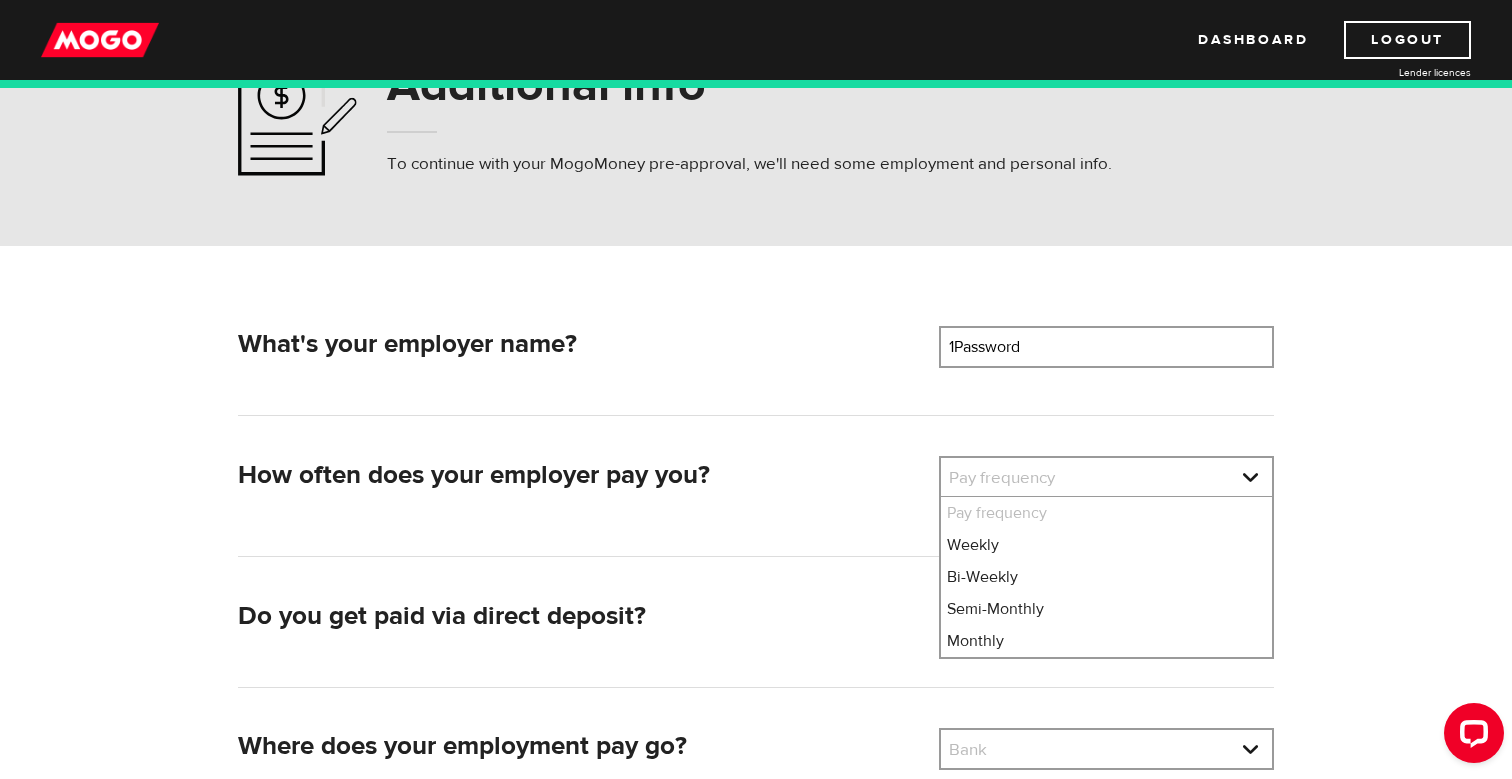 select on "2" 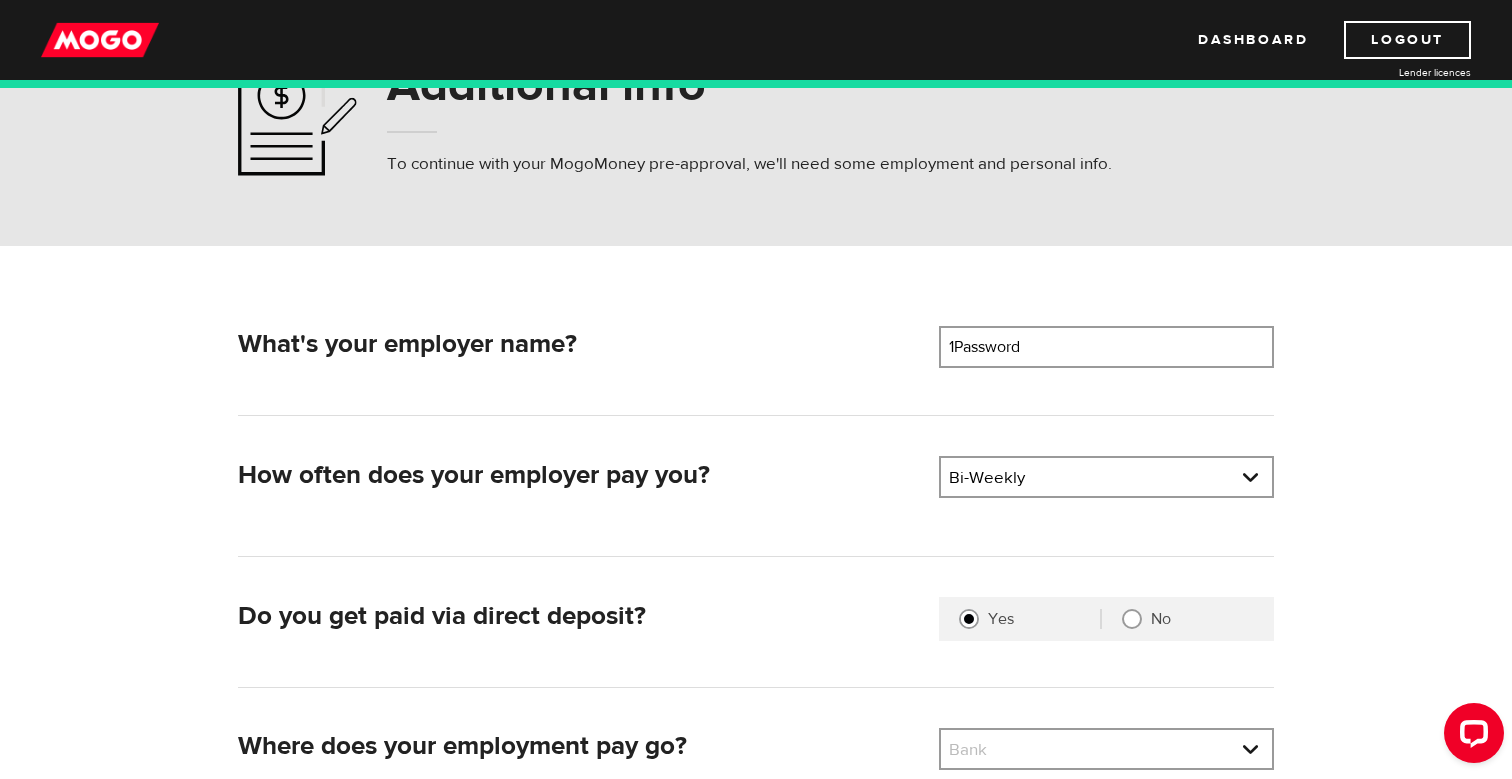 scroll, scrollTop: 336, scrollLeft: 0, axis: vertical 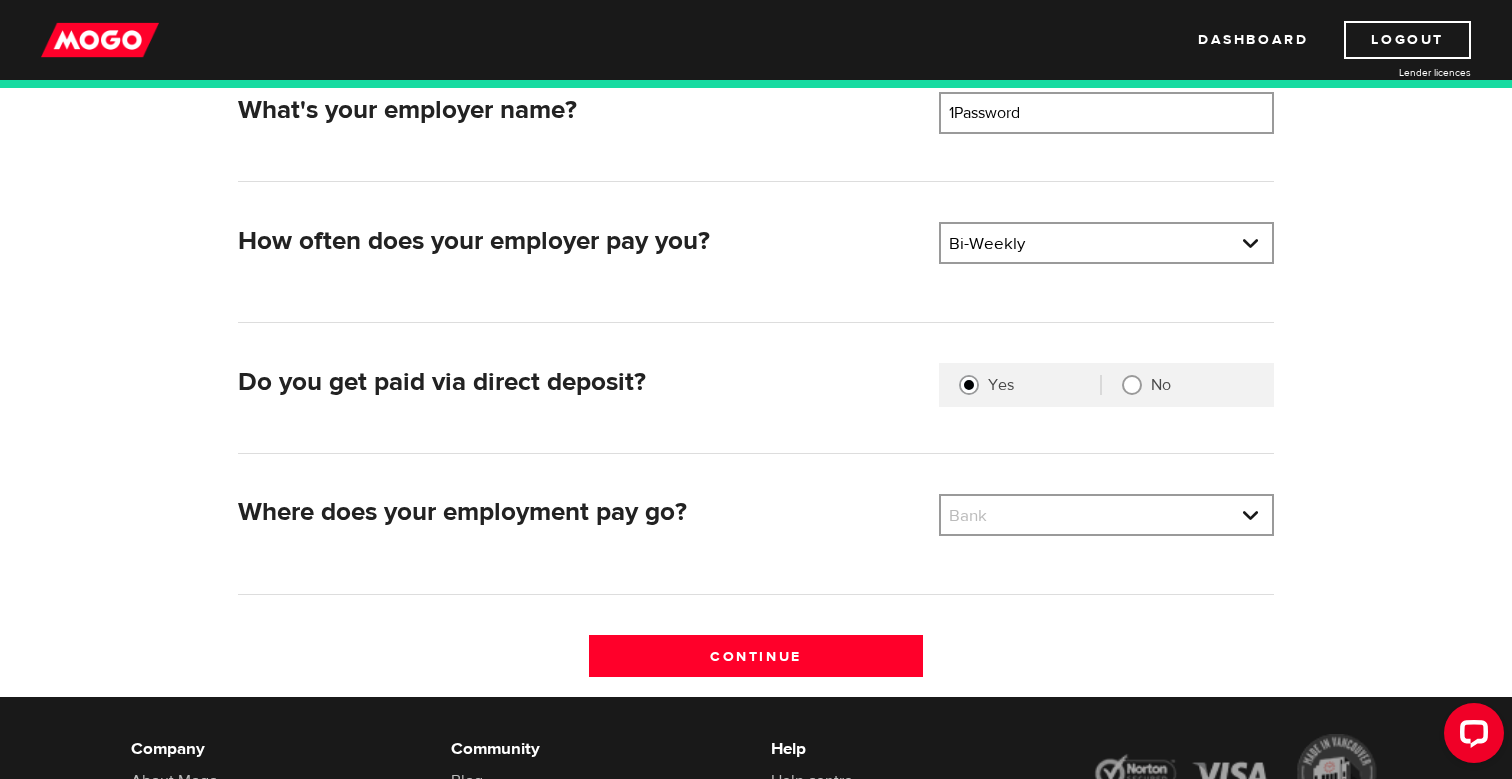 click on "Bank Bank BMO / Bank of Montreal
CIBC / Canadian Imperial Bank of Commerce
CWB / Canadian Western Bank
HSBC Bank Canada
LBC / Banque Laurentienne Du Canada
NBC / National Bank of Canada
RBC / Royal Bank of Canada
Scotiabank / Bank of Nova Scotia
TD / TD Canada Trust
1st Choice Savings & Credit Union
Other
Abn Amro Bank Nv
Acadian Credit Union
Accelerate Financial
Accent Credit Union
Access Credit Union
Achieva Financial
Adjala Credit Union
Advance Savings Credit Union
Advantage Credit Union
Advantage Online - Central Credit Union
AGF Trust Company
Airline Financial Credit Union
Alberta Treasury Branches
Aldergrove Credit Union
All Trans Financial Servs. Credit Union
Alliance Caisses Pop. De L'Ontario
Alterna Savings and Credit Union
Amaranth Credit Union
Amex Bank of Canada
APPLE Credit Union
Arborg Credit Union
Arnstein Community Credit Union
Assiniboine Credit Union
ATB Financial
Austin Credit Union
Auto Workers Community Credit Union" at bounding box center [1106, 515] 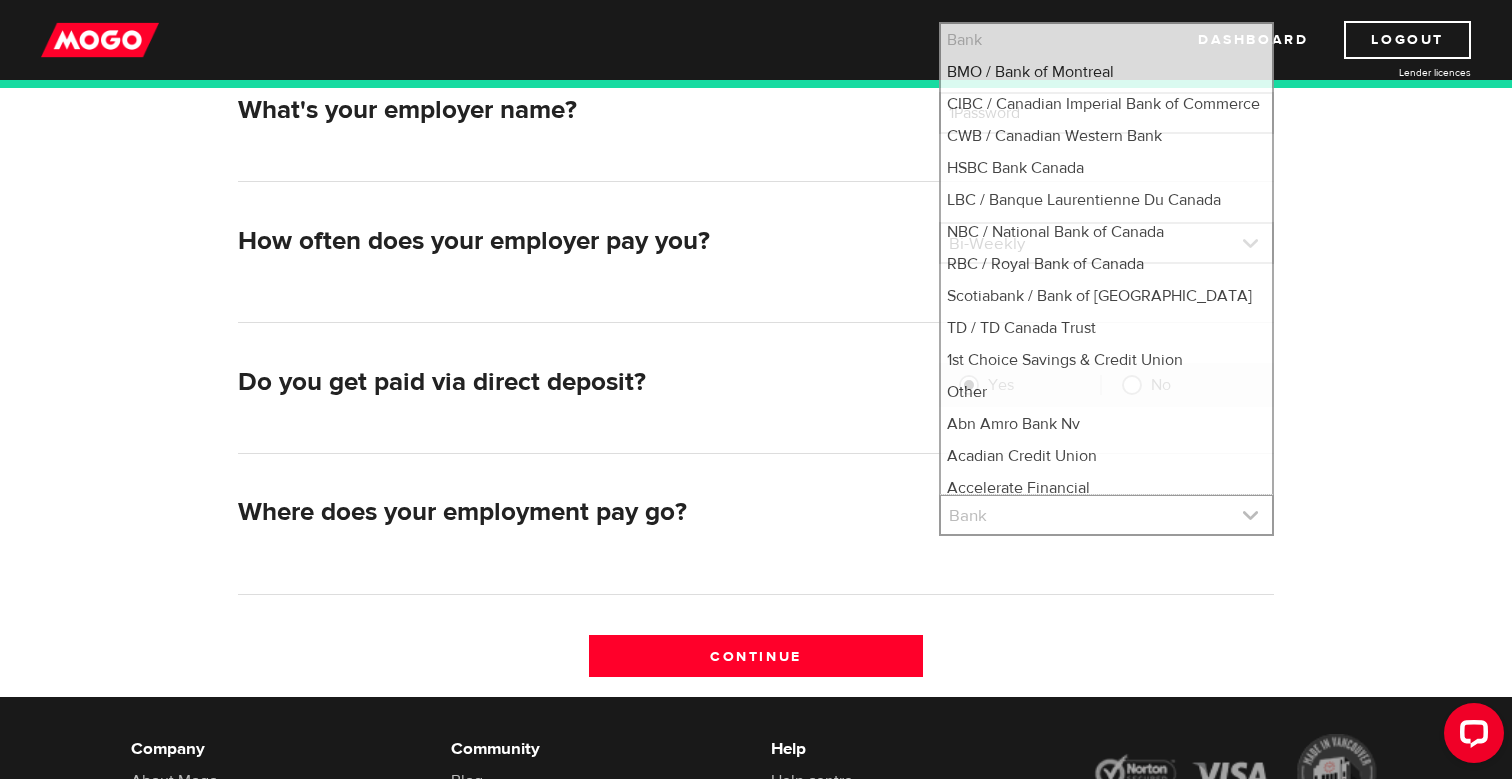 click at bounding box center (1106, 515) 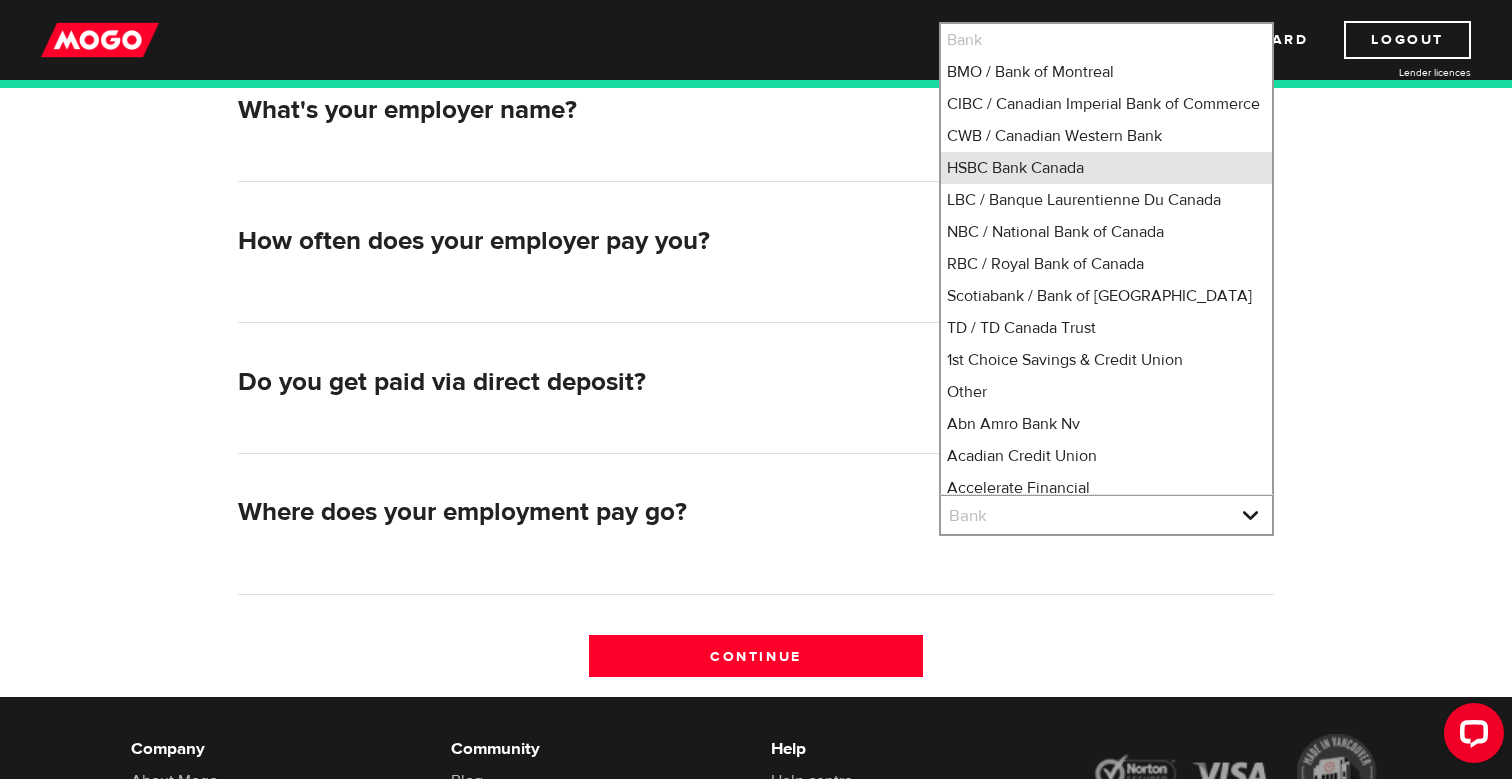 scroll, scrollTop: 2, scrollLeft: 0, axis: vertical 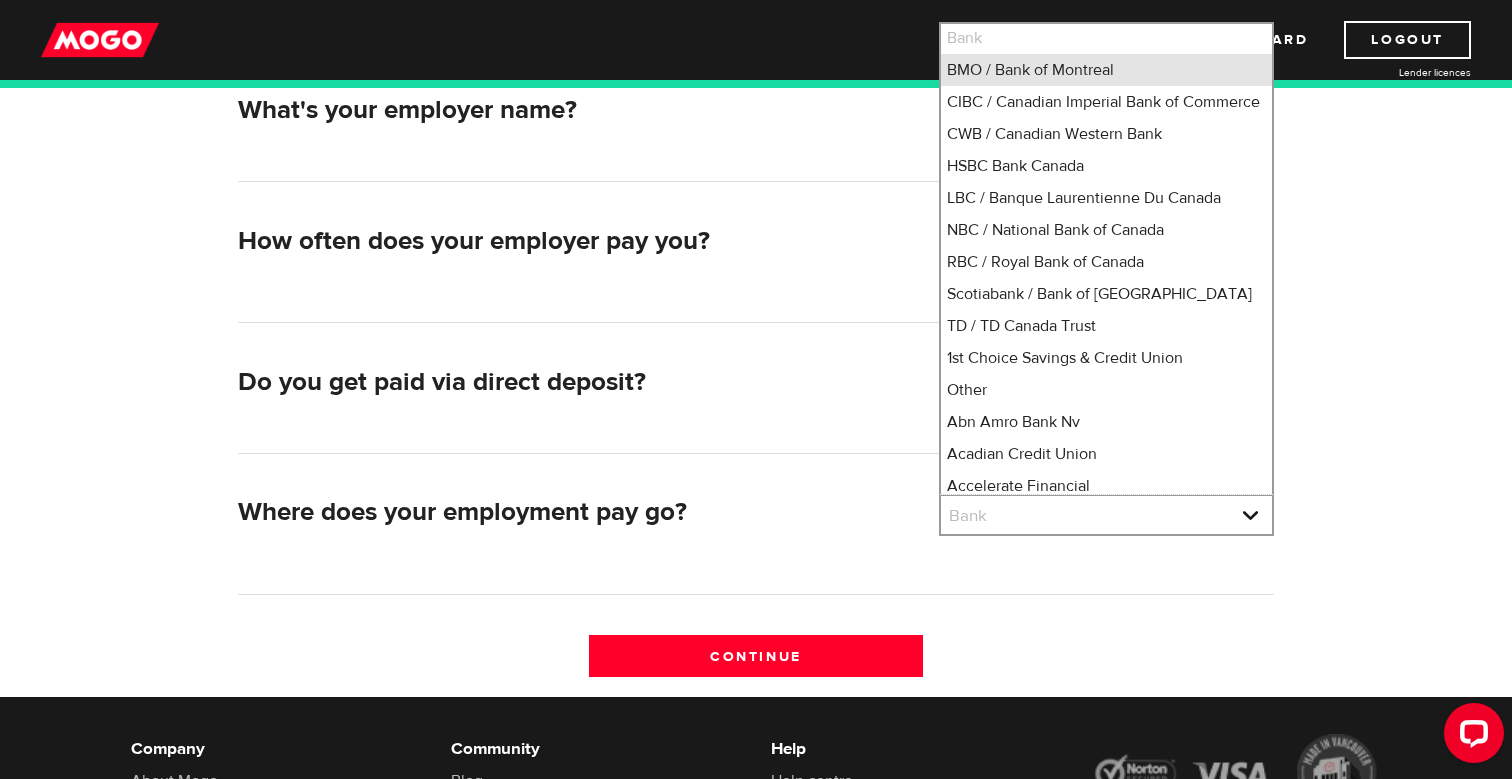 click on "BMO / Bank of Montreal" at bounding box center (1106, 70) 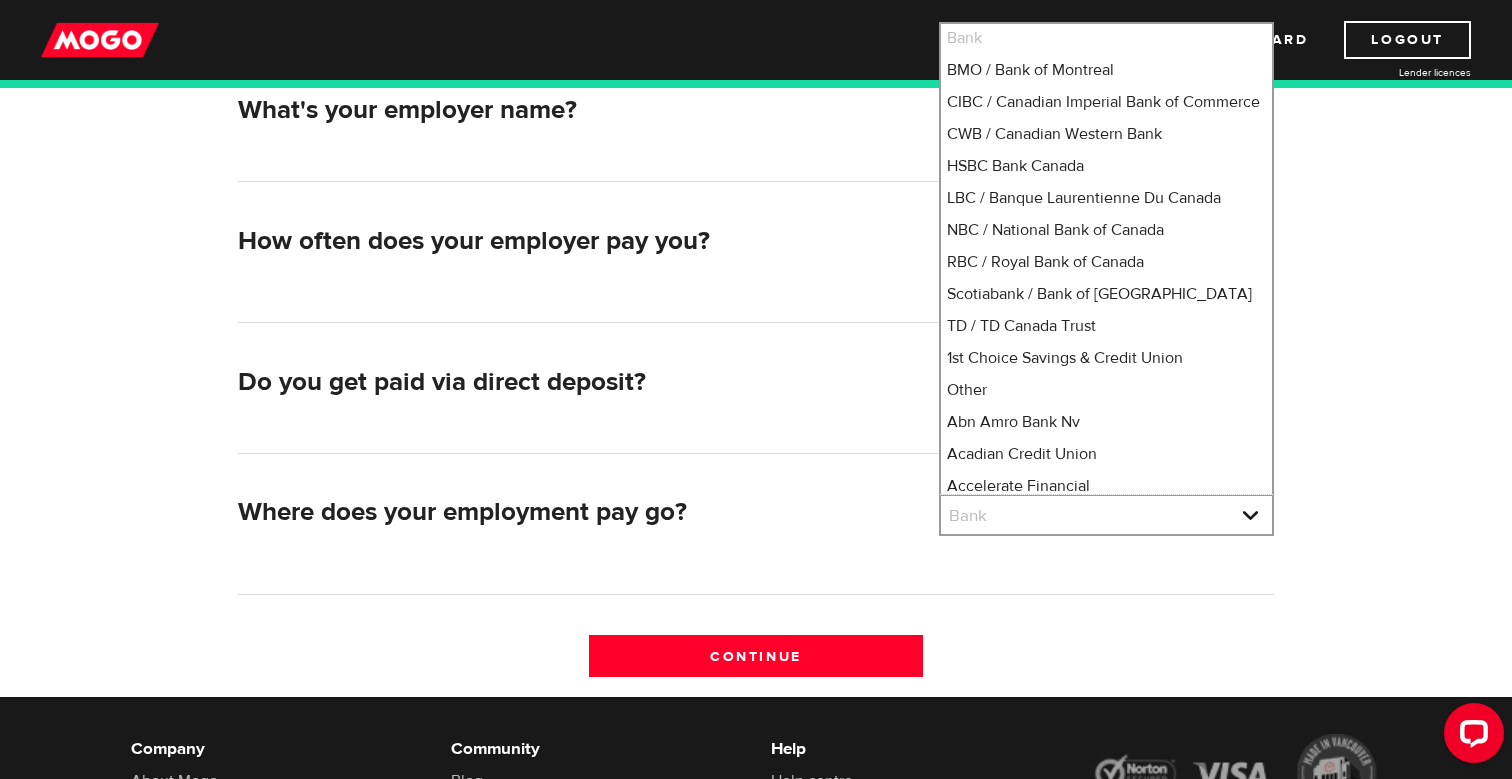 select on "1" 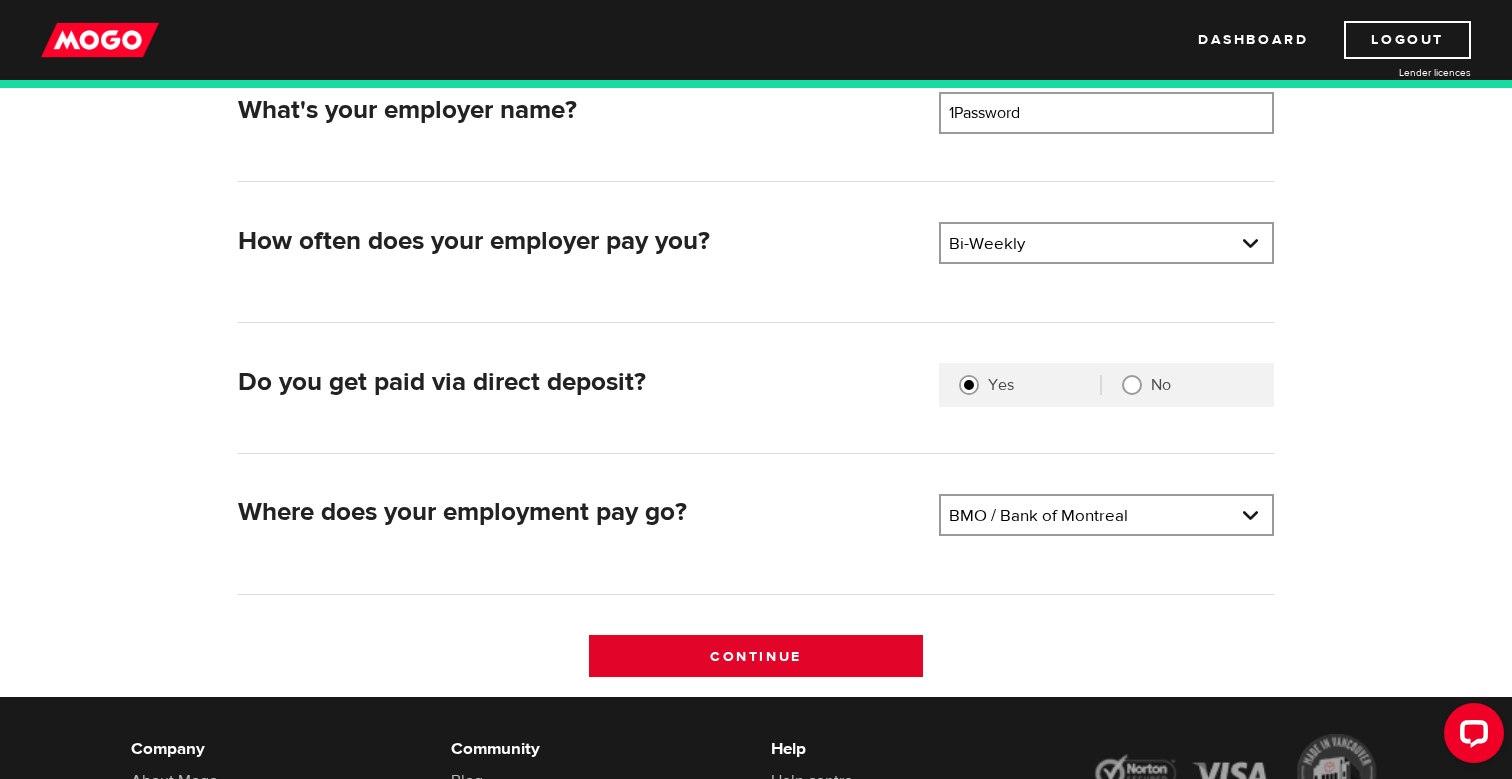 click on "Continue" at bounding box center (756, 656) 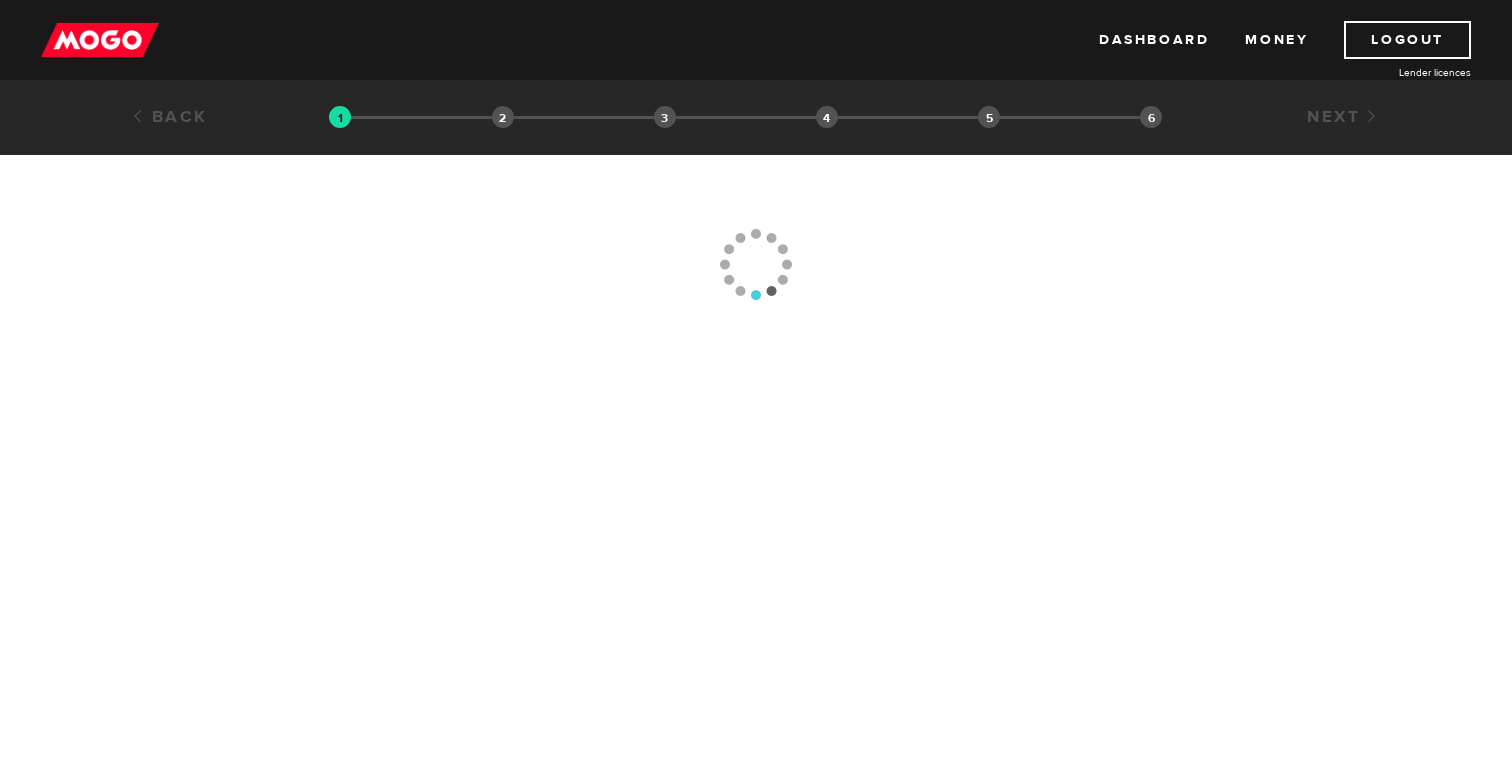 scroll, scrollTop: 0, scrollLeft: 0, axis: both 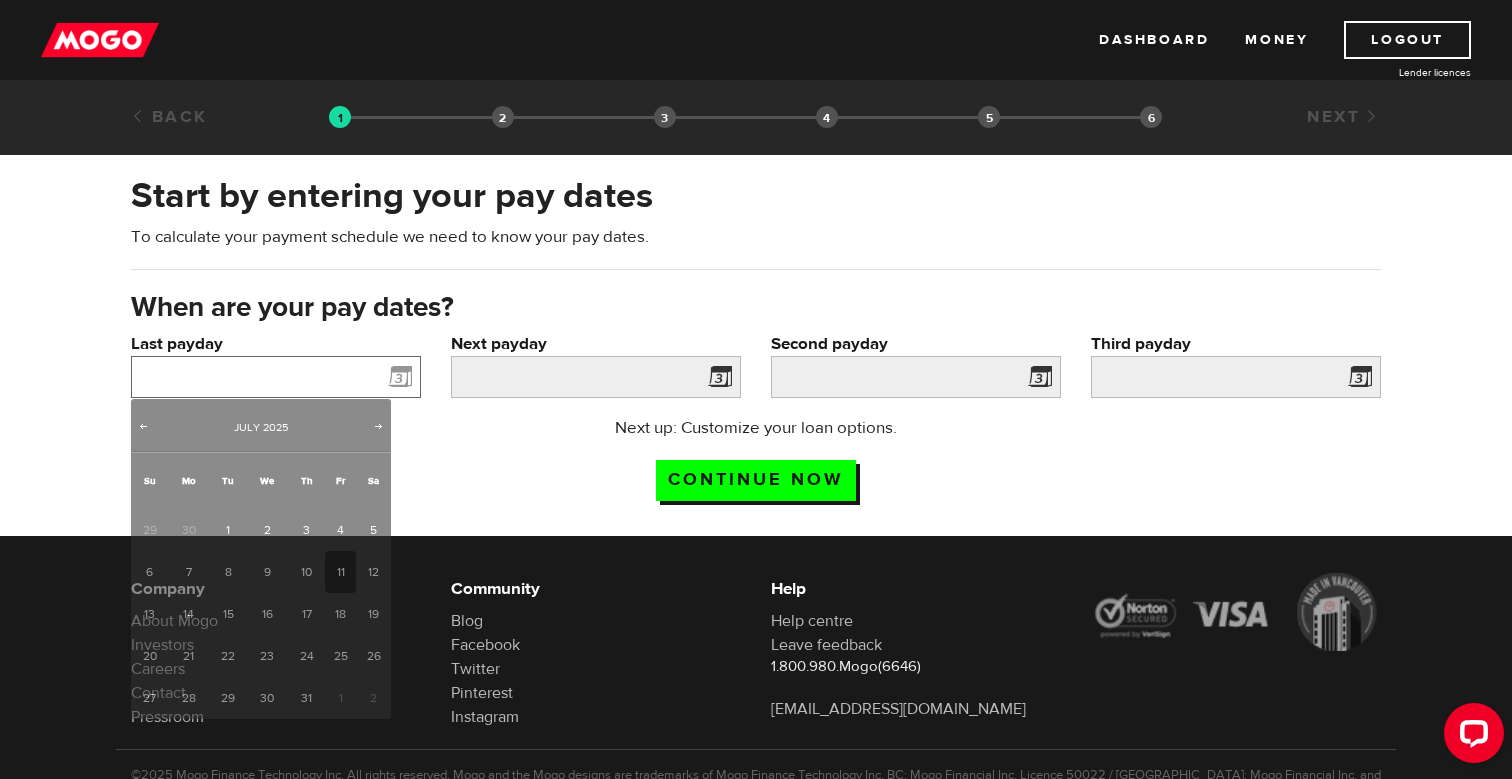 click on "Last payday" at bounding box center [276, 377] 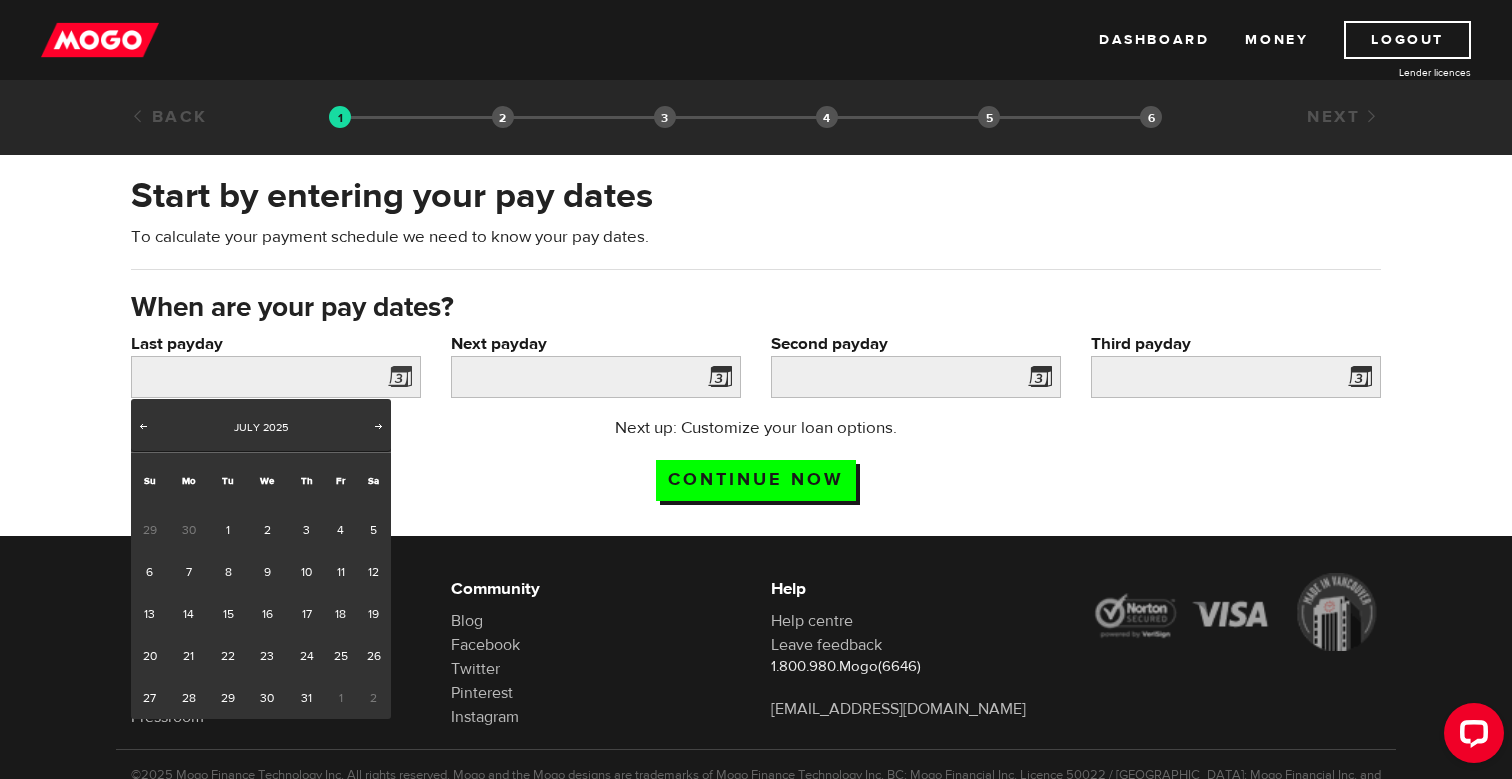 click on "30" at bounding box center (188, 530) 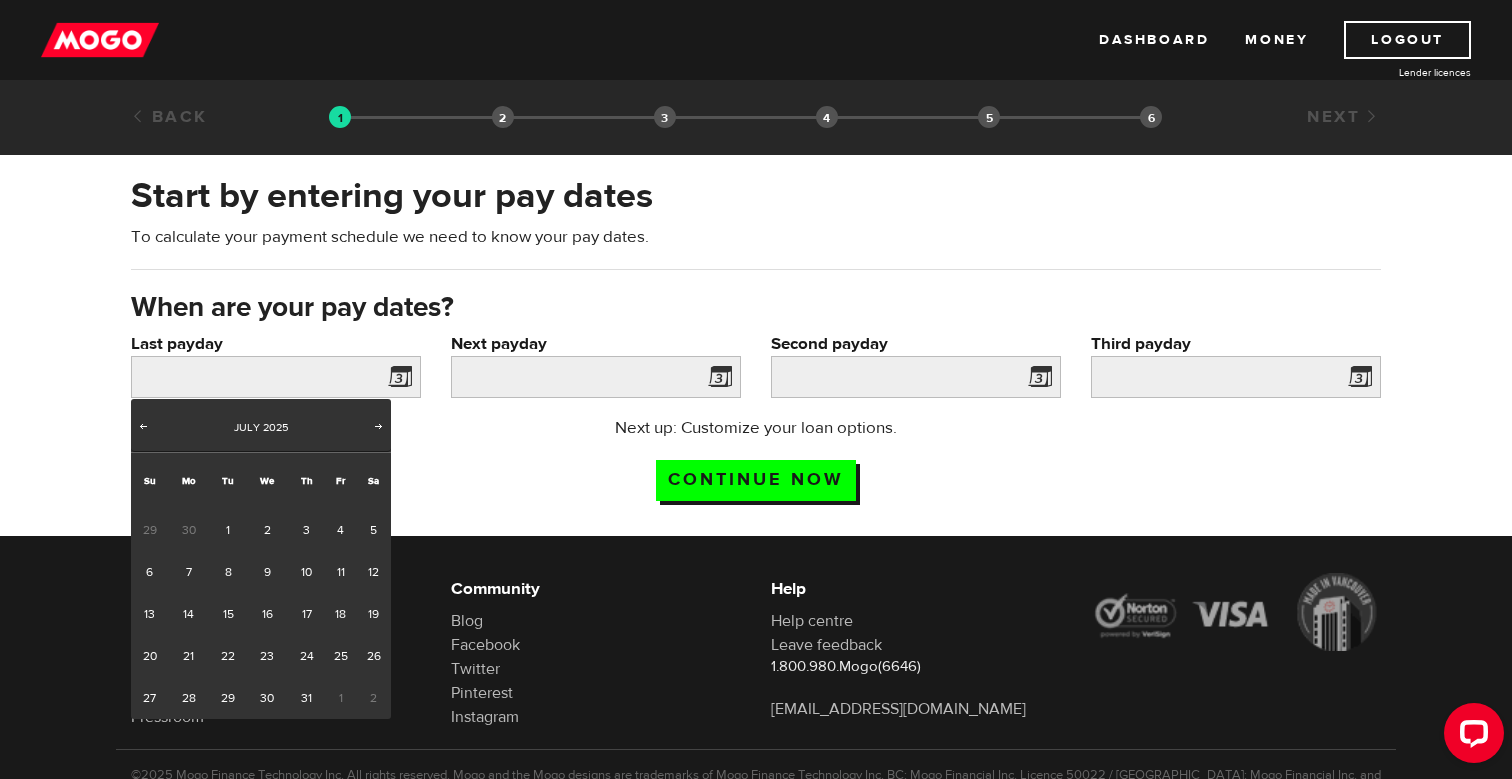 click on "30" at bounding box center [188, 530] 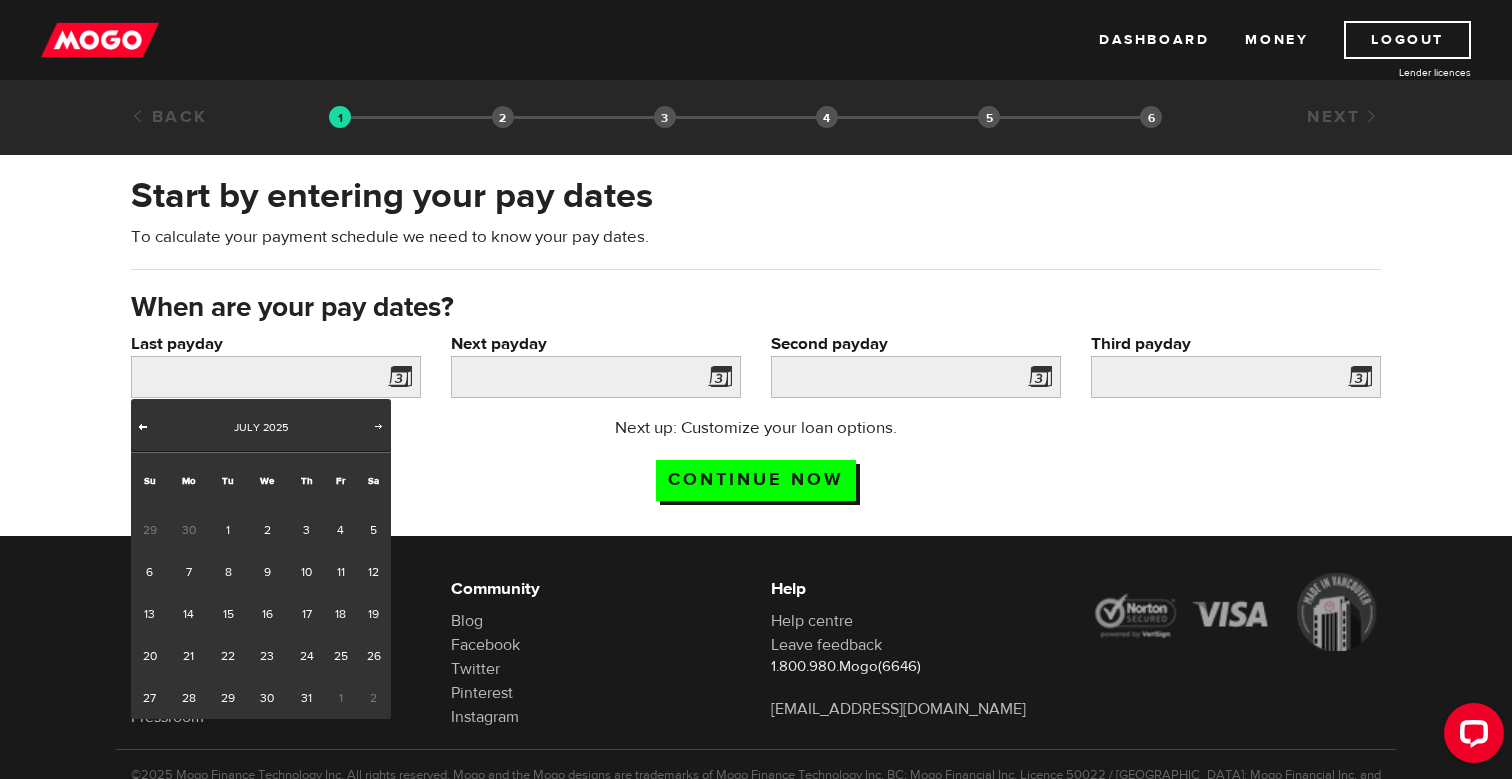 click on "Prev" at bounding box center [143, 426] 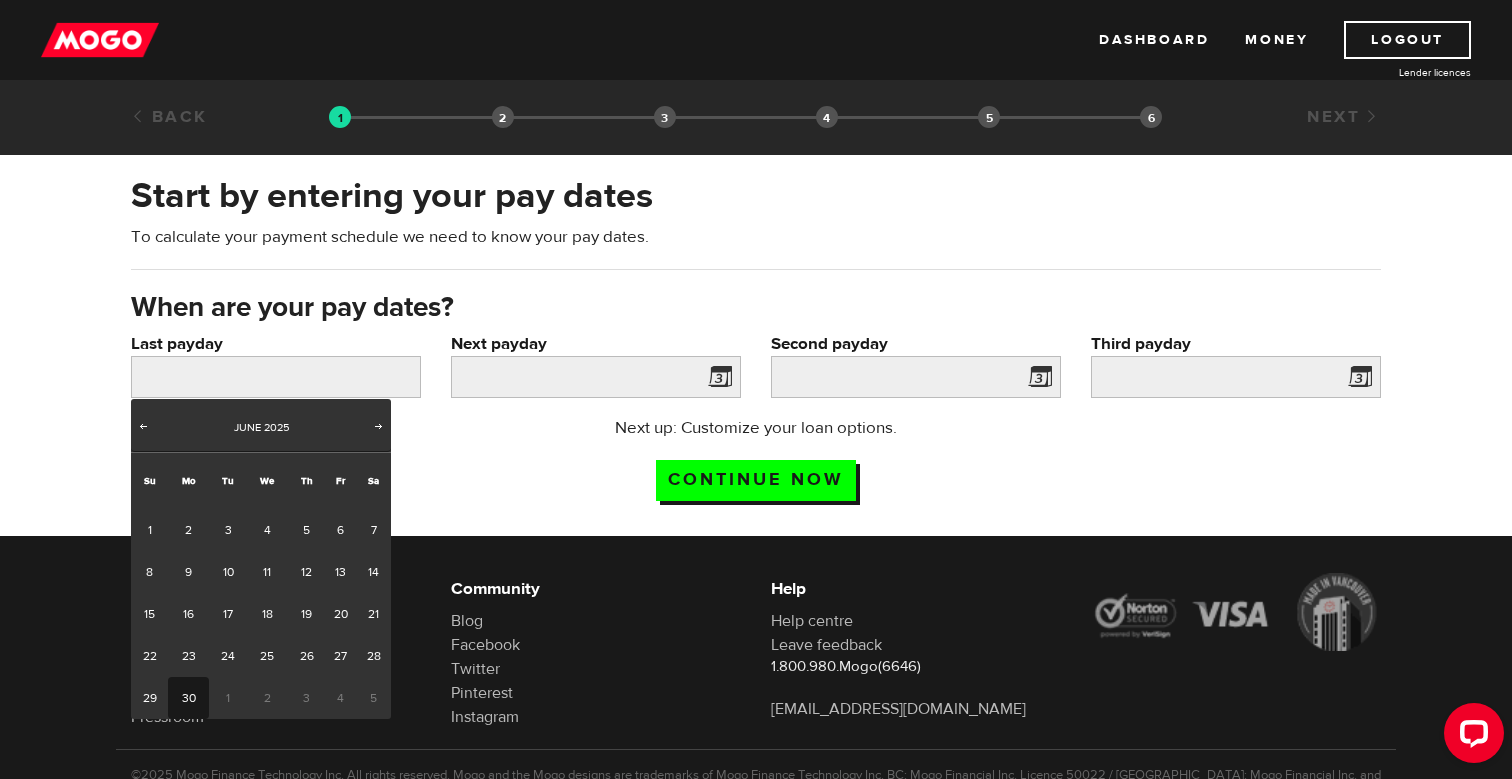 click on "30" at bounding box center [188, 698] 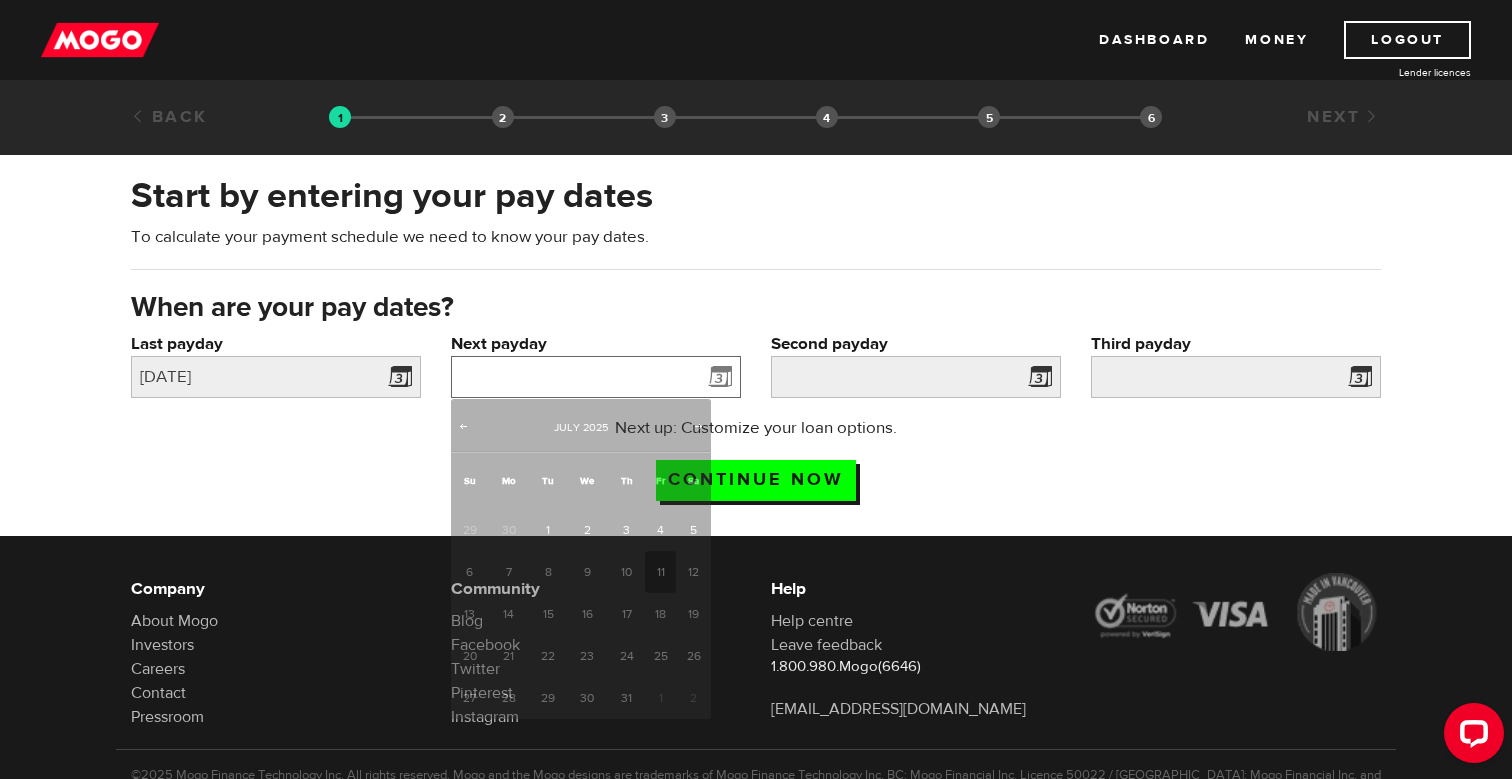 click on "Next payday" at bounding box center (596, 377) 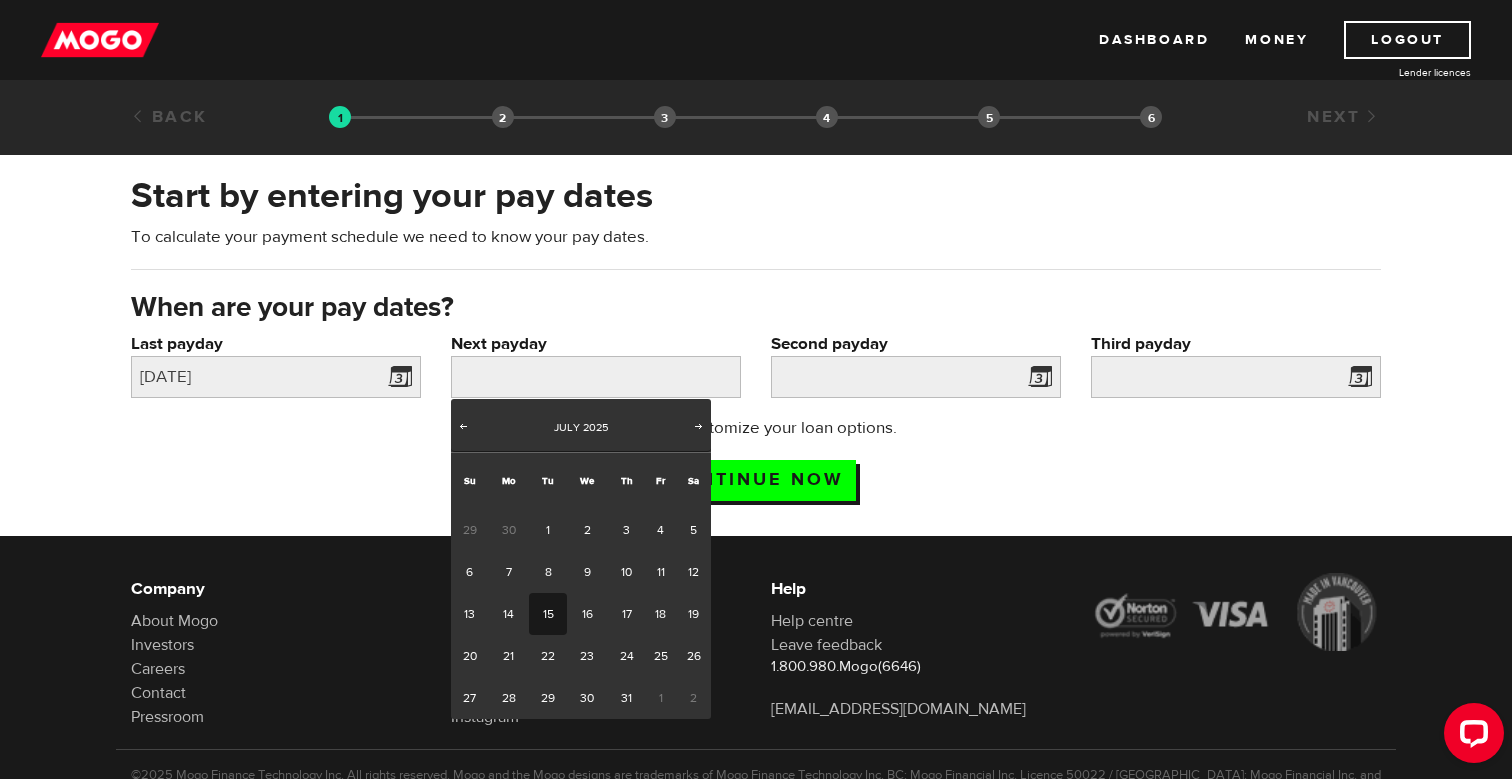 click on "15" at bounding box center [547, 614] 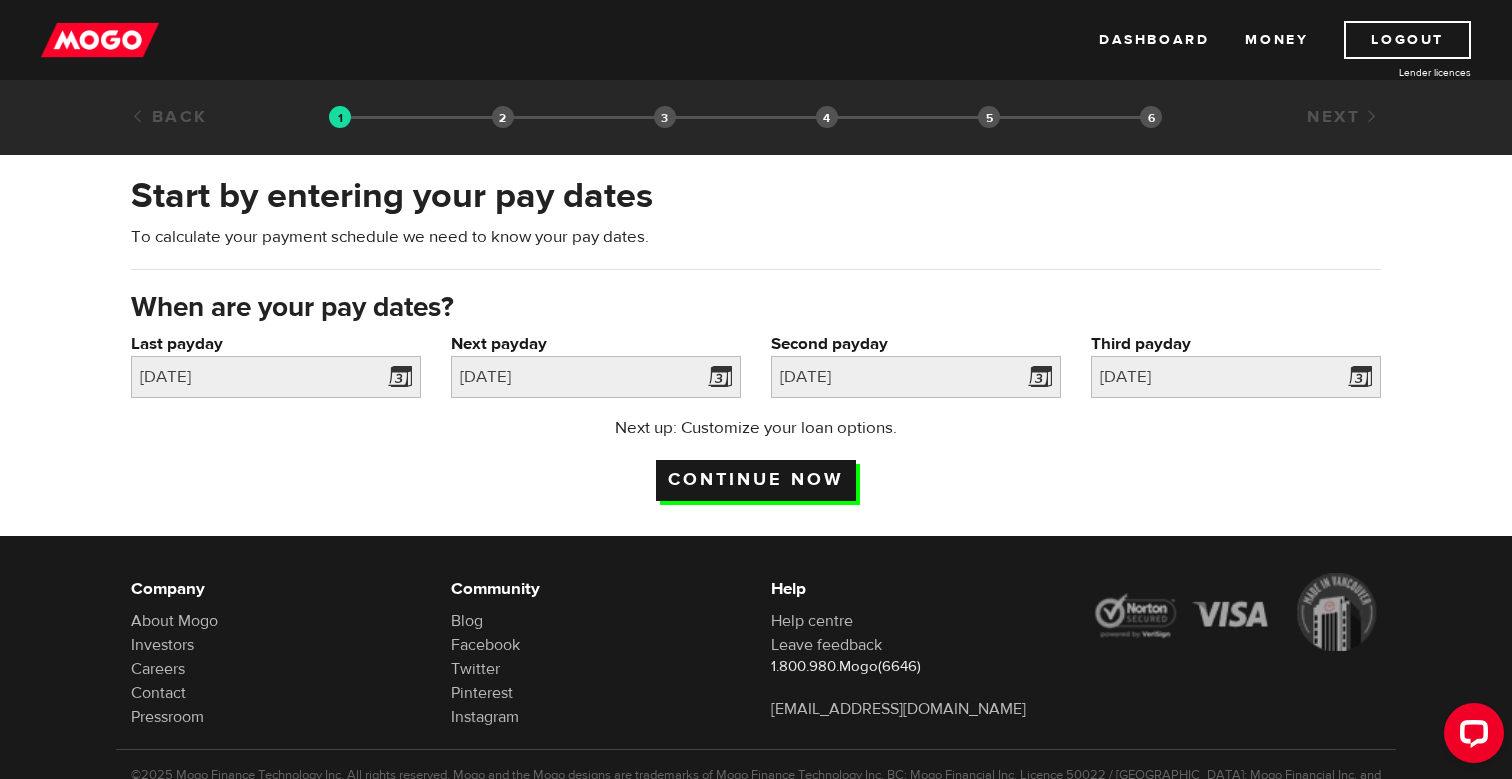click on "Continue now" at bounding box center [756, 480] 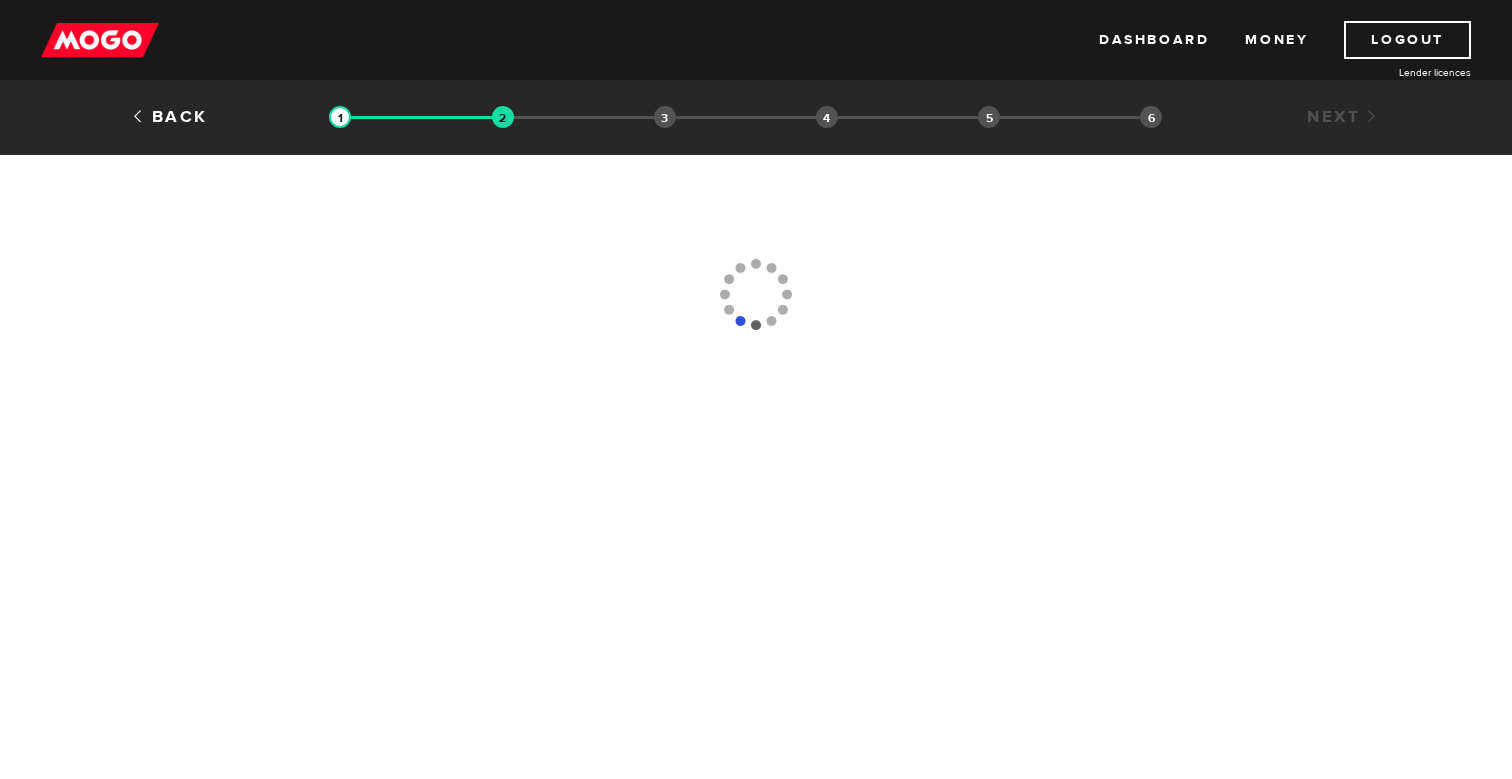 scroll, scrollTop: 0, scrollLeft: 0, axis: both 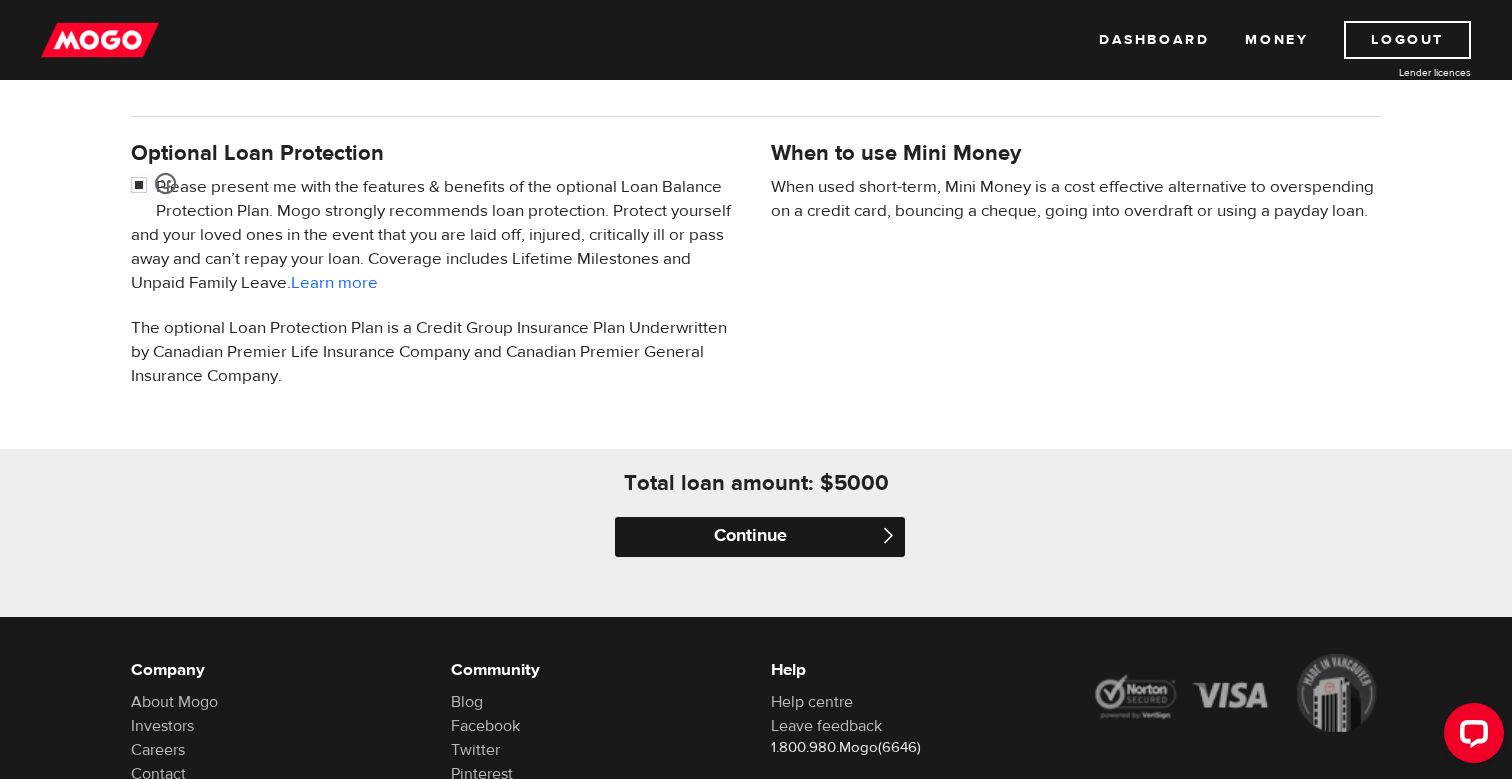 click on "Continue" at bounding box center [760, 537] 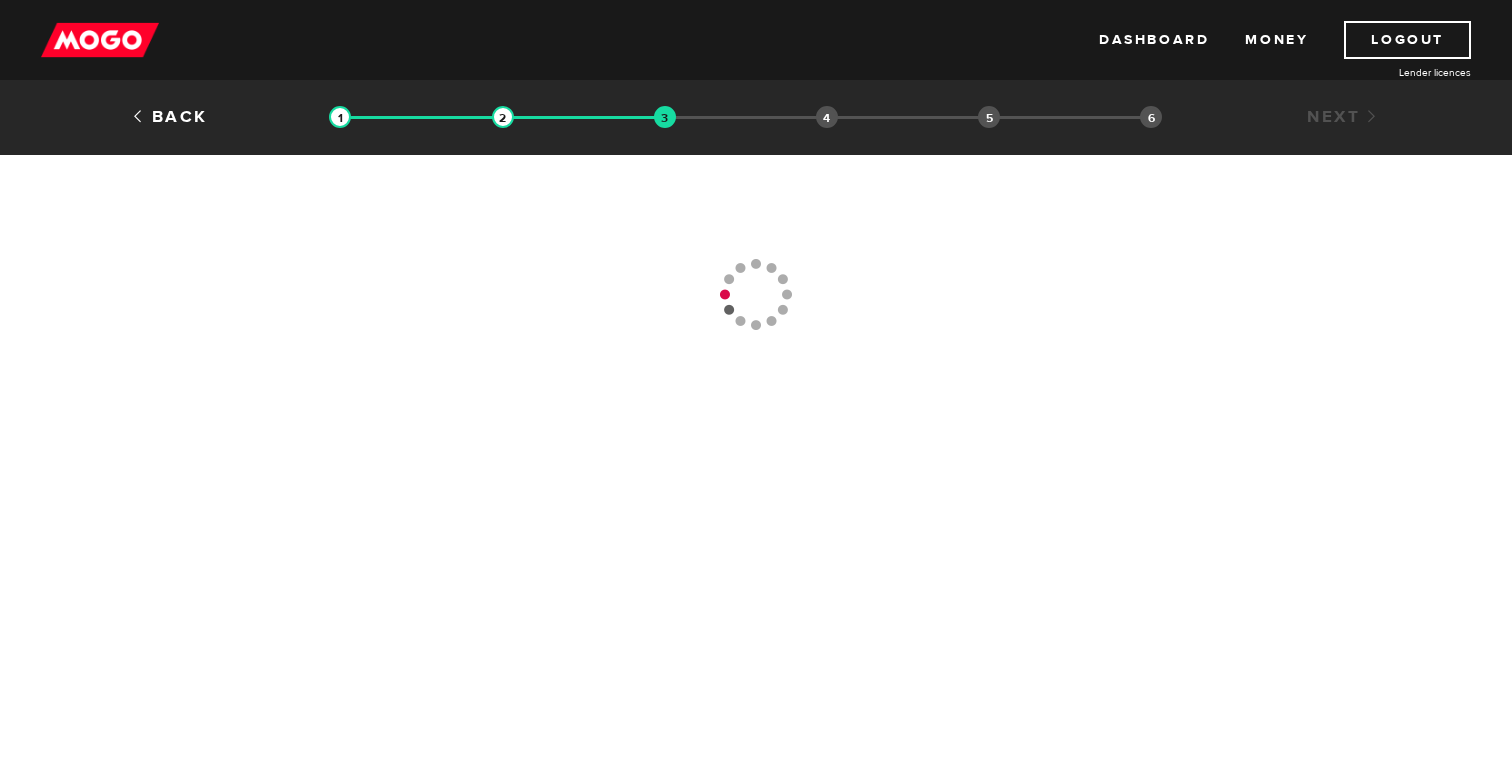 scroll, scrollTop: 0, scrollLeft: 0, axis: both 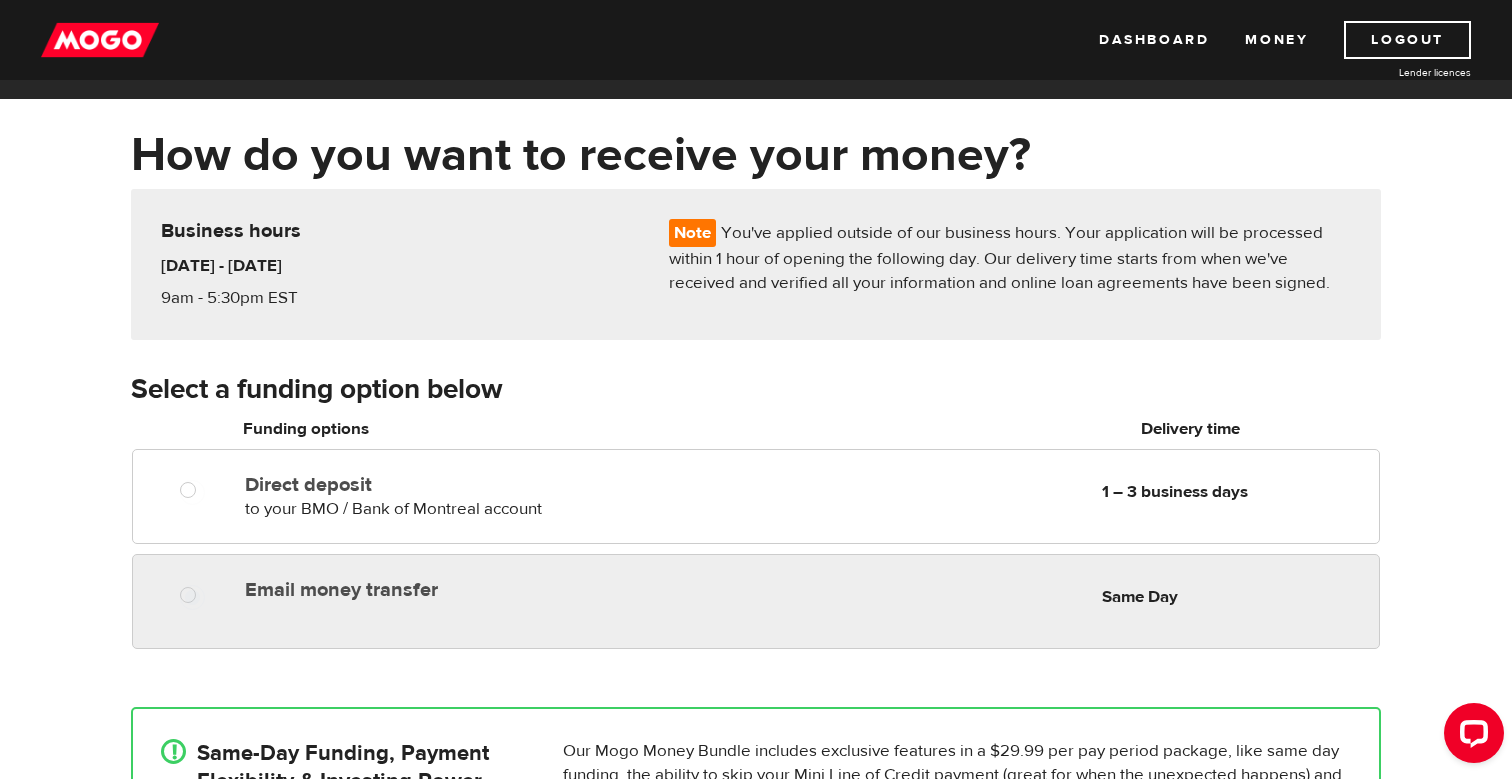 radio on "true" 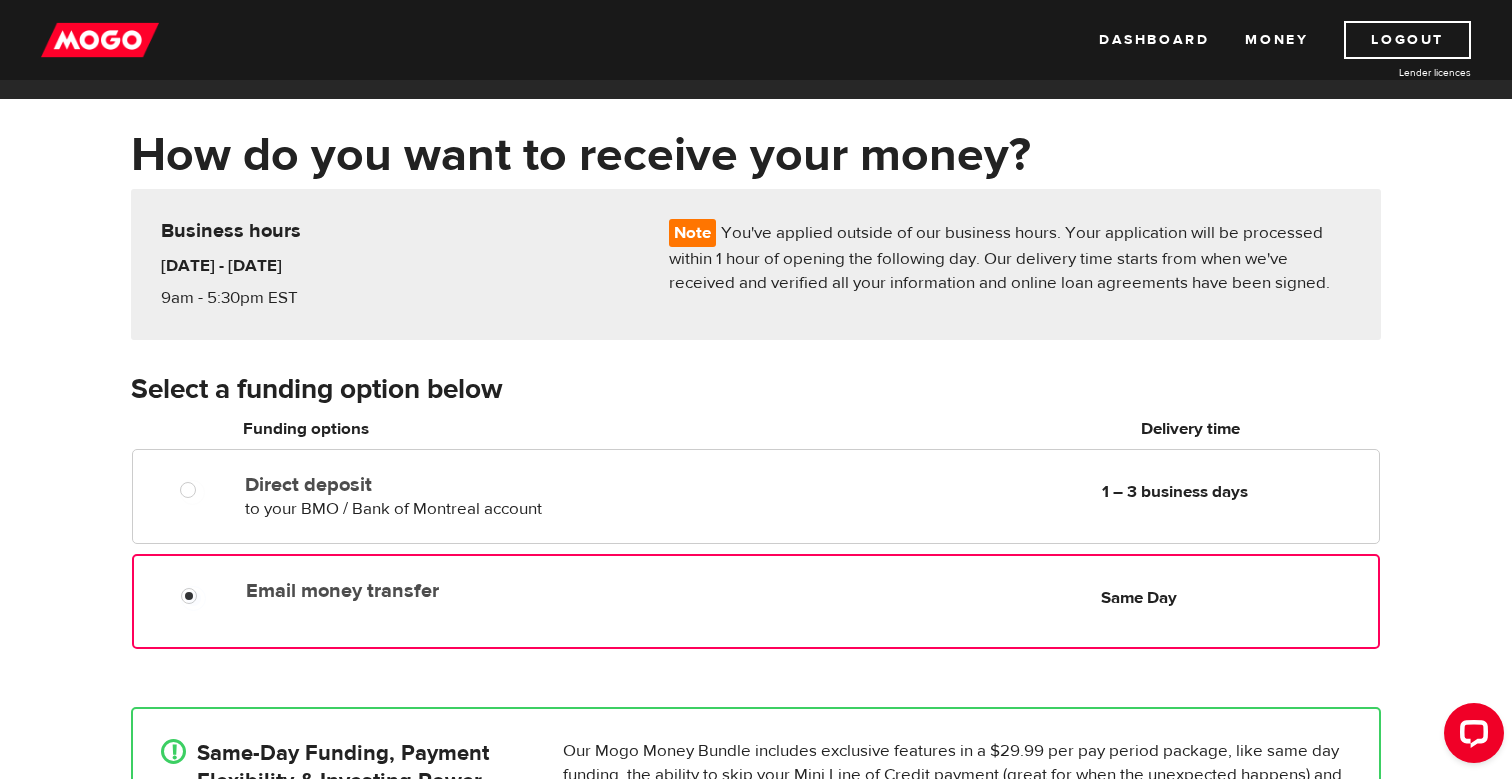click on "Email money transfer Delivery in  Same Day Same Day" at bounding box center [808, 590] 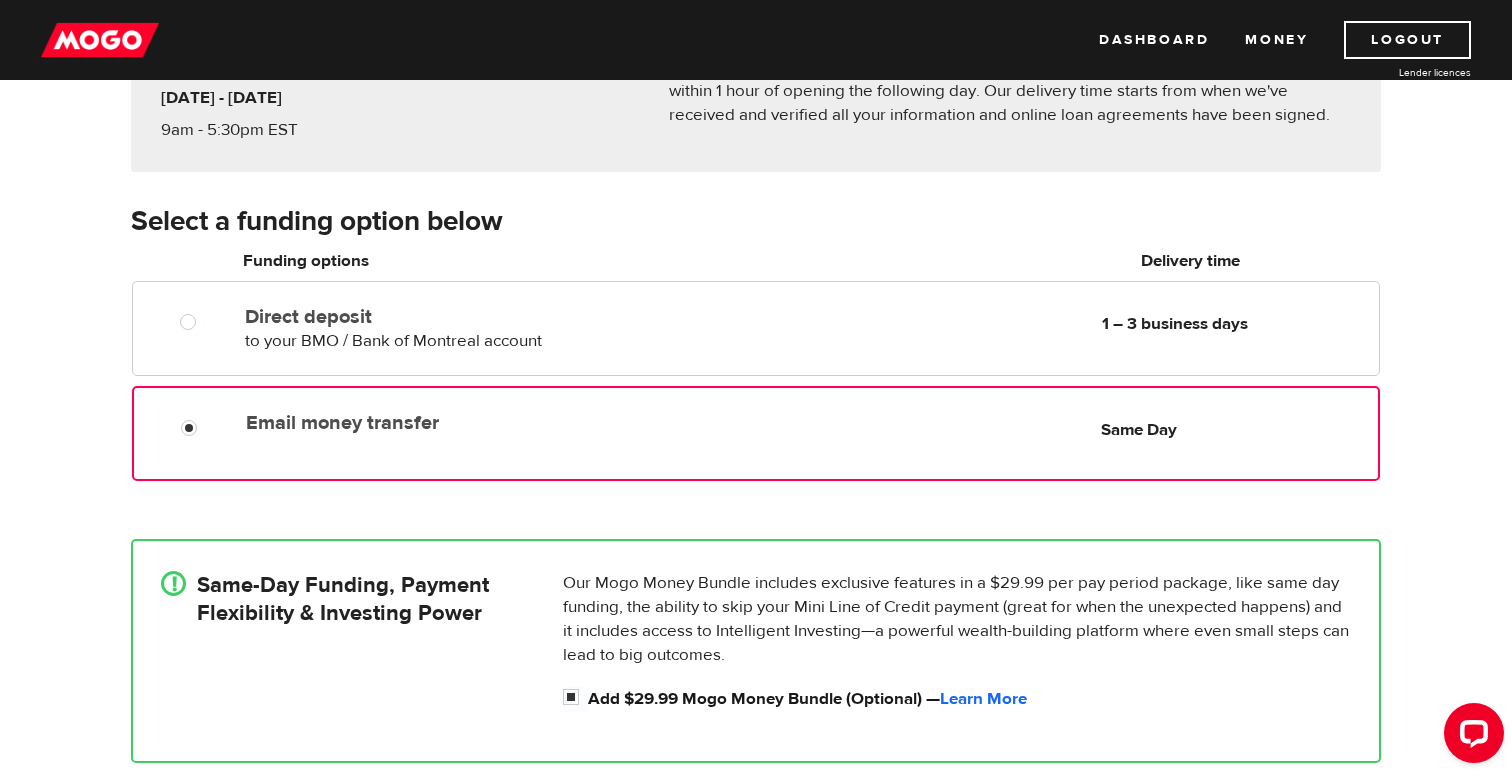scroll, scrollTop: 358, scrollLeft: 0, axis: vertical 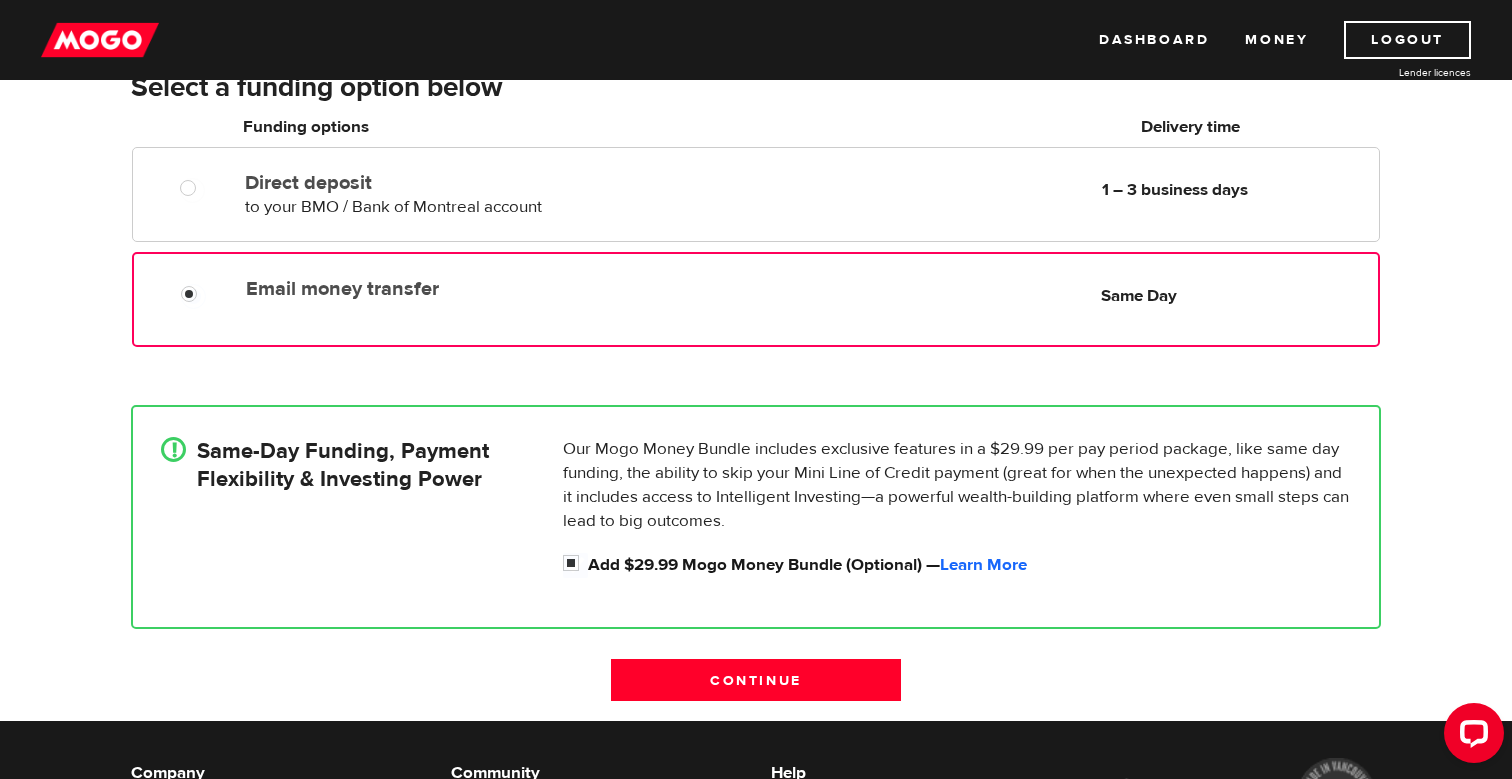 click on "Add $29.99 Mogo Money Bundle (Optional) —  Learn More" at bounding box center [969, 565] 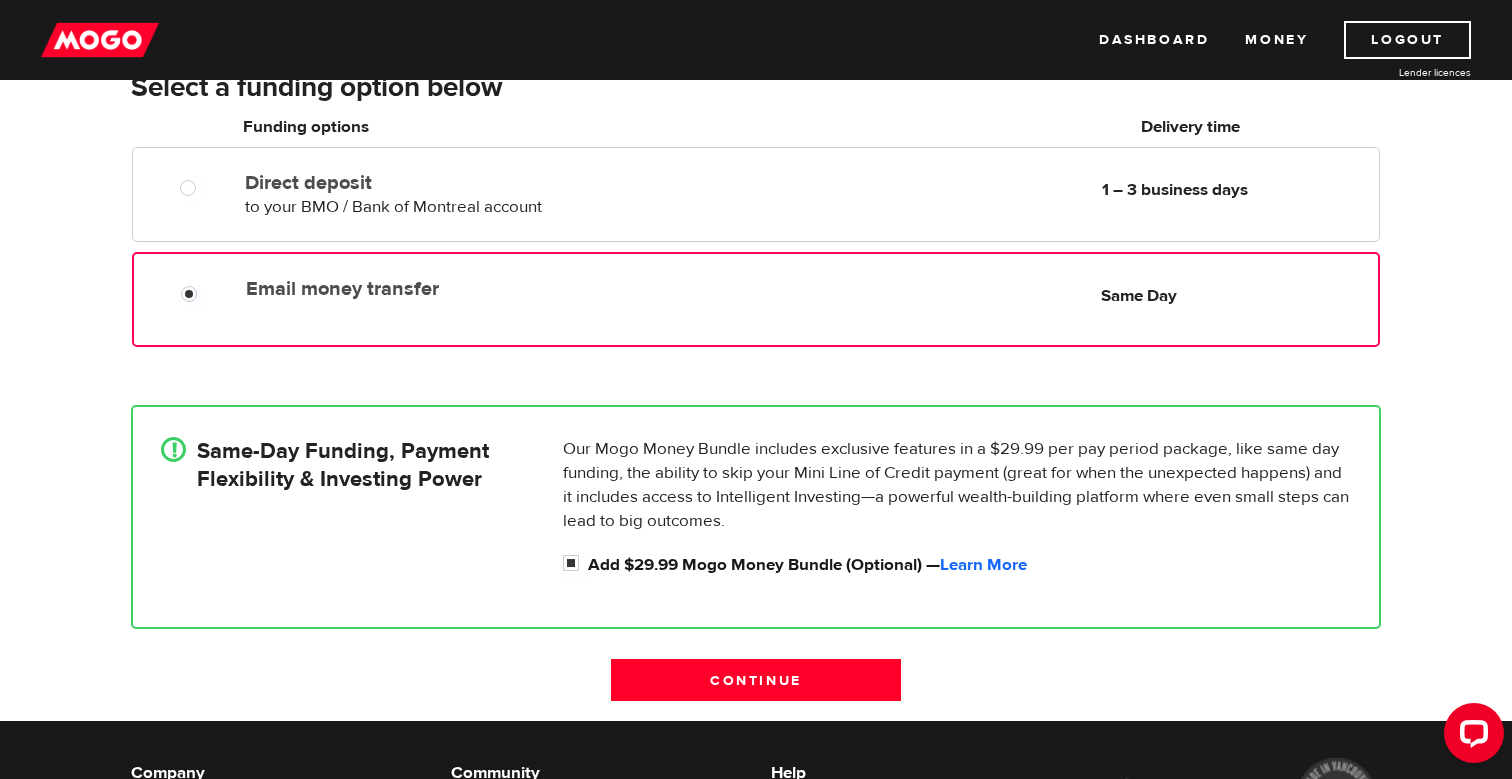 radio on "false" 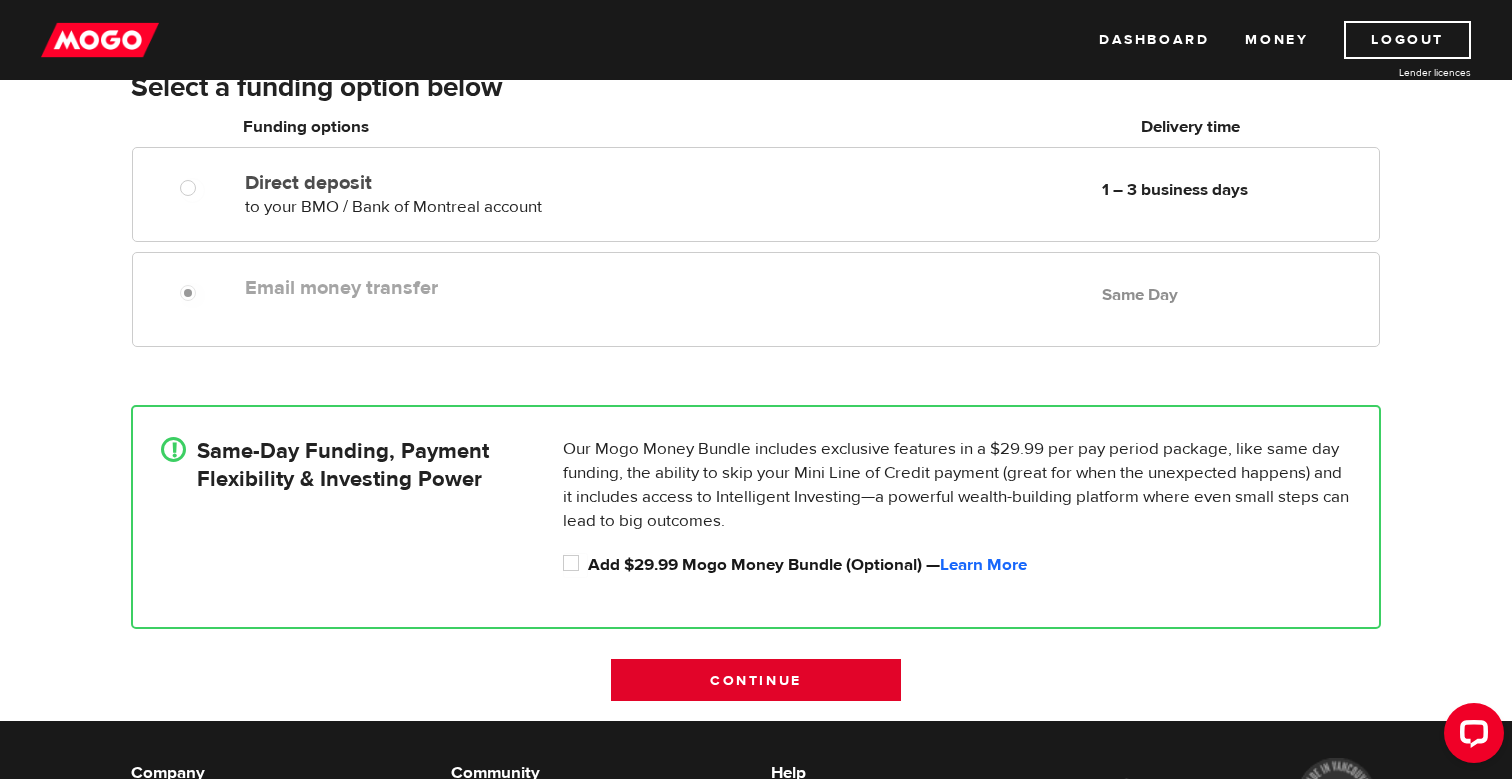 click on "Continue" at bounding box center [756, 680] 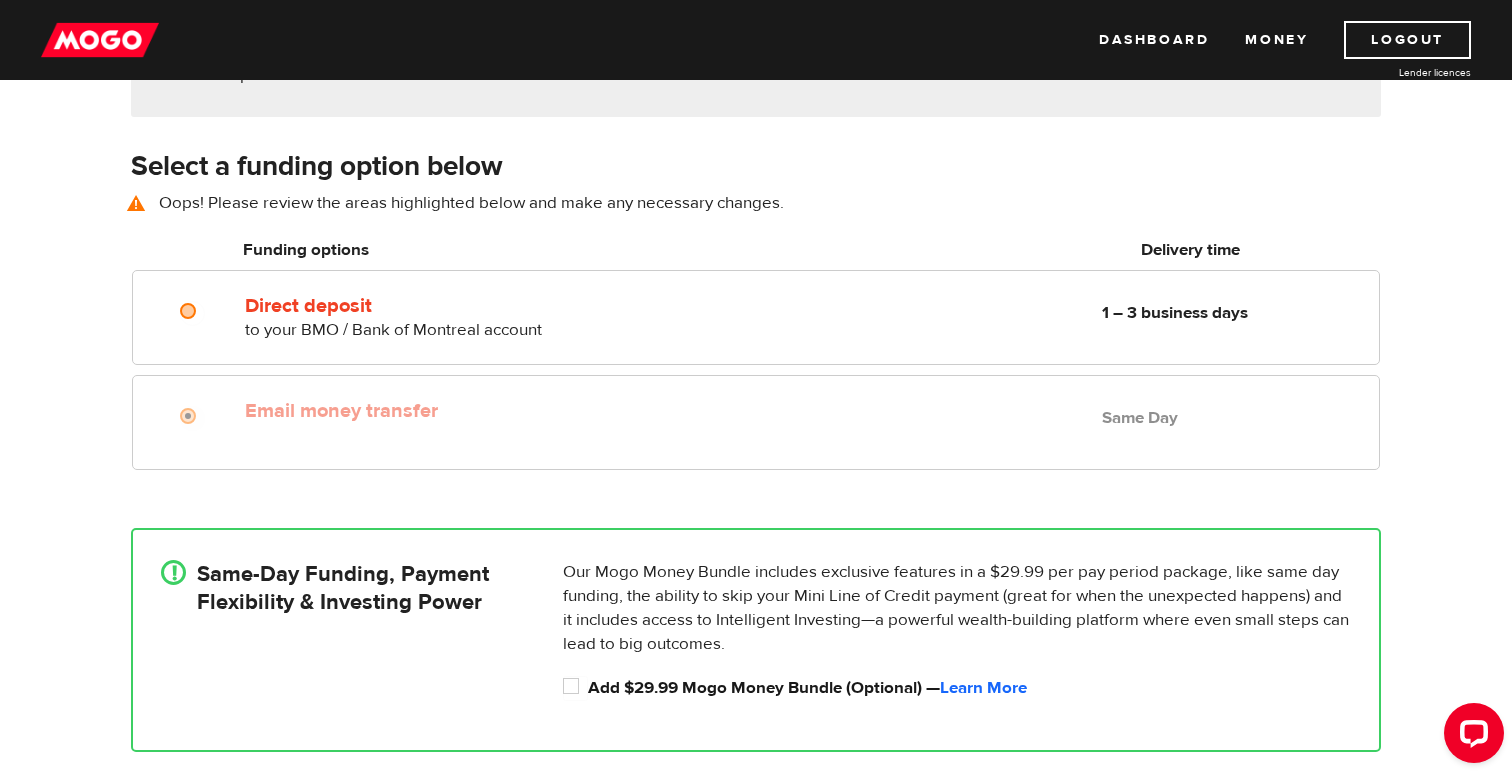 scroll, scrollTop: 279, scrollLeft: 0, axis: vertical 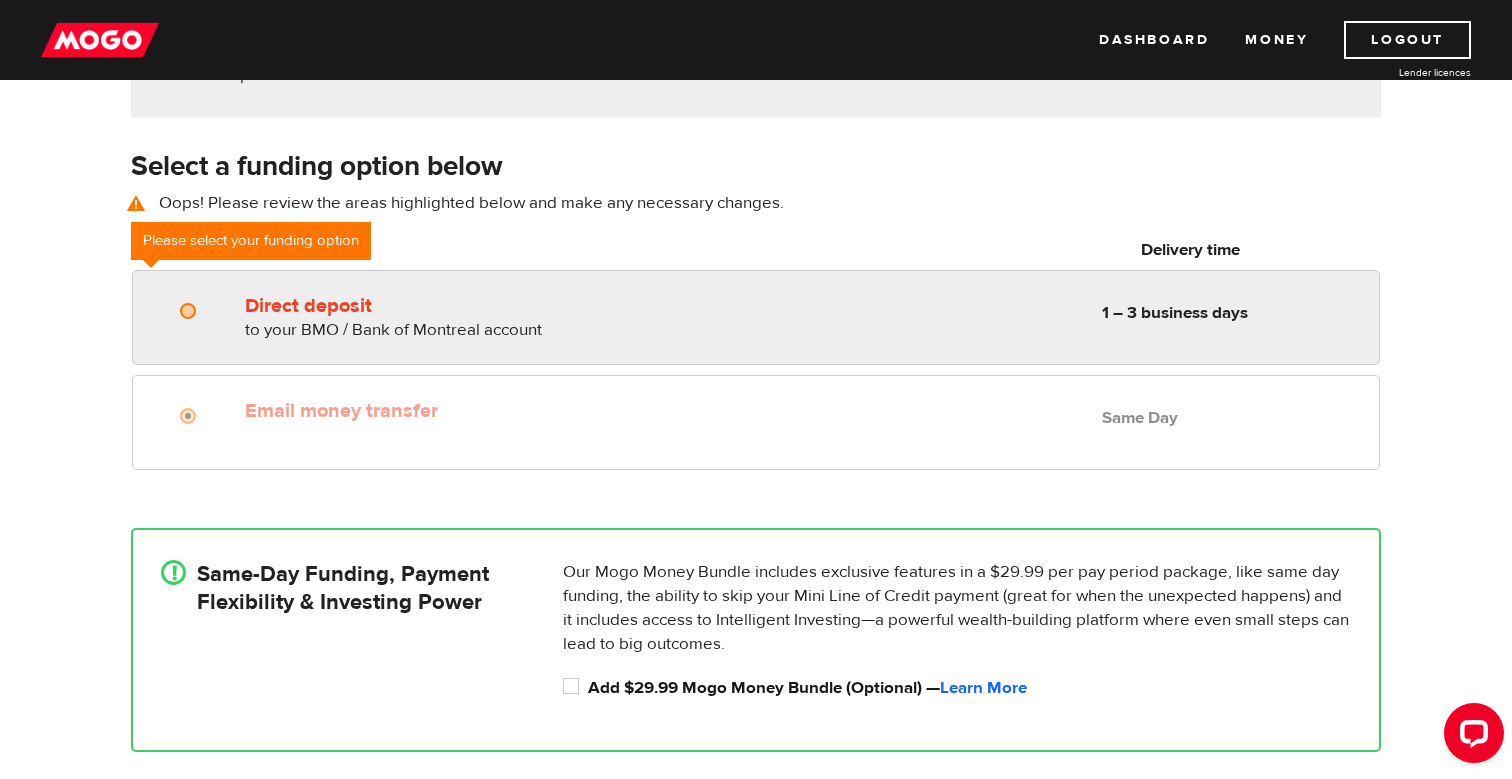 radio on "true" 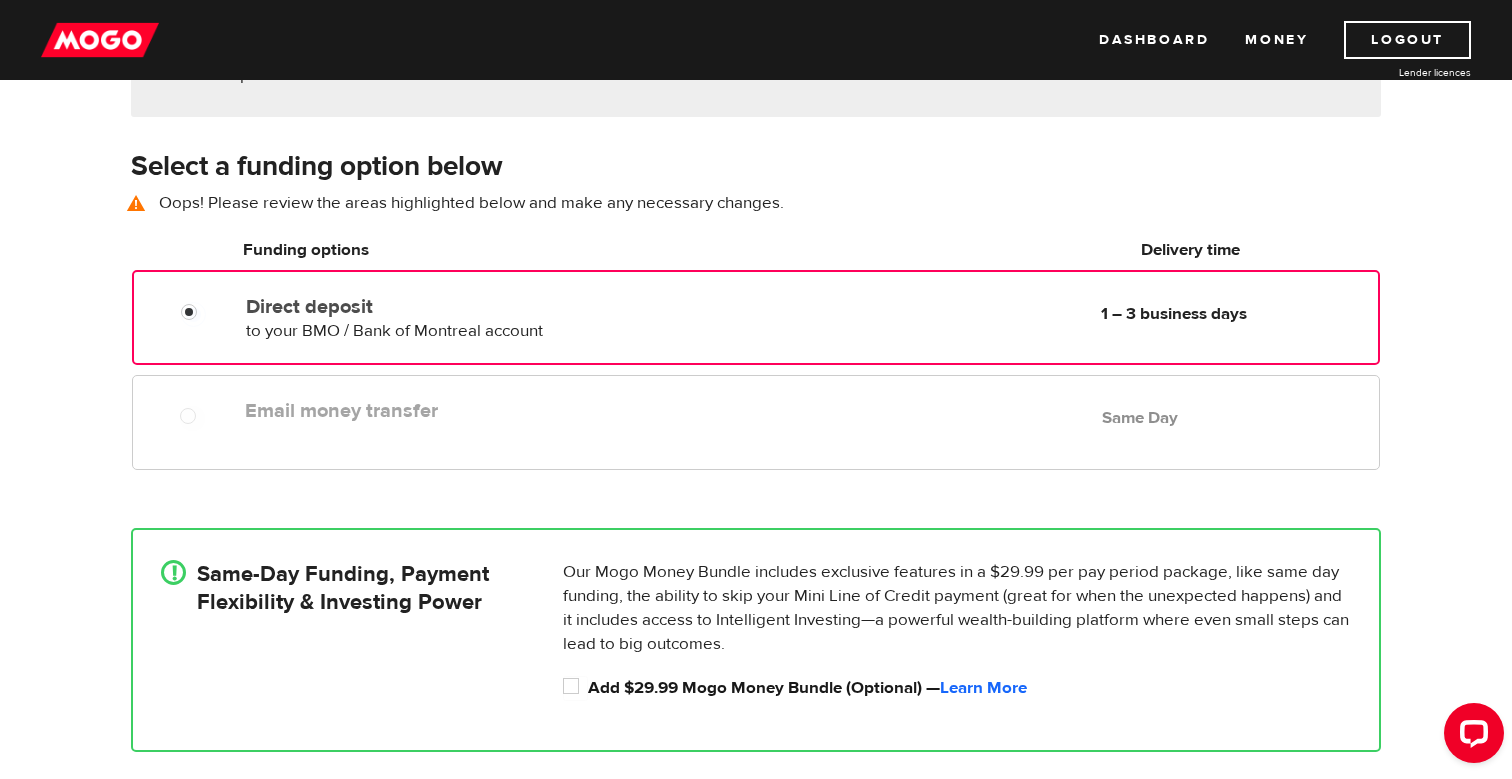 click on "Direct deposit to your BMO / Bank of Montreal account Delivery in  1 – 3 business days 1 – 3 business days" at bounding box center [756, 315] 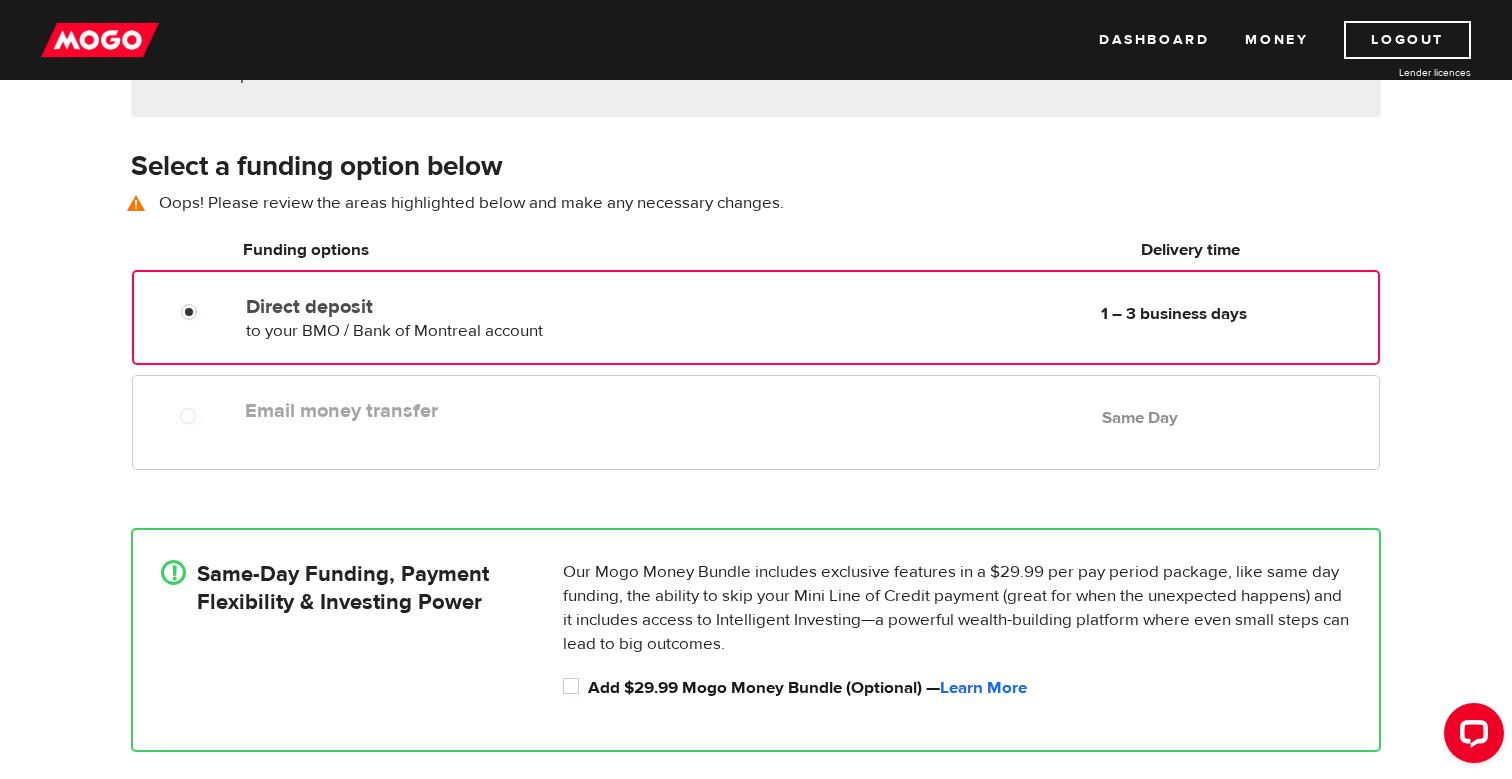 click on "Email money transfer Delivery in  Same Day Same Day" at bounding box center (756, 422) 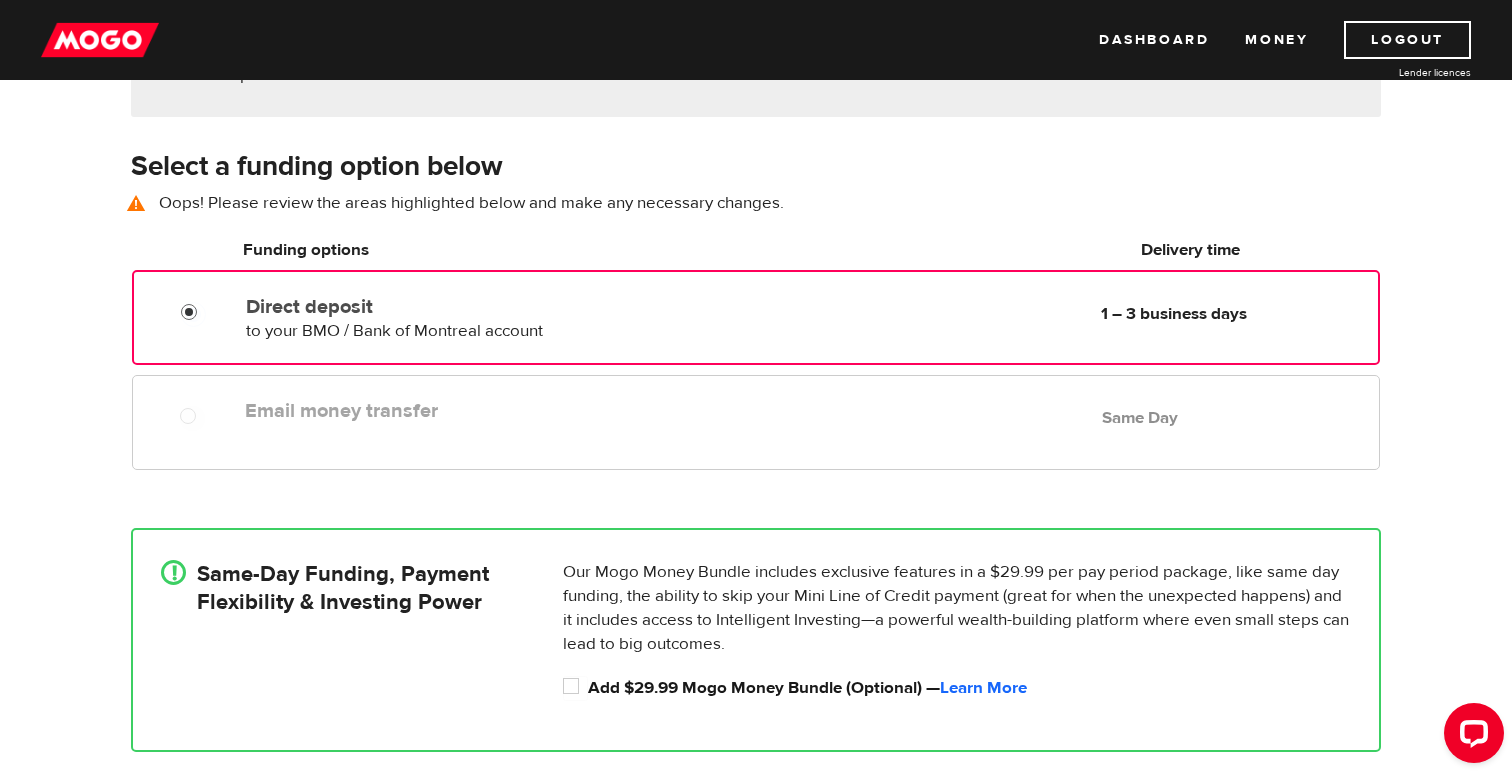 click on "Direct deposit" at bounding box center [193, 314] 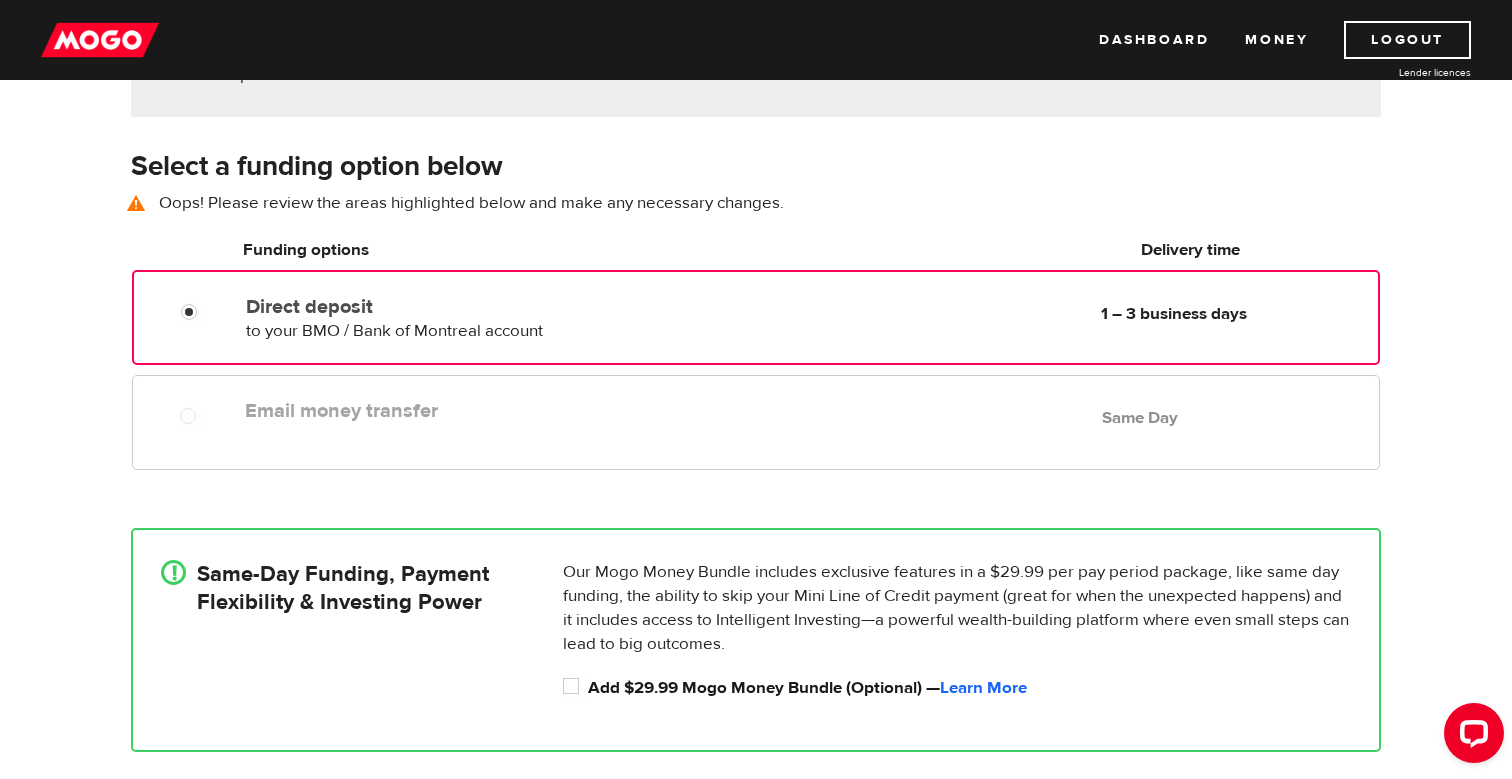 click at bounding box center (196, 314) 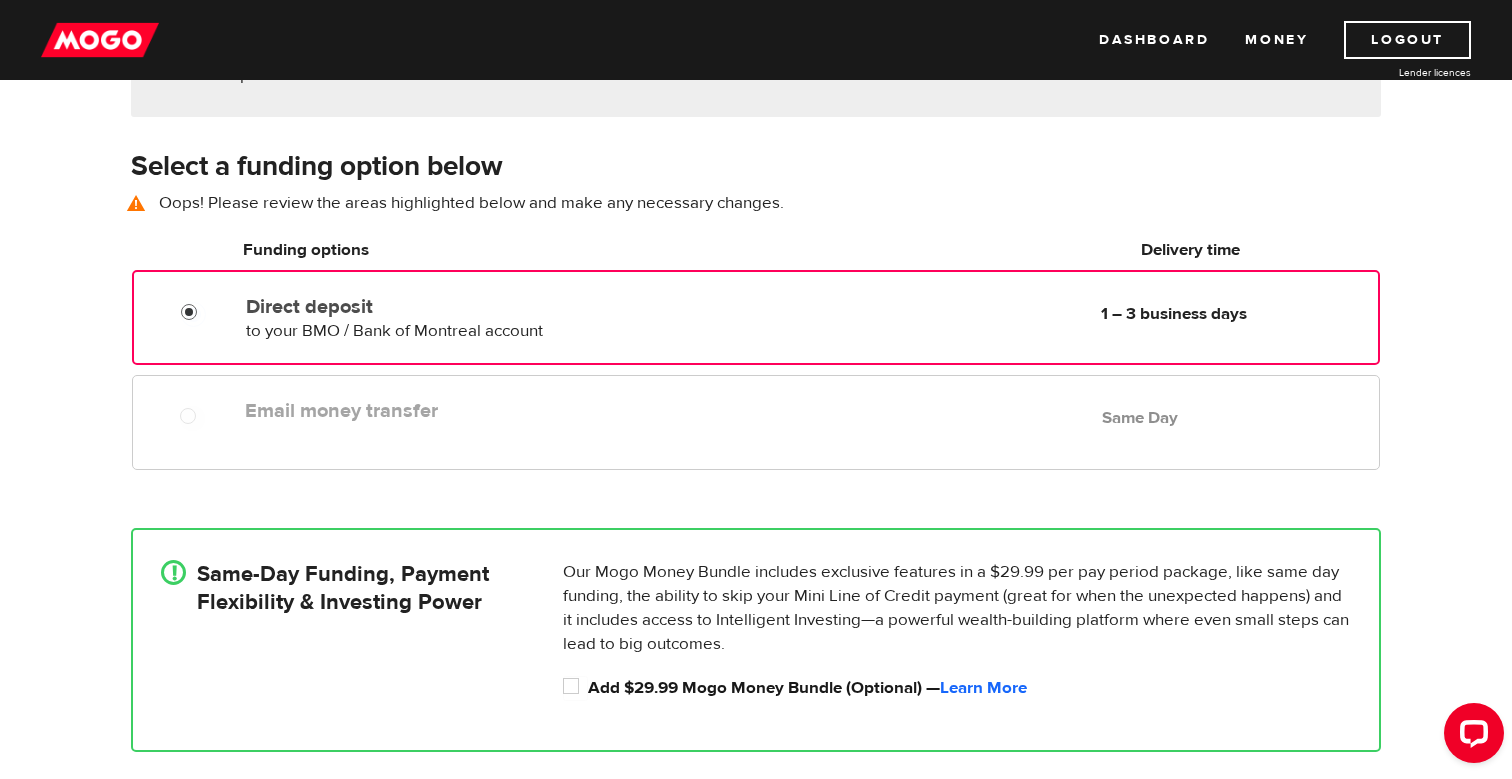 click on "Direct deposit" at bounding box center [193, 314] 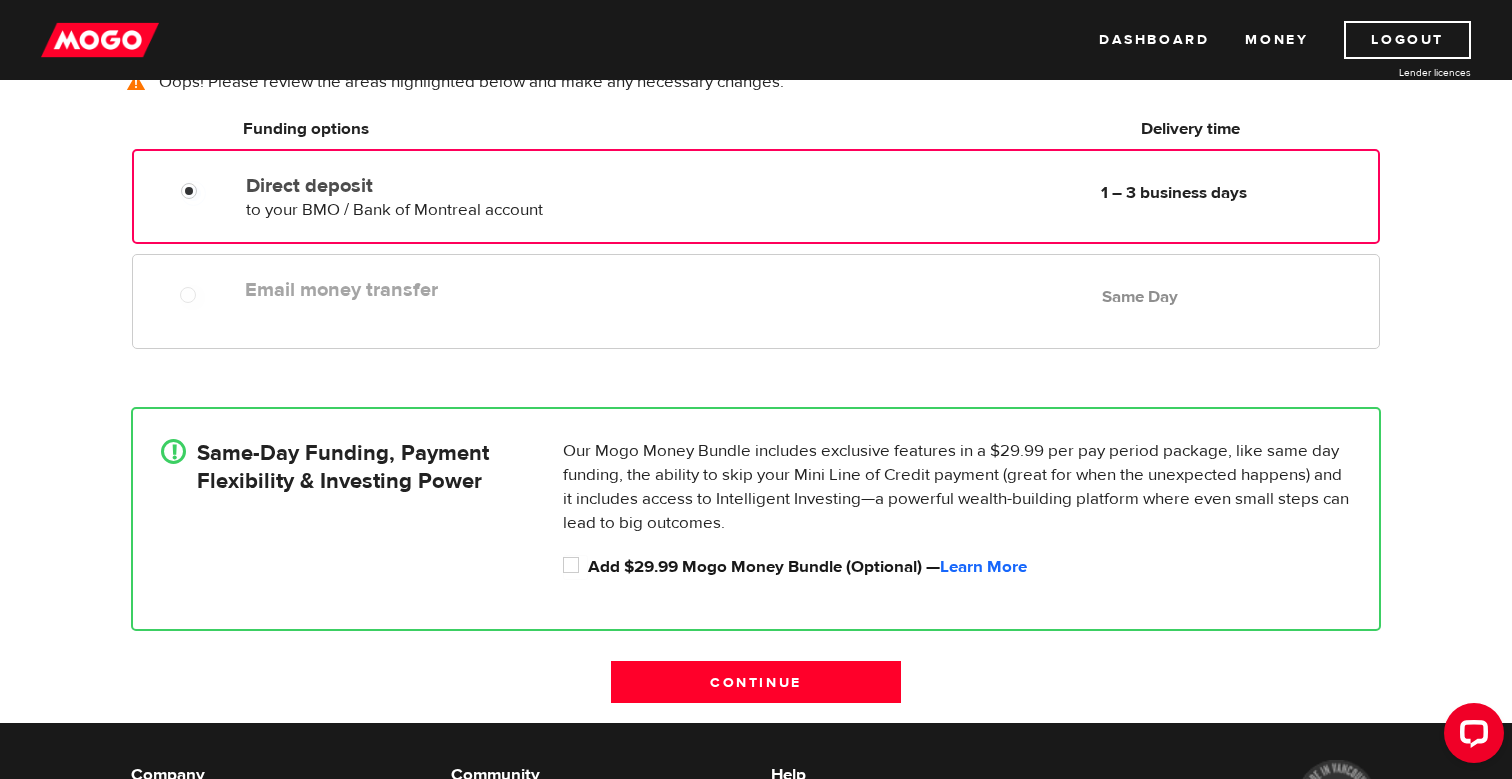 scroll, scrollTop: 406, scrollLeft: 0, axis: vertical 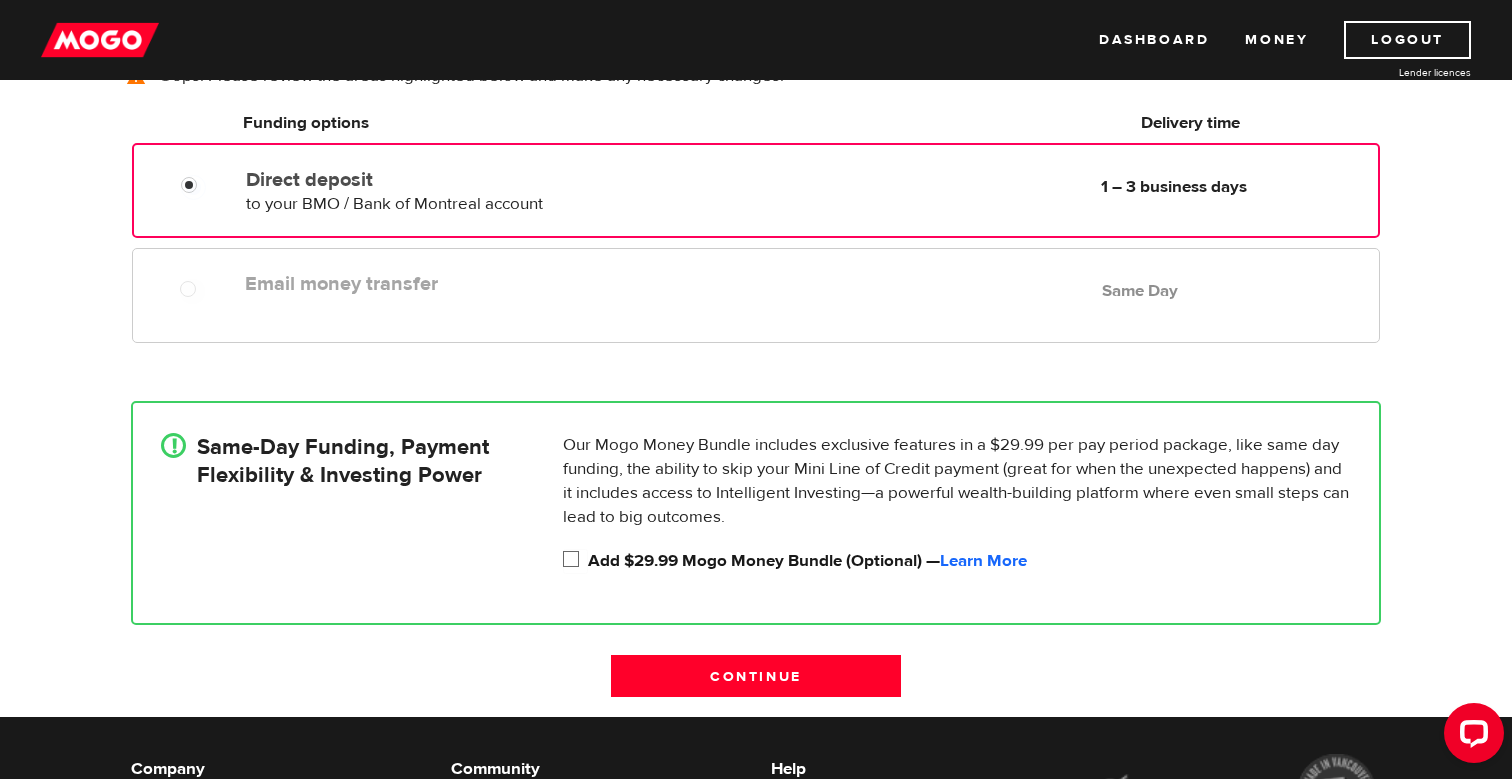 click on "Add $29.99 Mogo Money Bundle (Optional) —  Learn More" at bounding box center (575, 561) 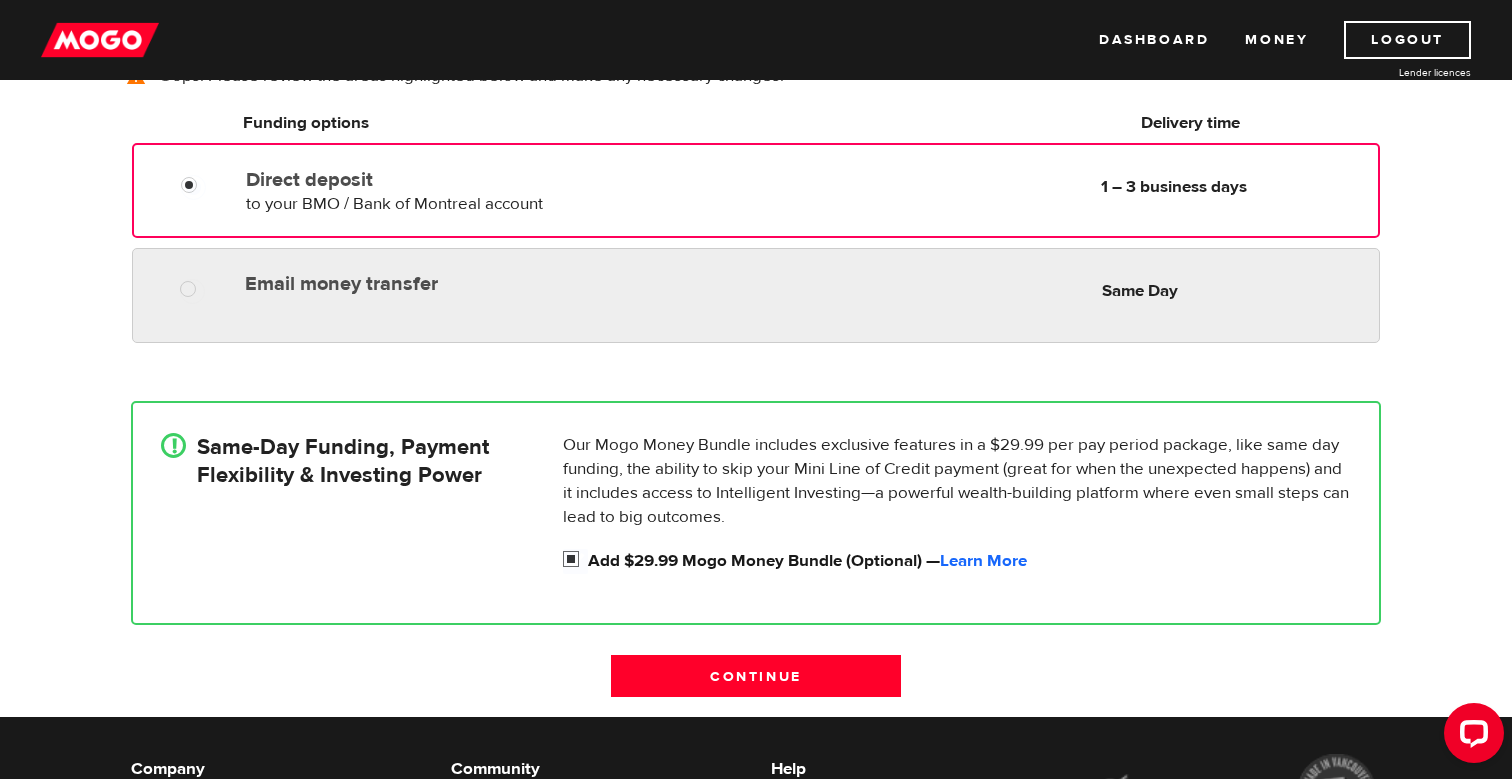 radio on "true" 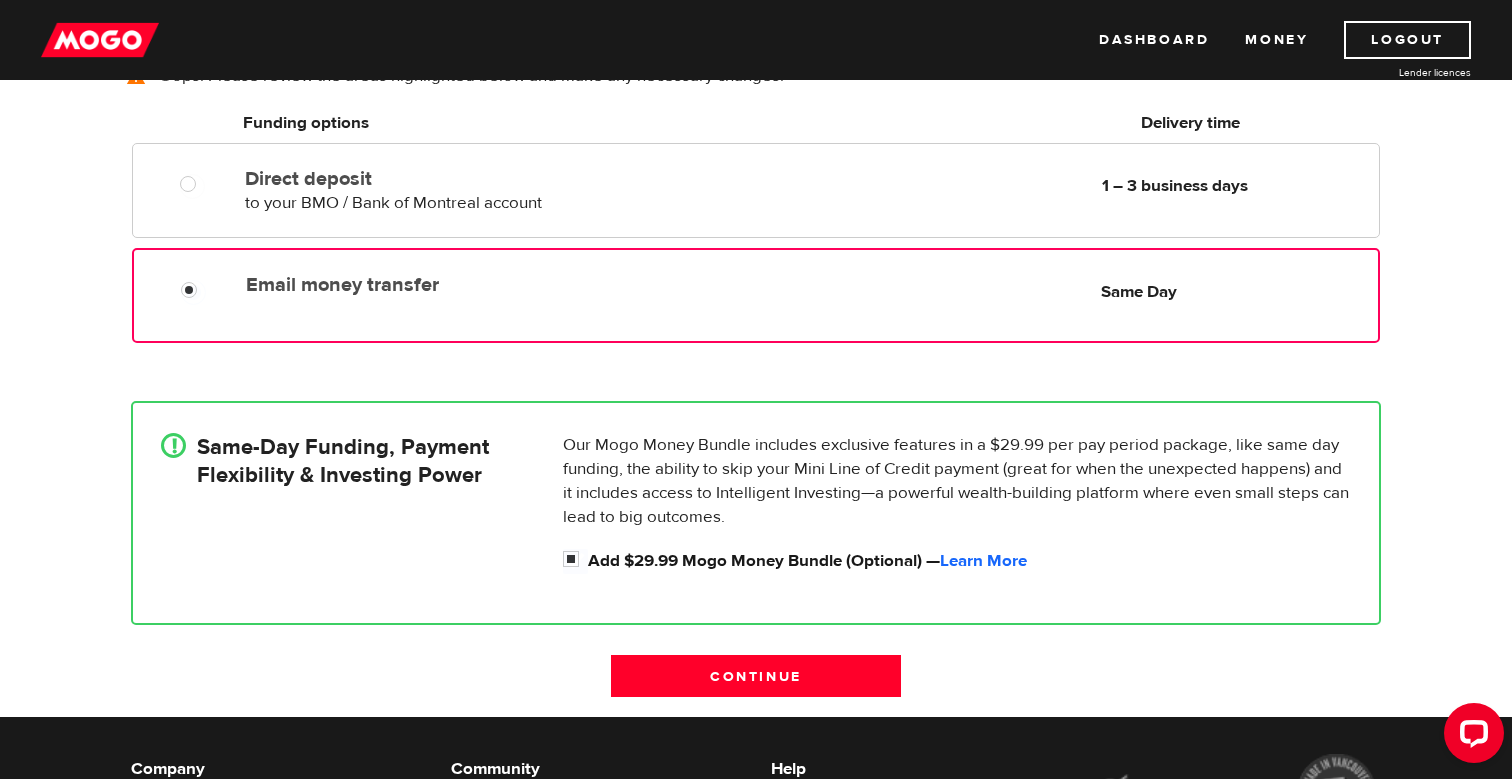 click at bounding box center (196, 292) 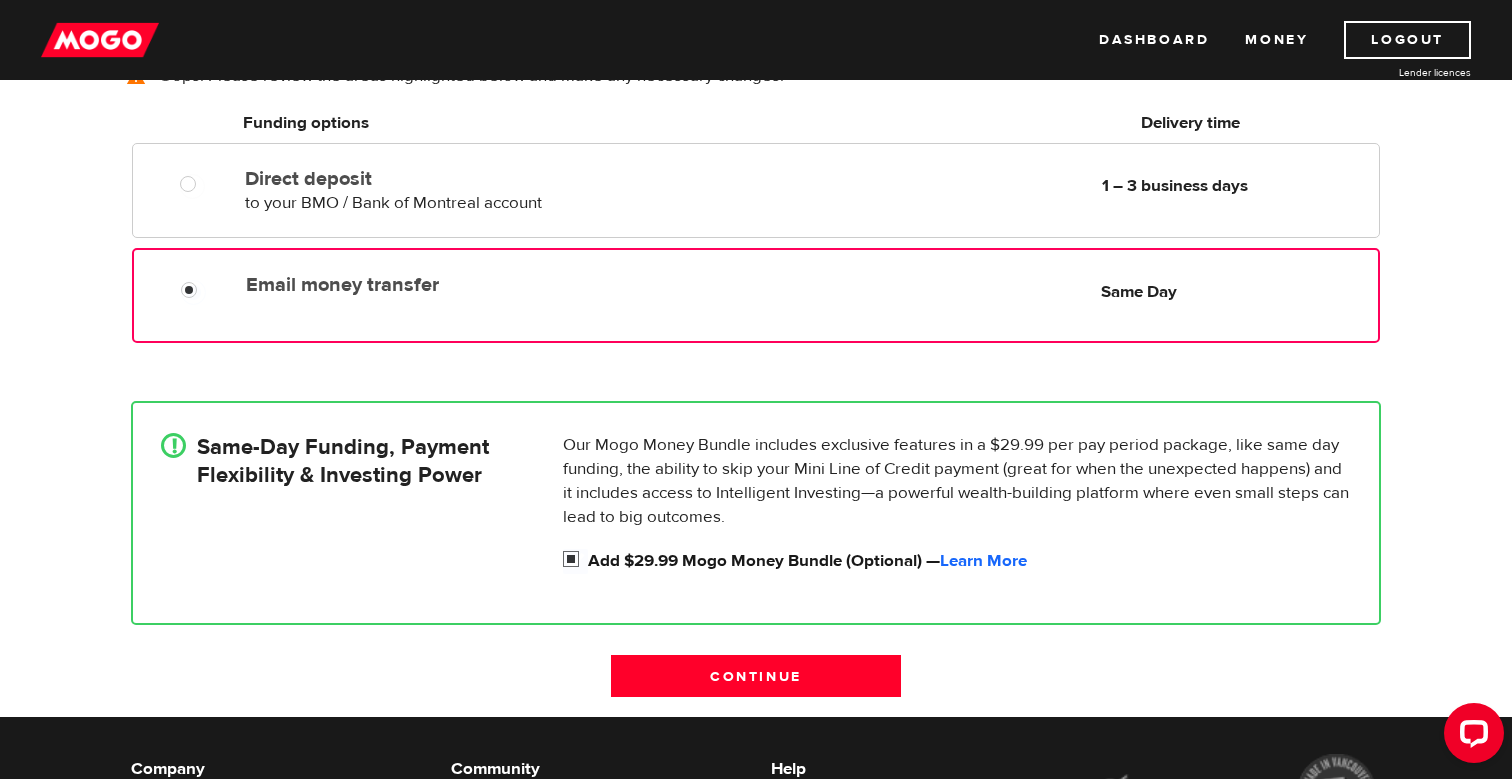 click on "Add $29.99 Mogo Money Bundle (Optional) —  Learn More" at bounding box center (969, 561) 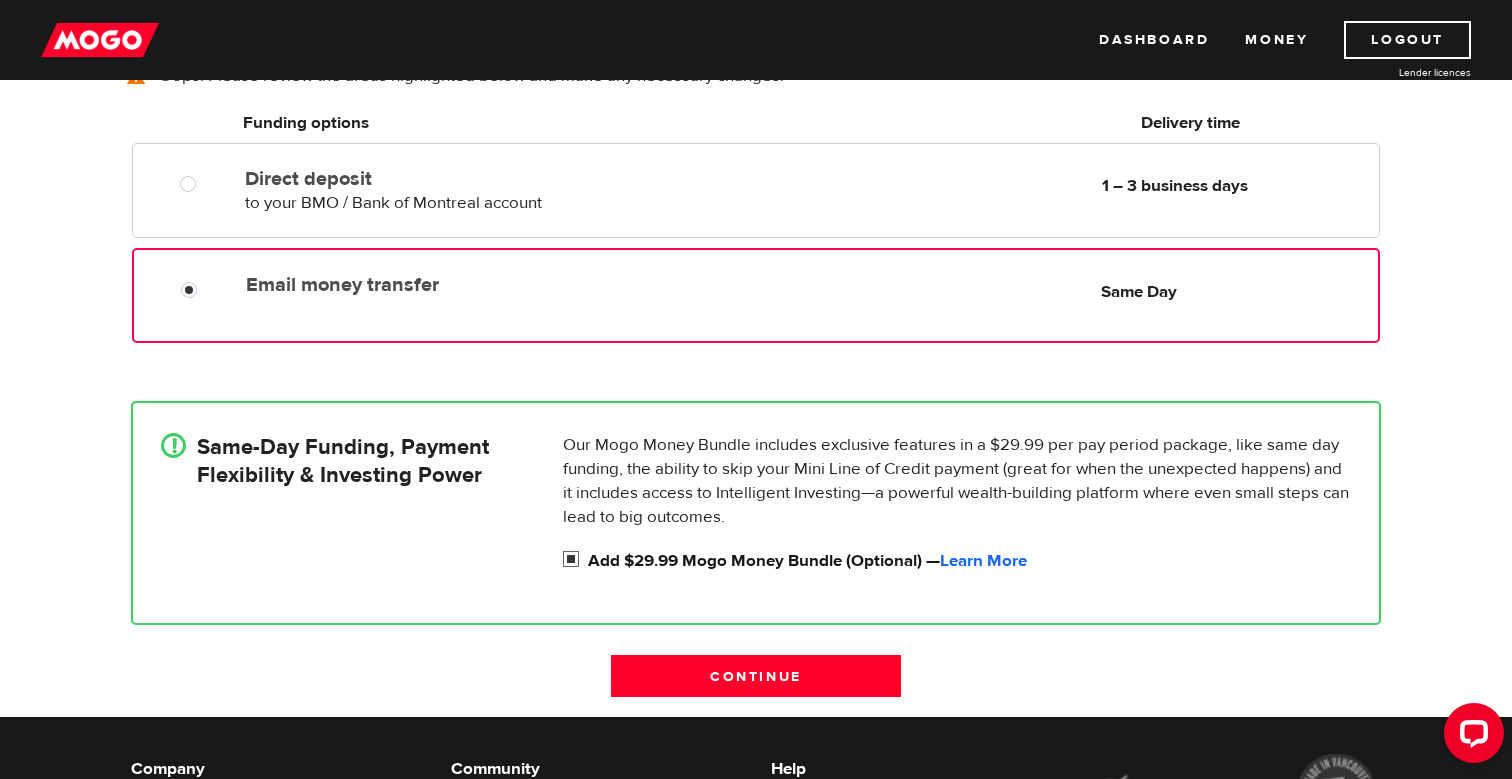 radio on "false" 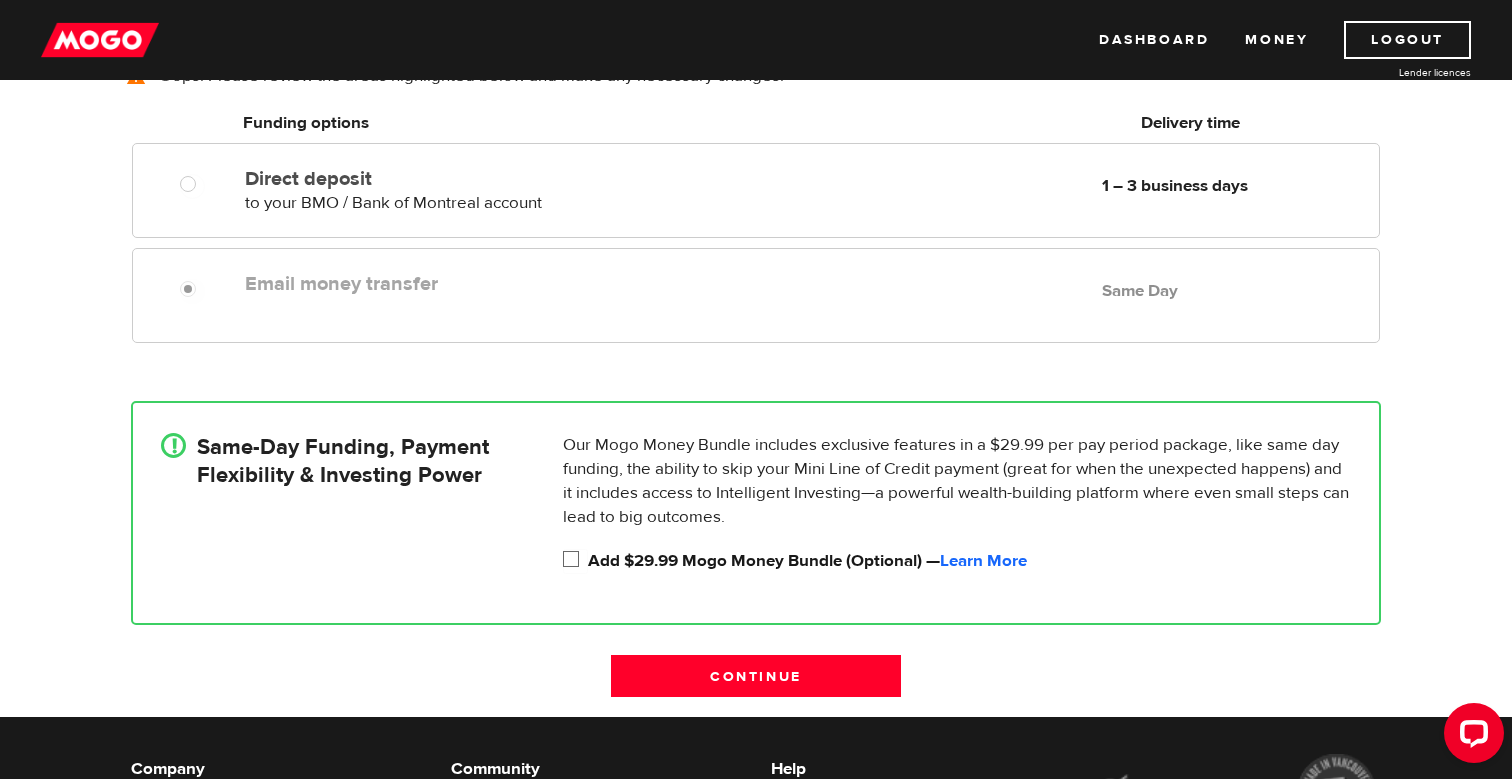 click on "Add $29.99 Mogo Money Bundle (Optional) —  Learn More" at bounding box center [969, 561] 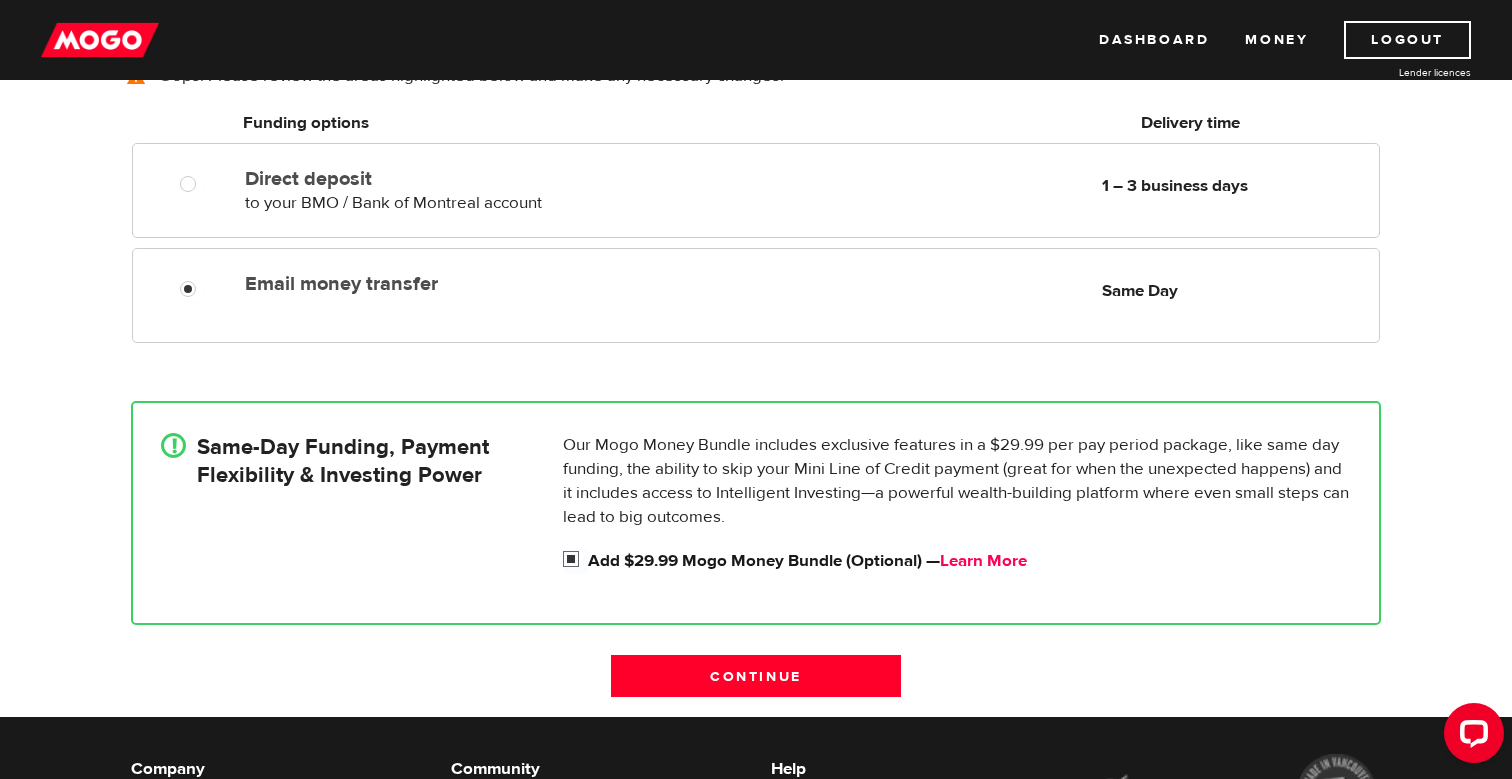 click on "Learn More" at bounding box center (983, 561) 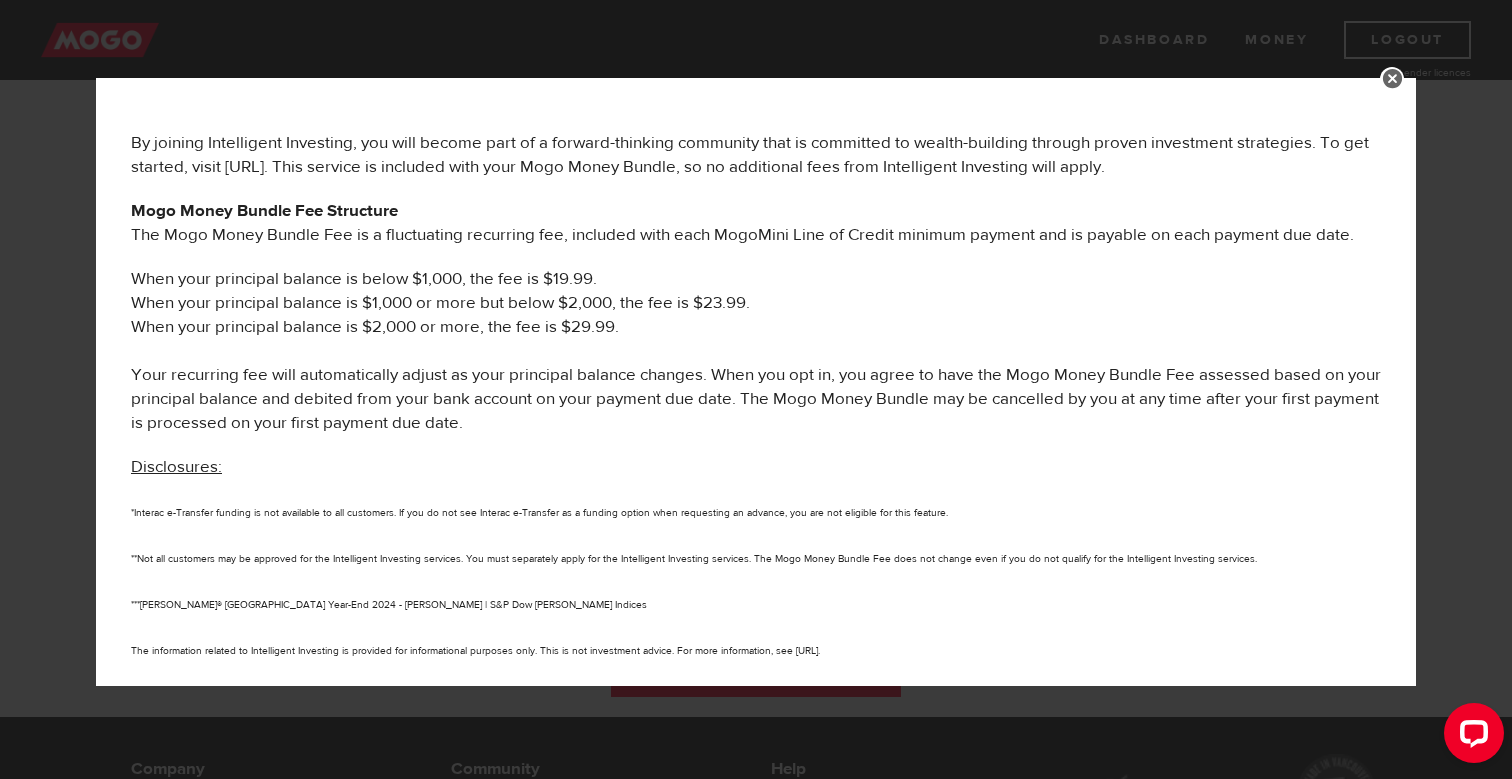scroll, scrollTop: 1039, scrollLeft: 0, axis: vertical 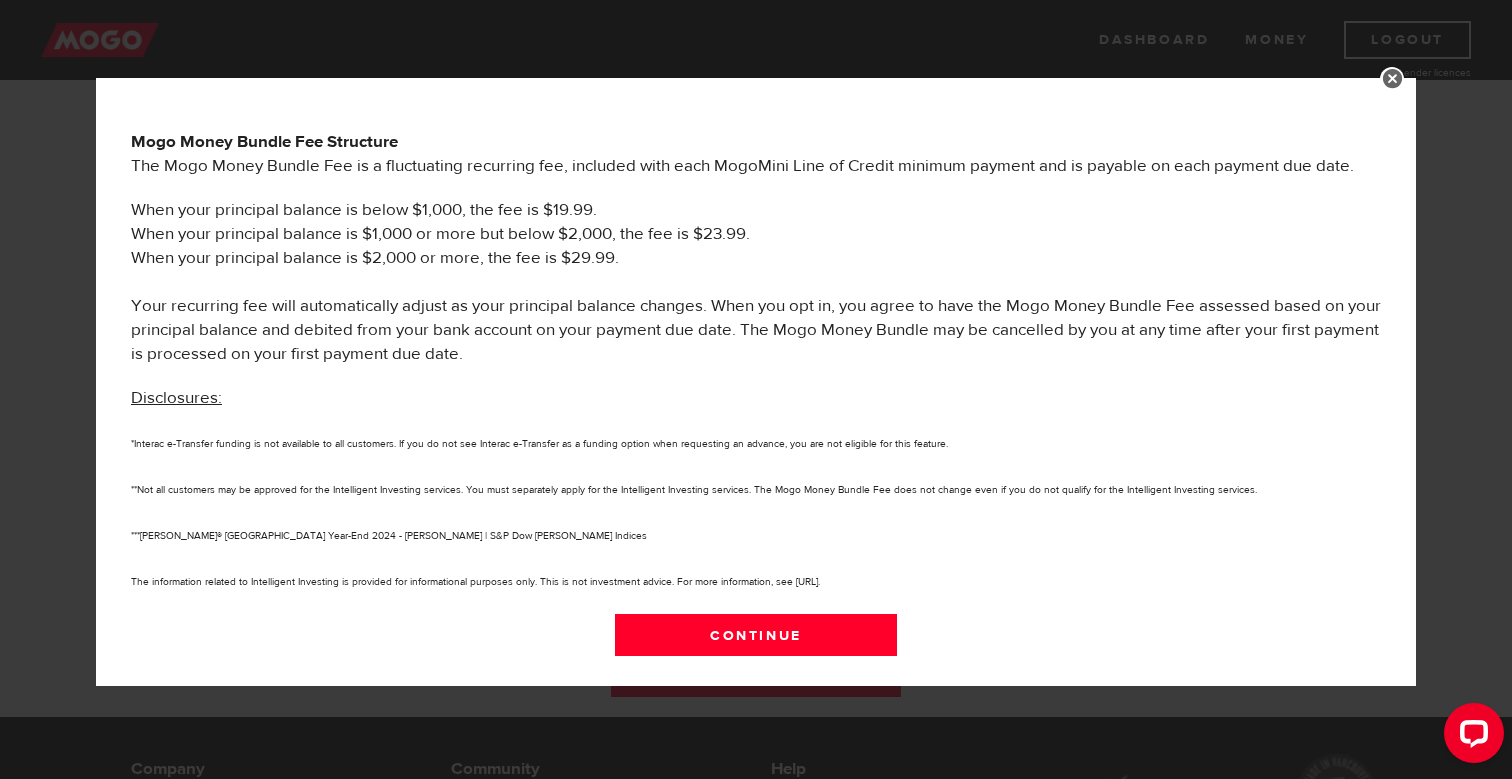 click at bounding box center (1392, 79) 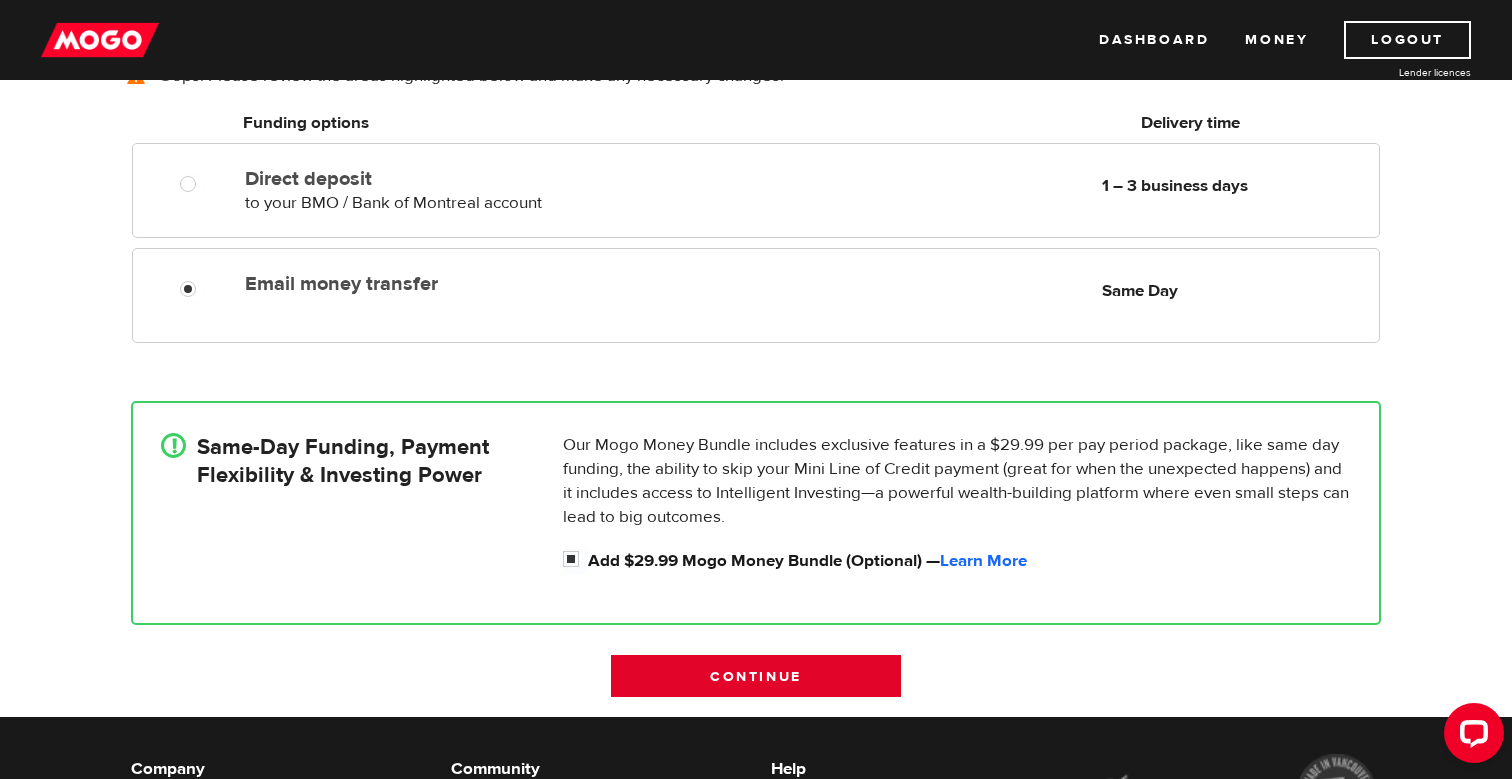 click on "Continue" at bounding box center (756, 676) 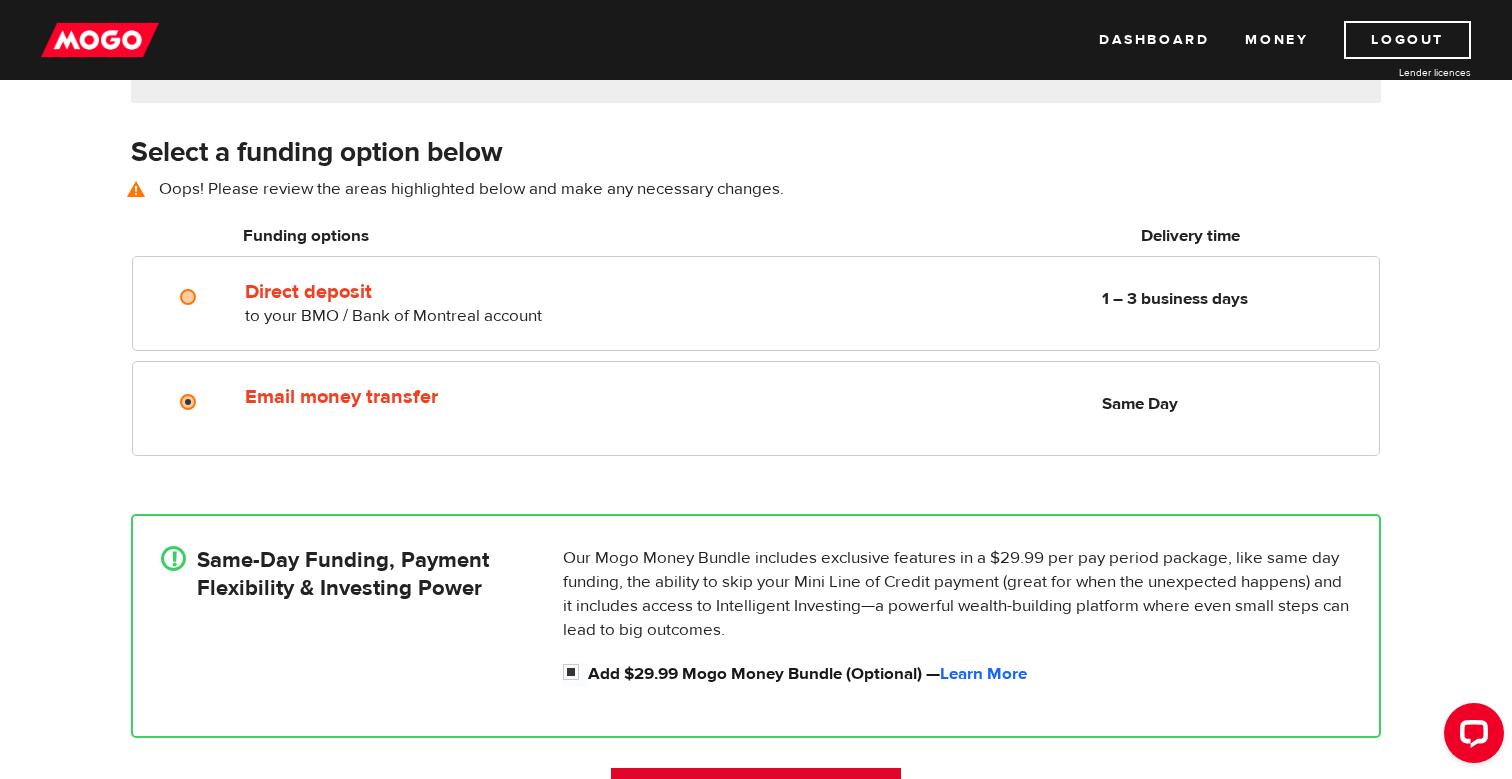 scroll, scrollTop: 279, scrollLeft: 0, axis: vertical 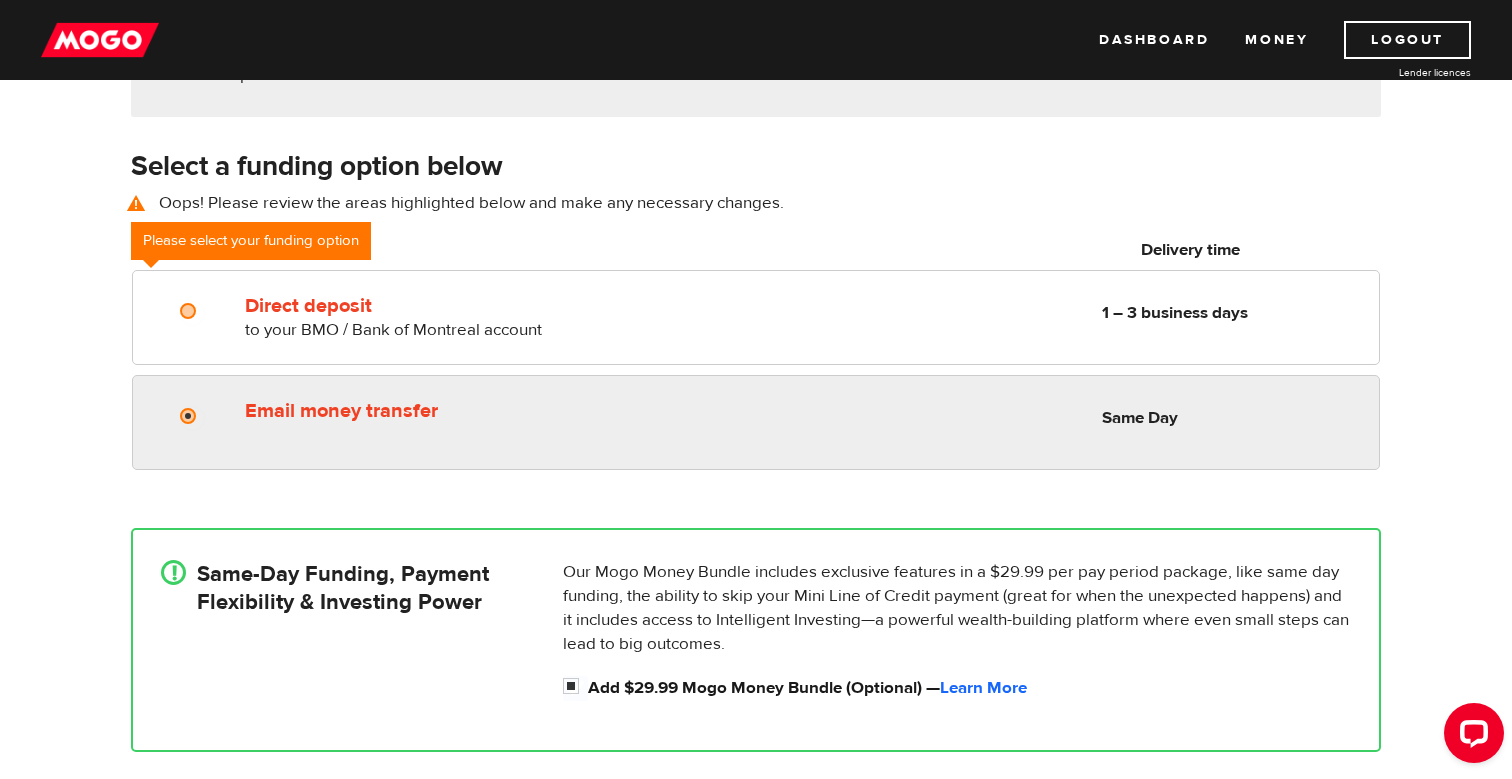 radio on "true" 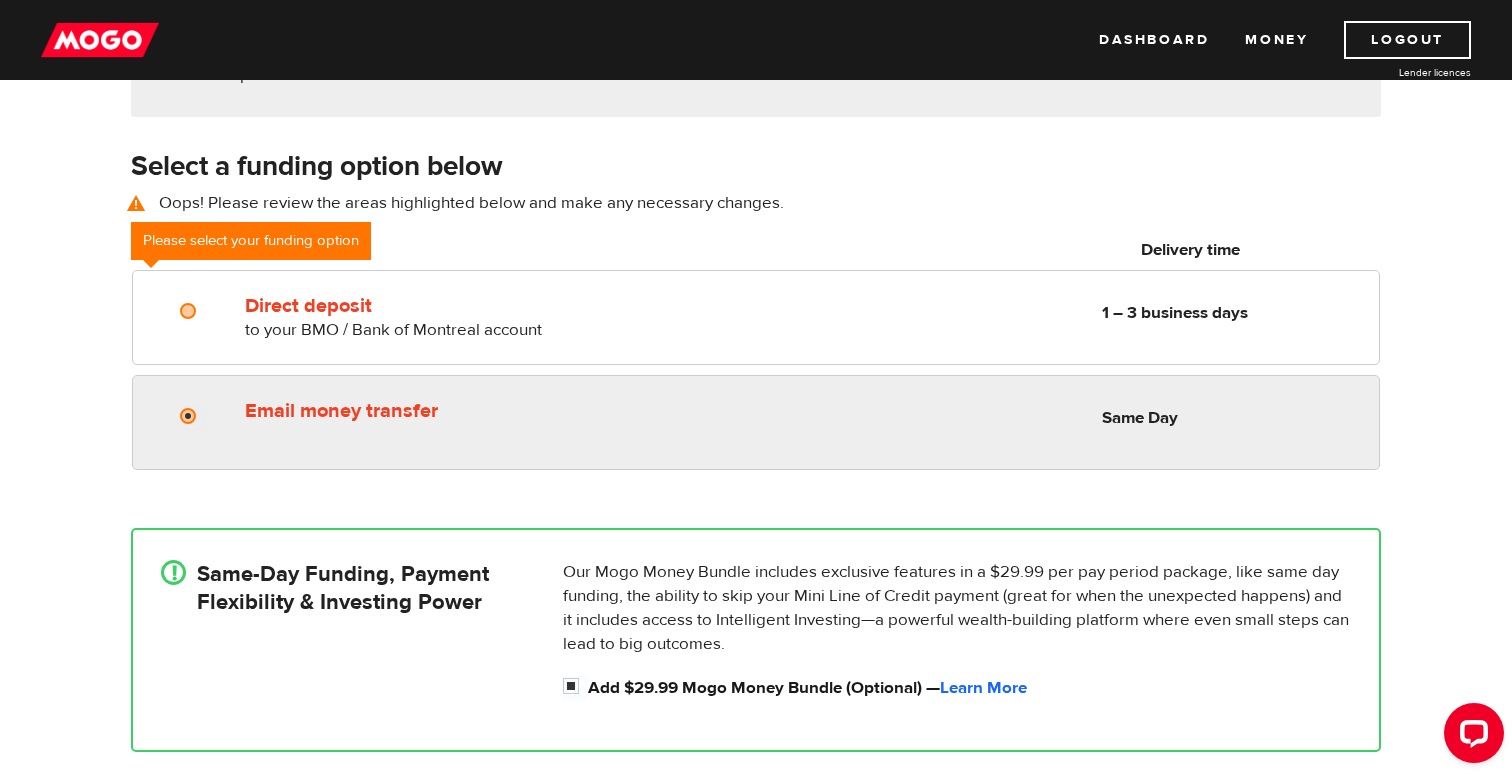 click on "Email money transfer" at bounding box center [192, 418] 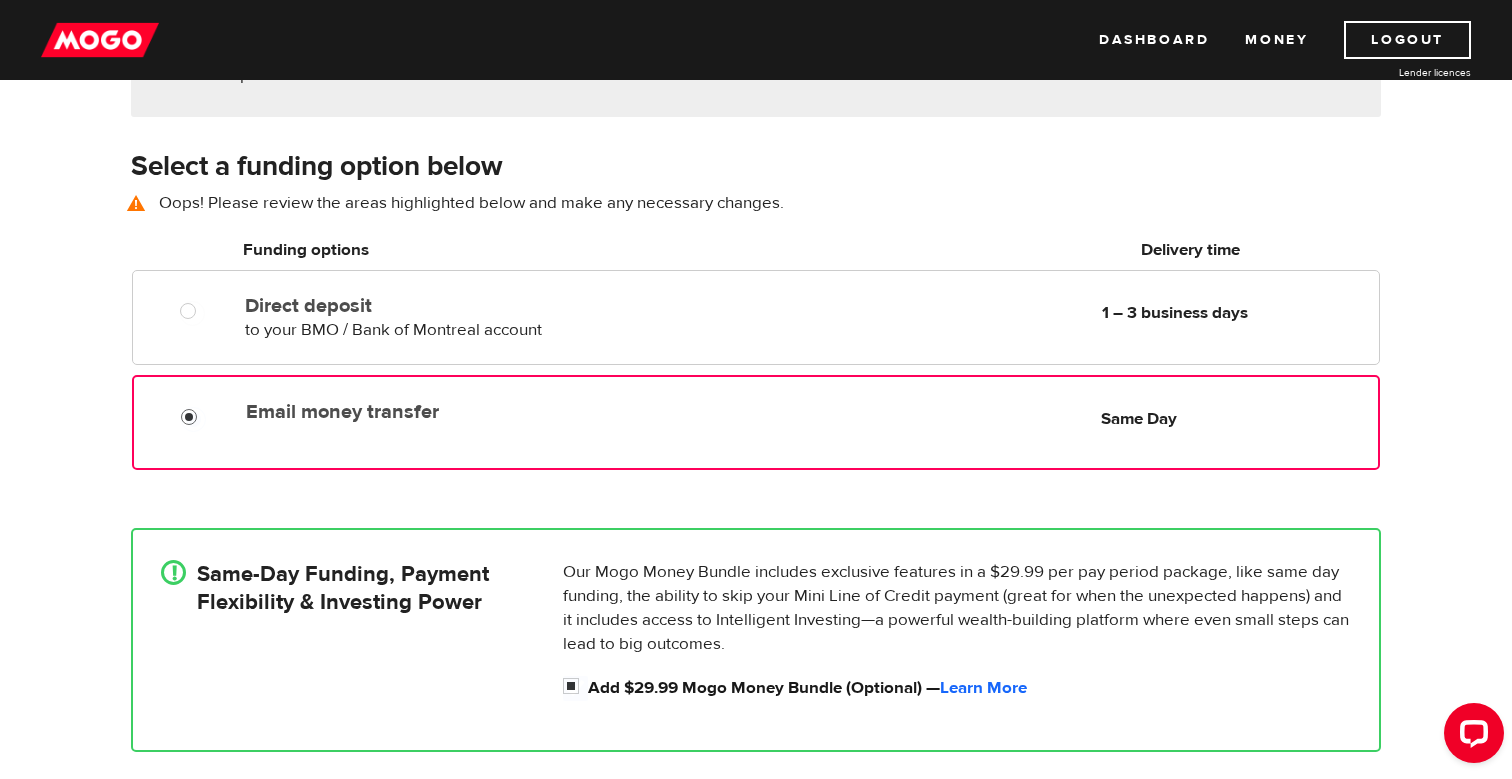 click on "Email money transfer" at bounding box center (193, 419) 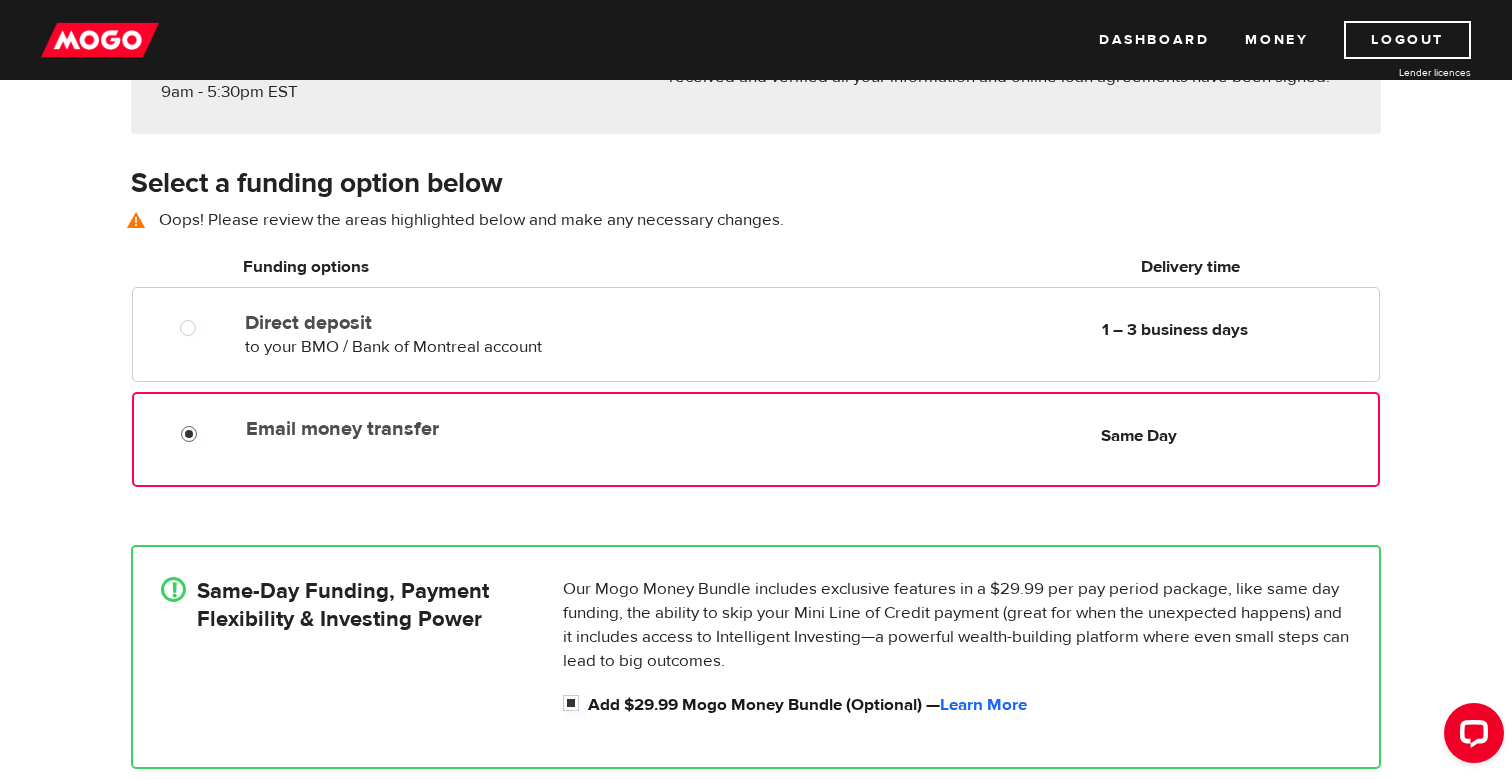 scroll, scrollTop: 295, scrollLeft: 0, axis: vertical 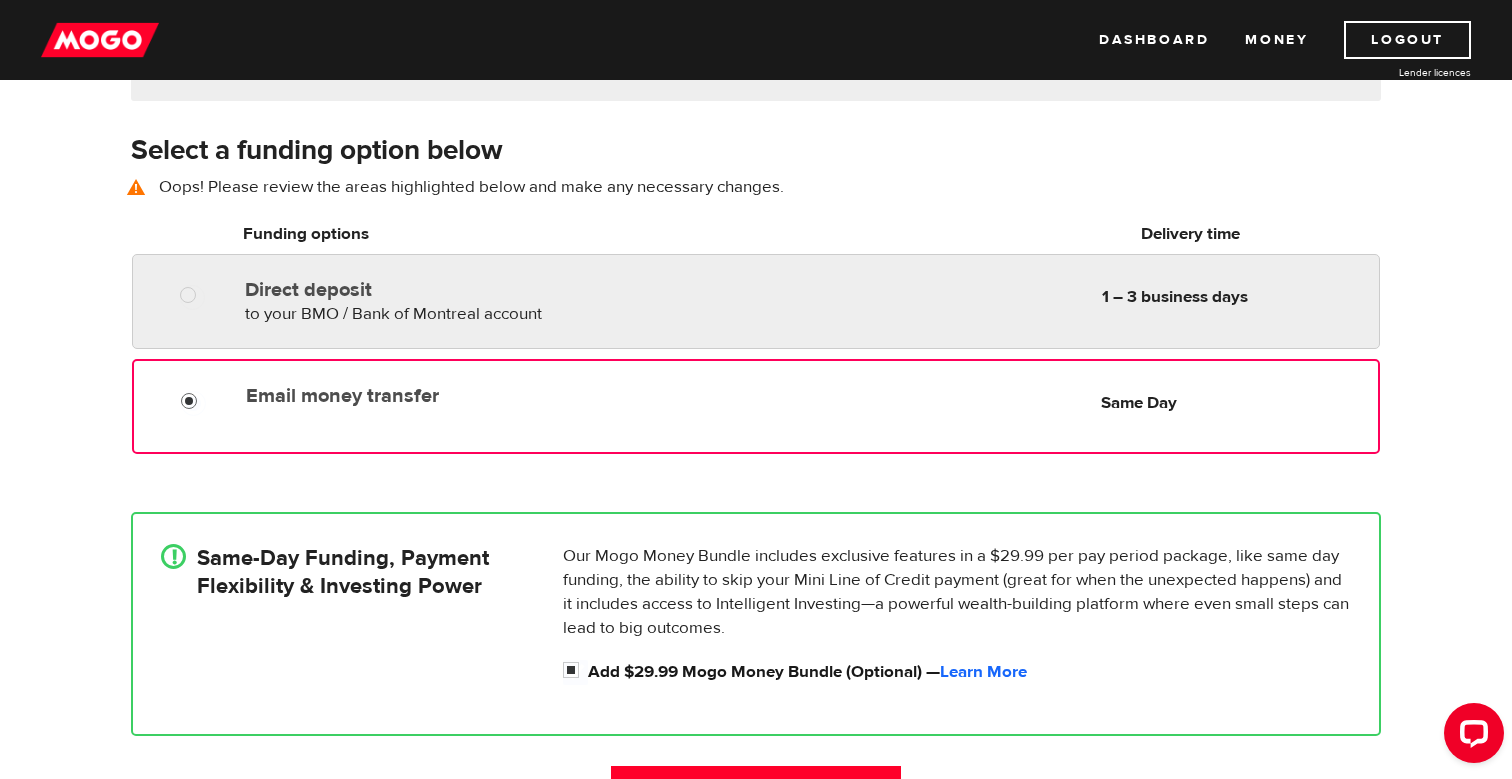radio on "true" 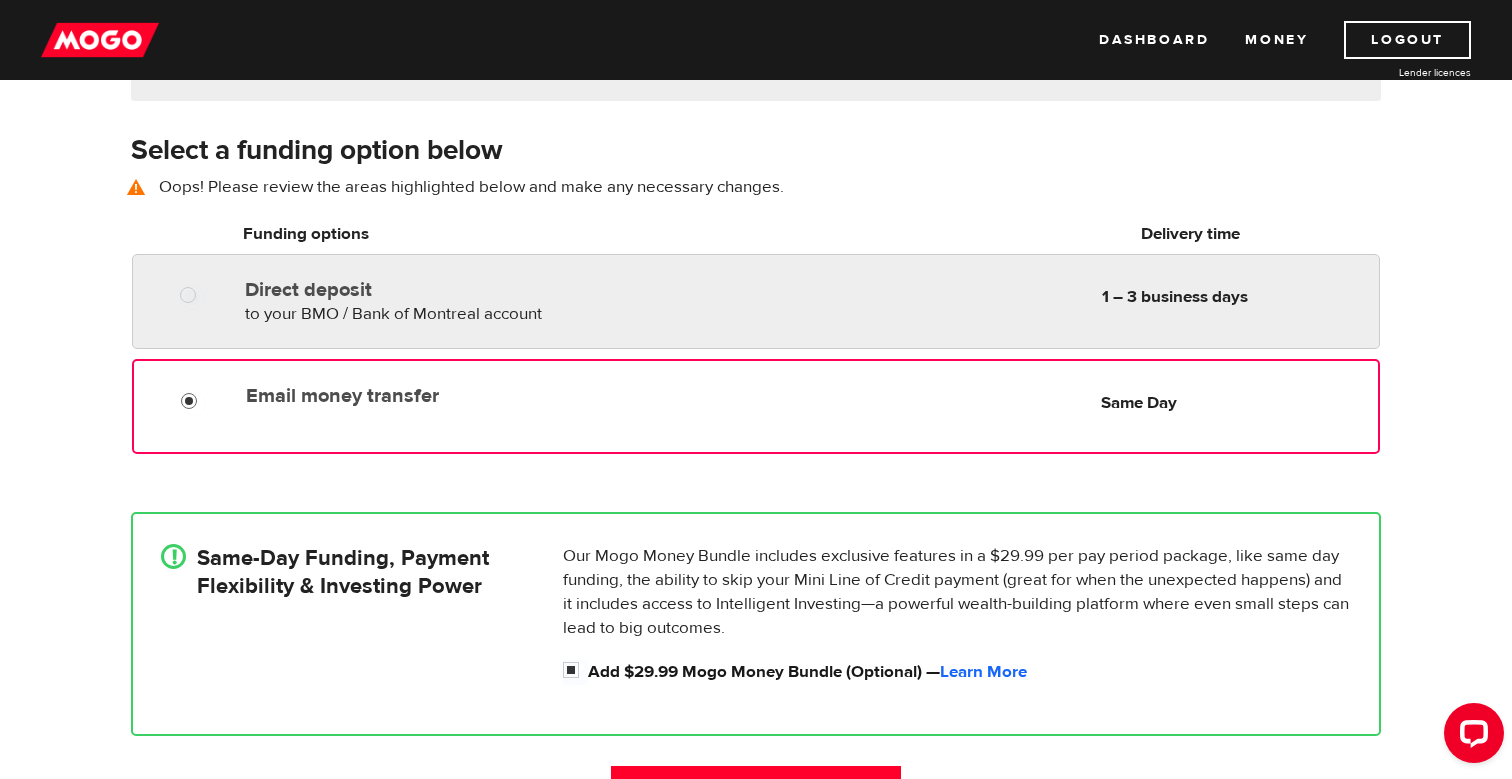 click on "Direct deposit" at bounding box center (475, 290) 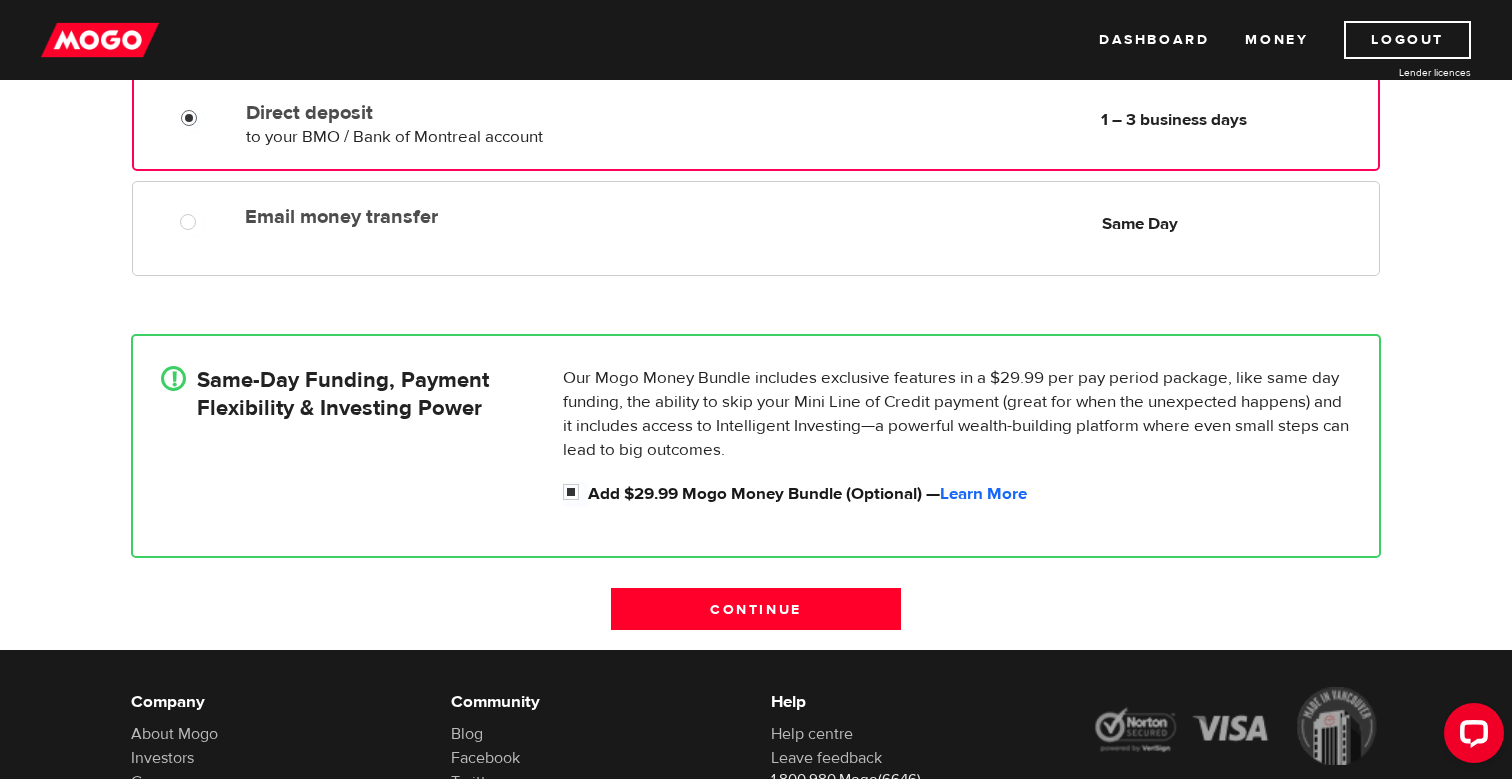 scroll, scrollTop: 480, scrollLeft: 0, axis: vertical 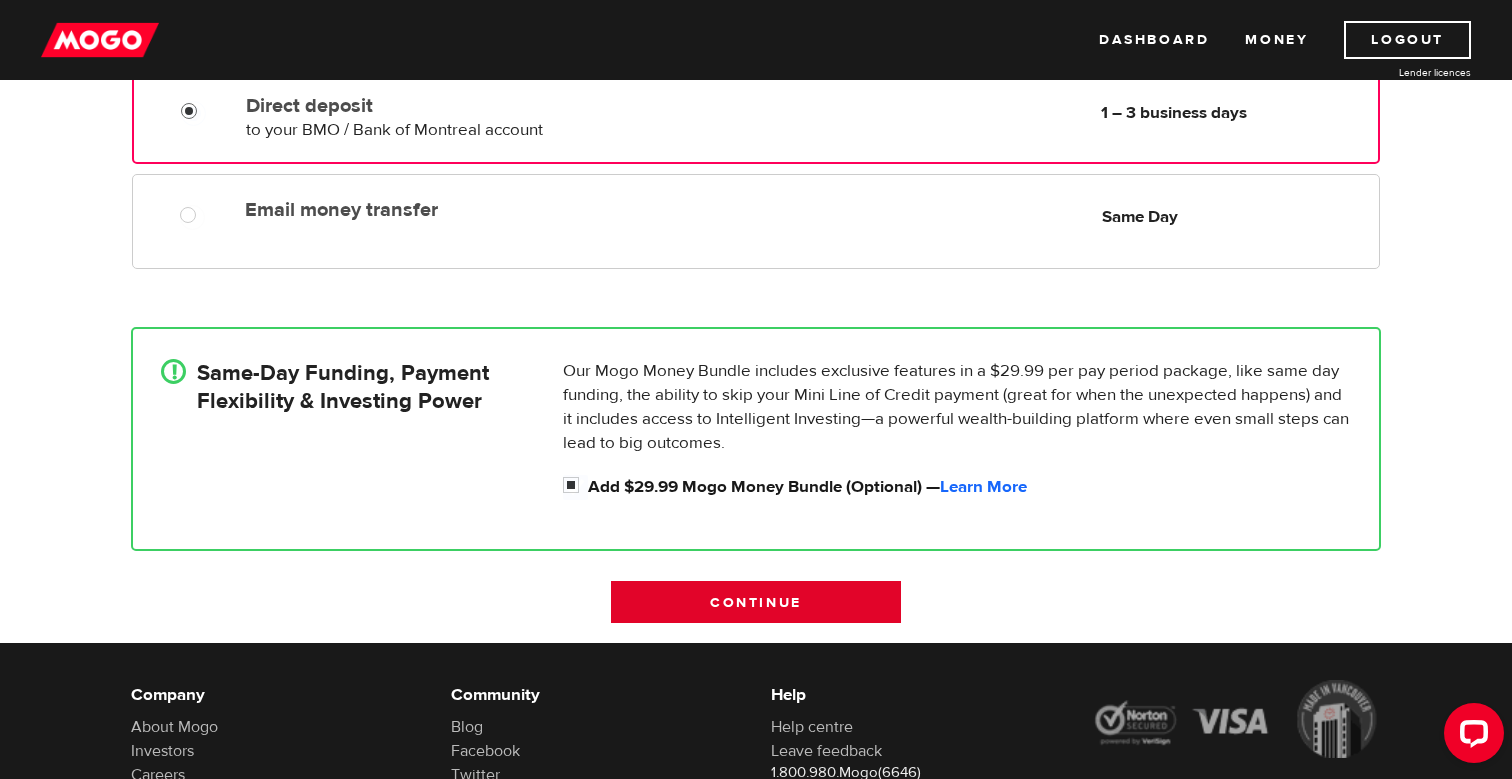 click on "Continue" at bounding box center [756, 602] 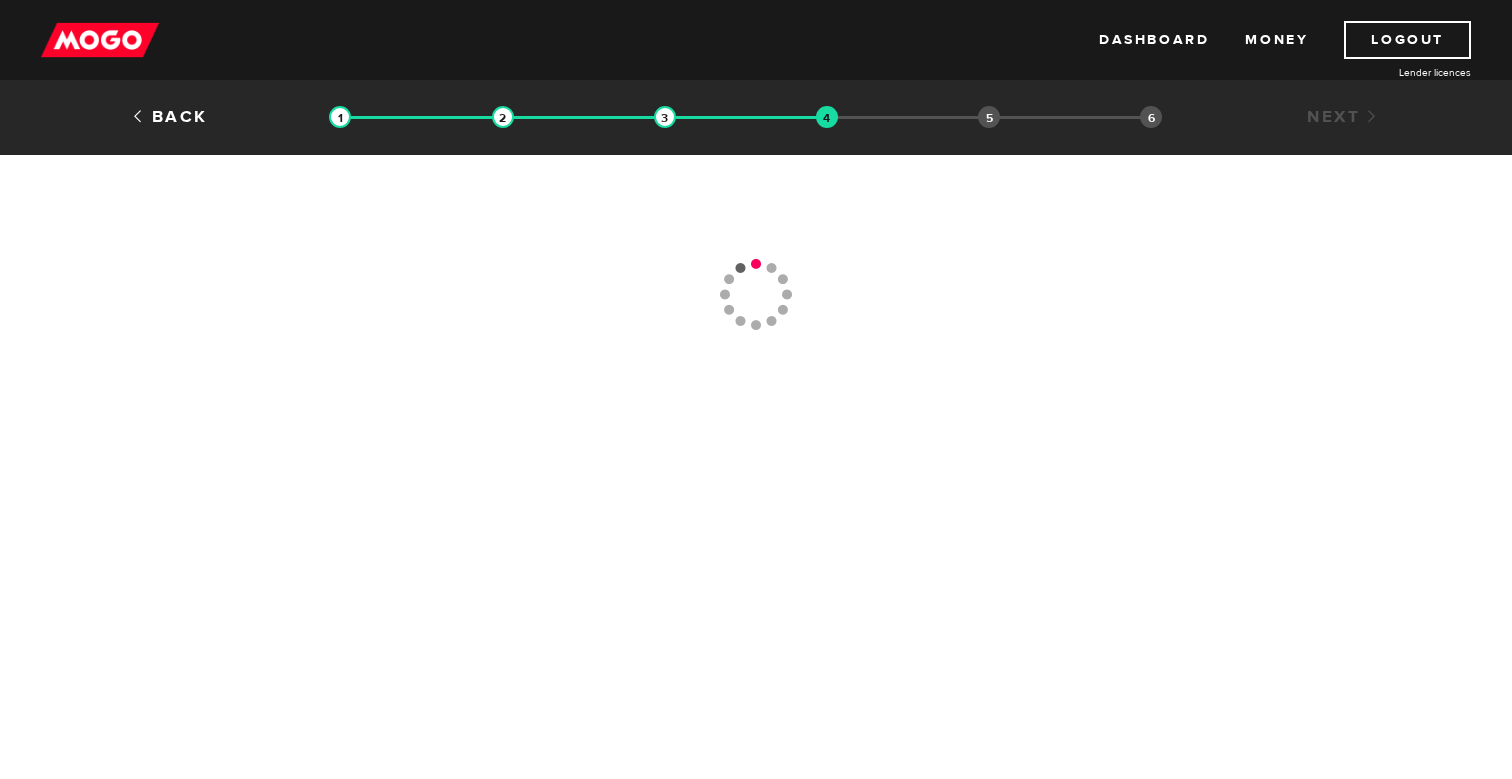 scroll, scrollTop: 0, scrollLeft: 0, axis: both 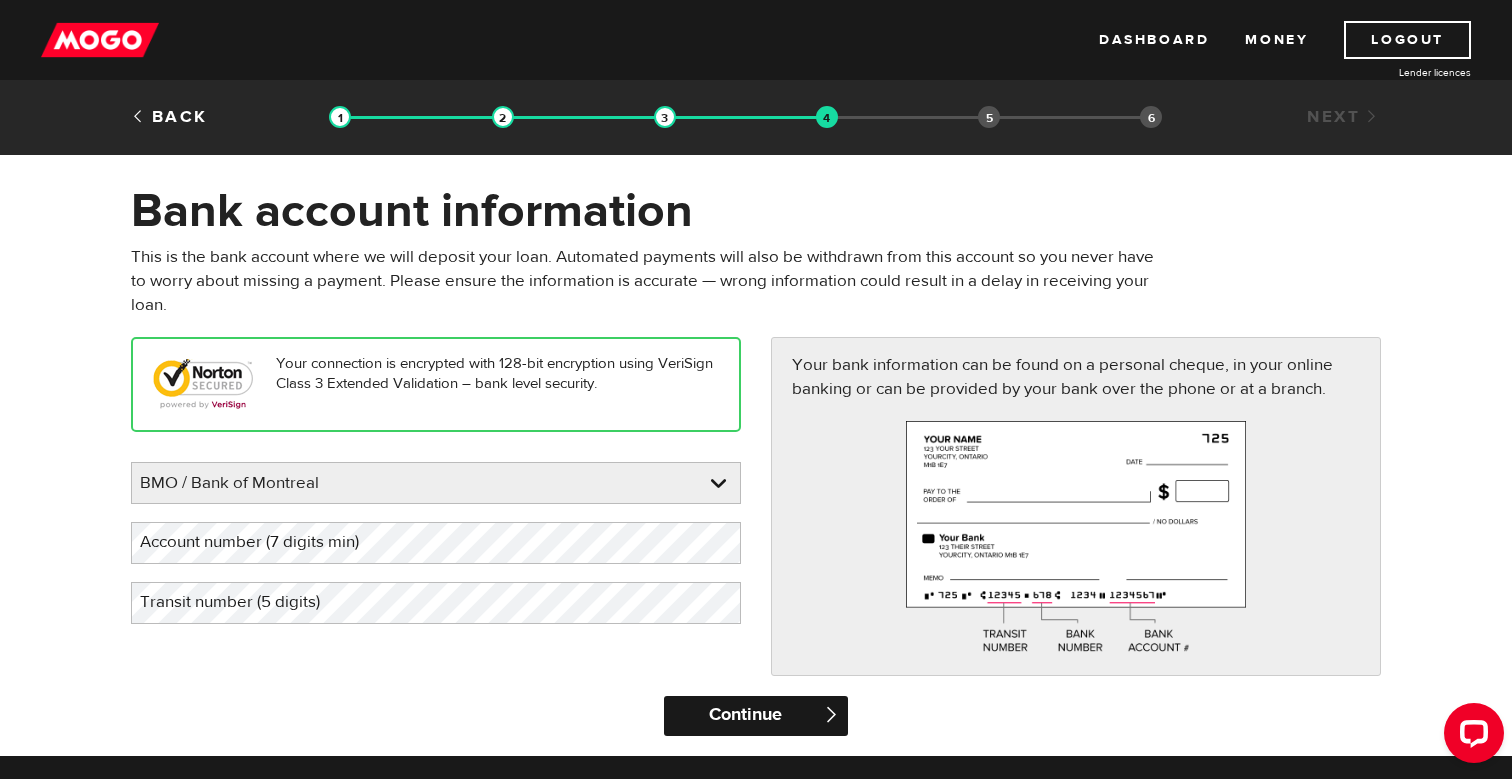 click on "Continue" at bounding box center [755, 716] 